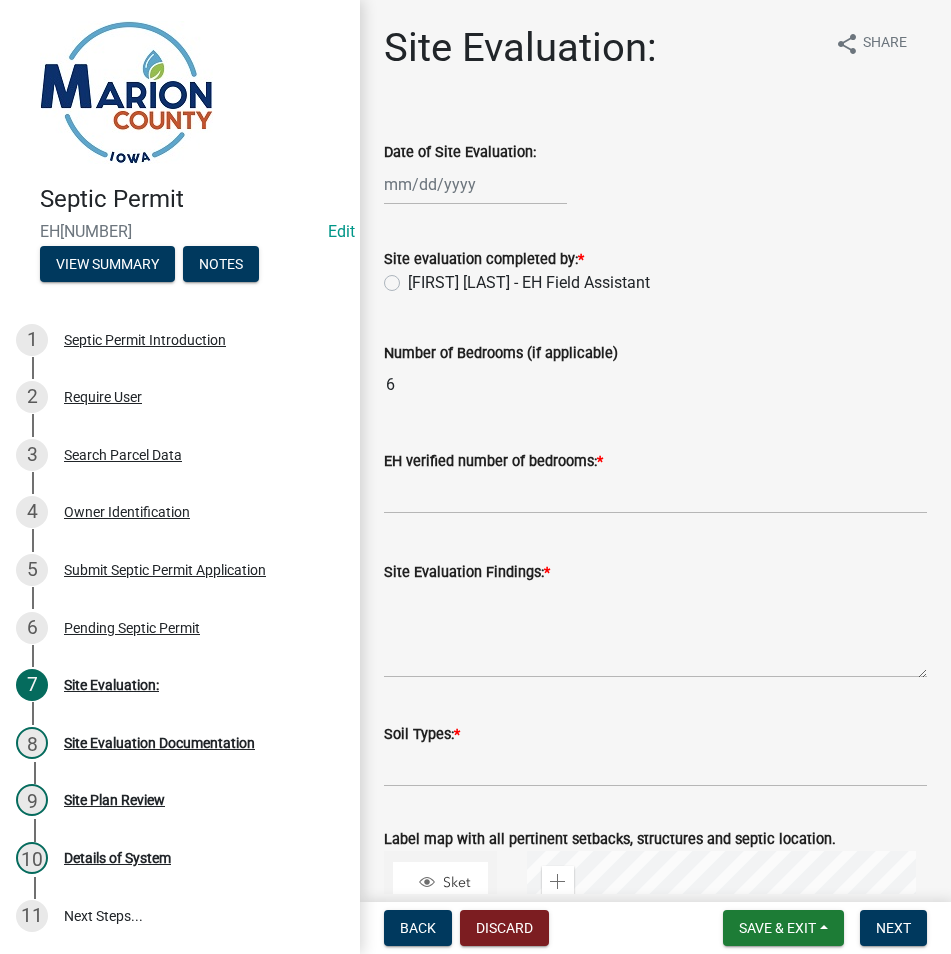 scroll, scrollTop: 0, scrollLeft: 0, axis: both 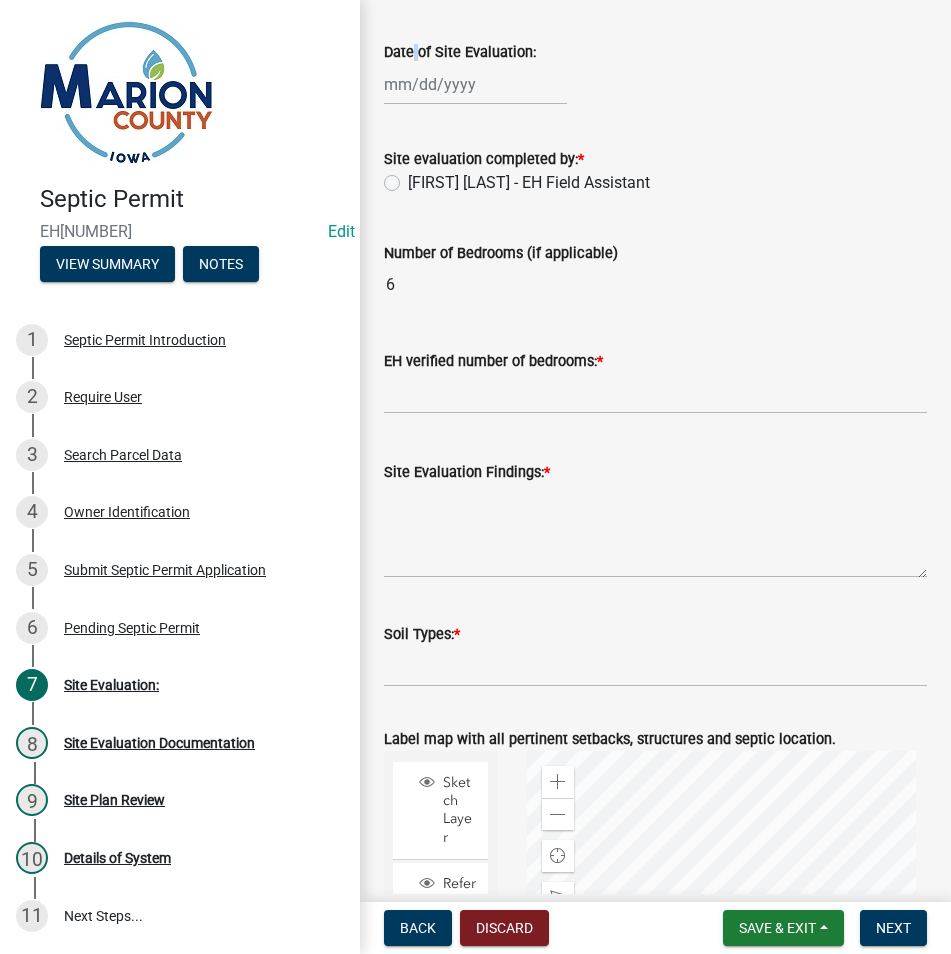 click on "Date of Site Evaluation:" 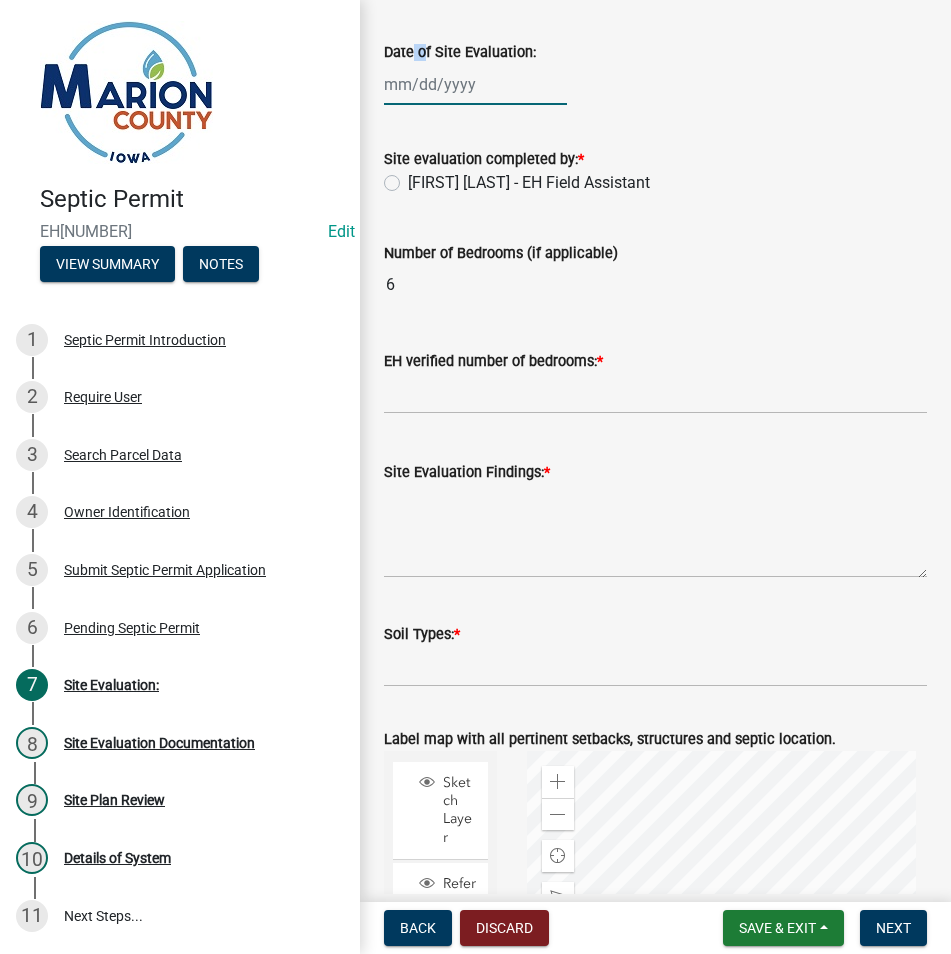 click 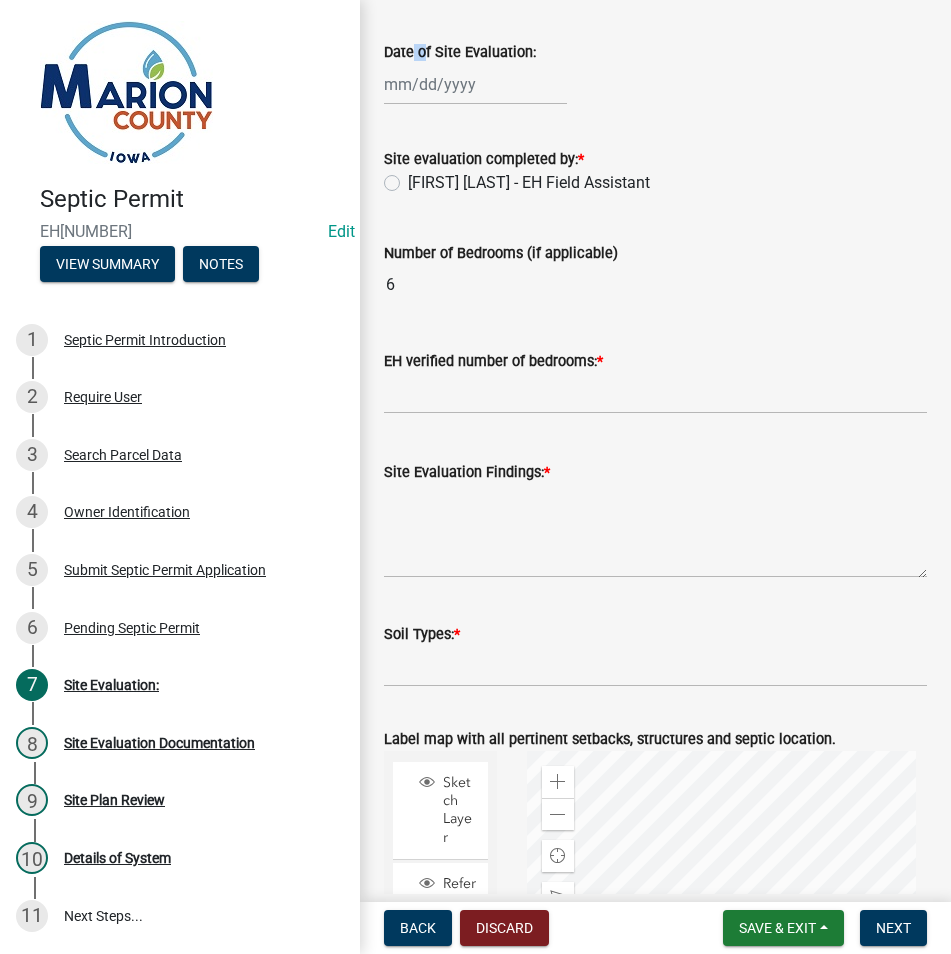 select on "8" 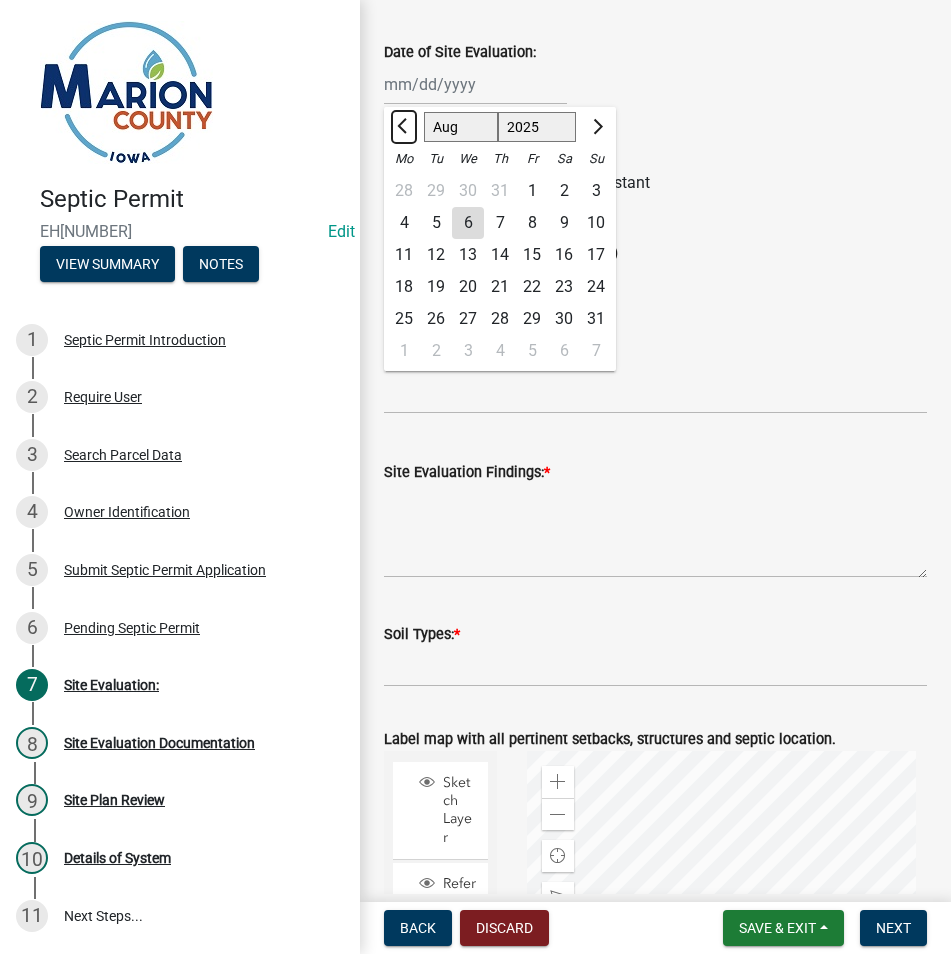 click 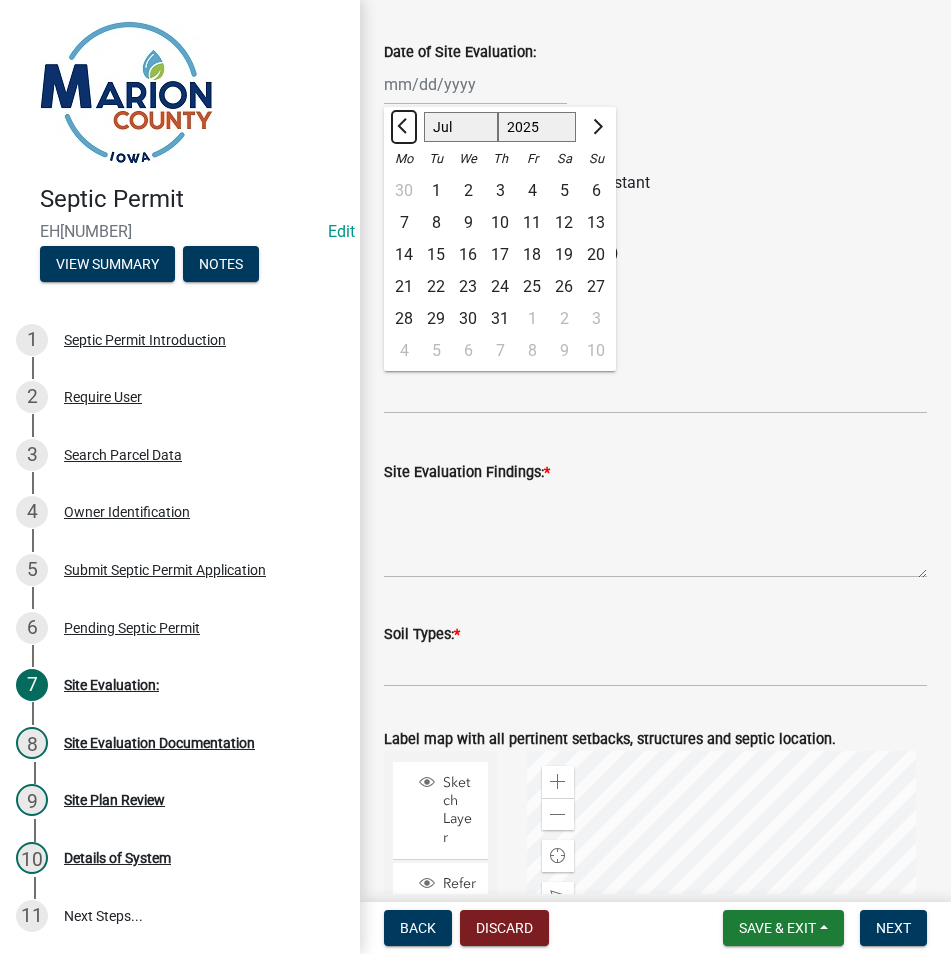 click 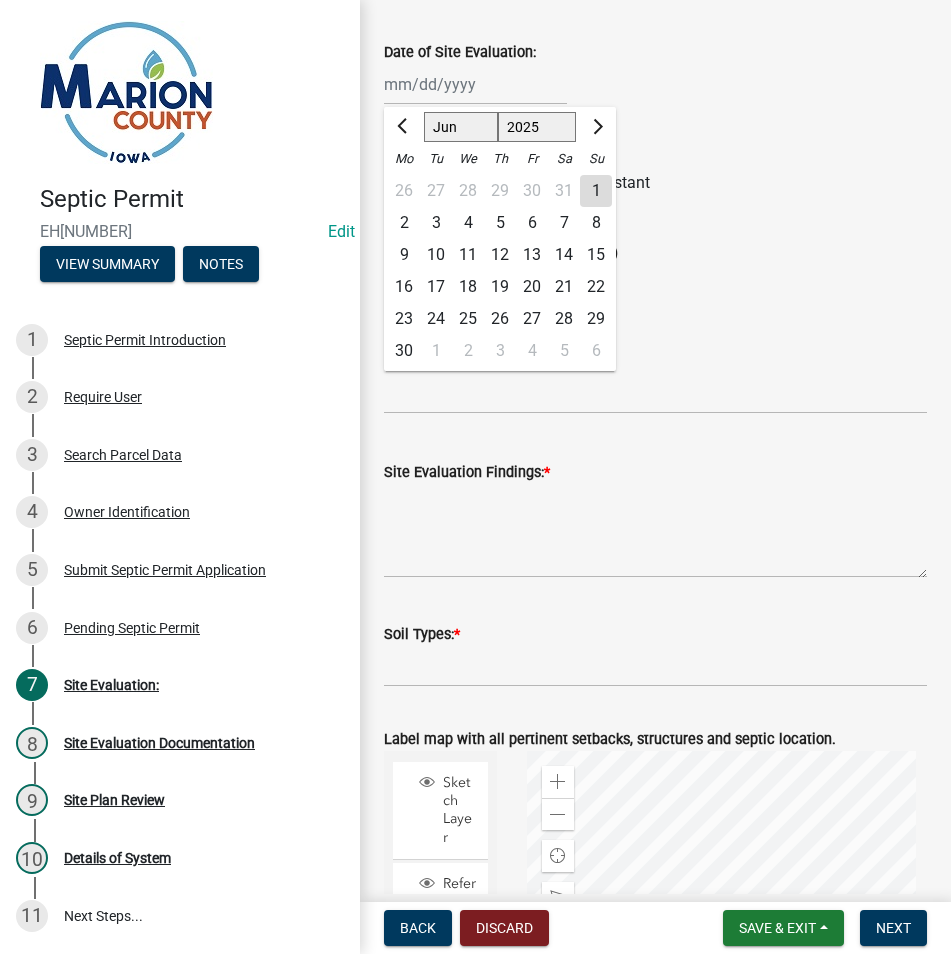 click on "18" 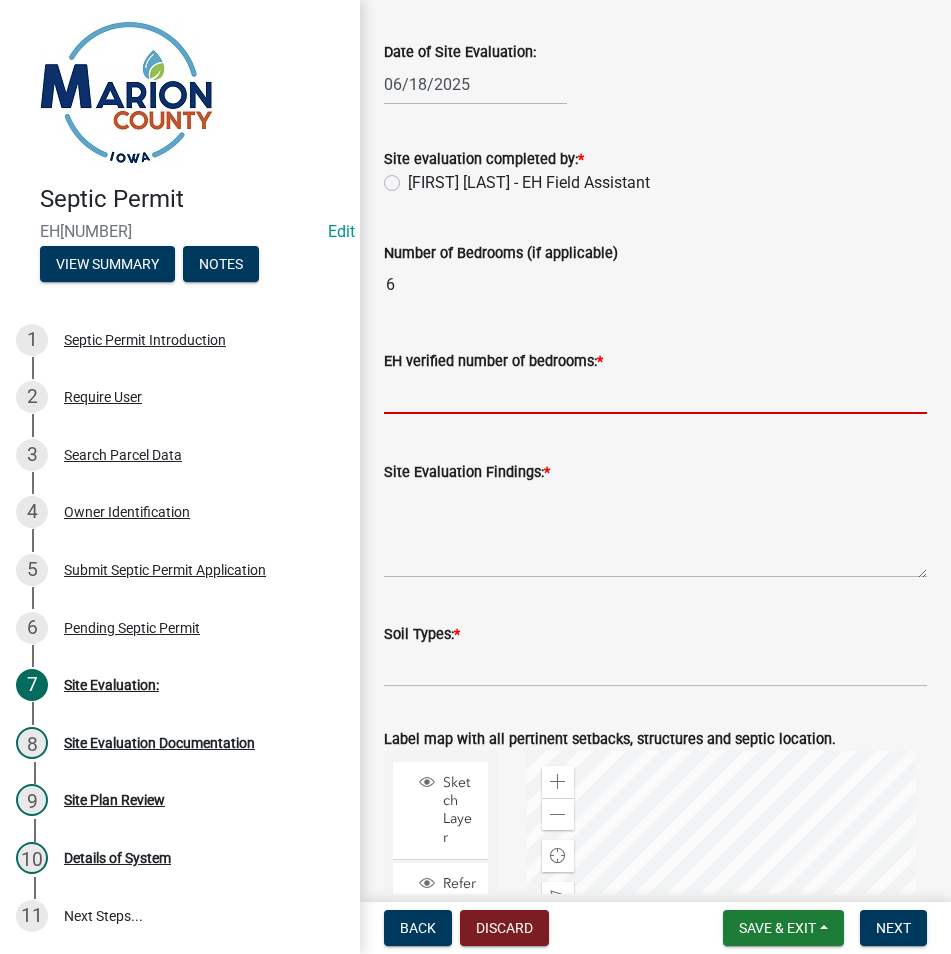 click 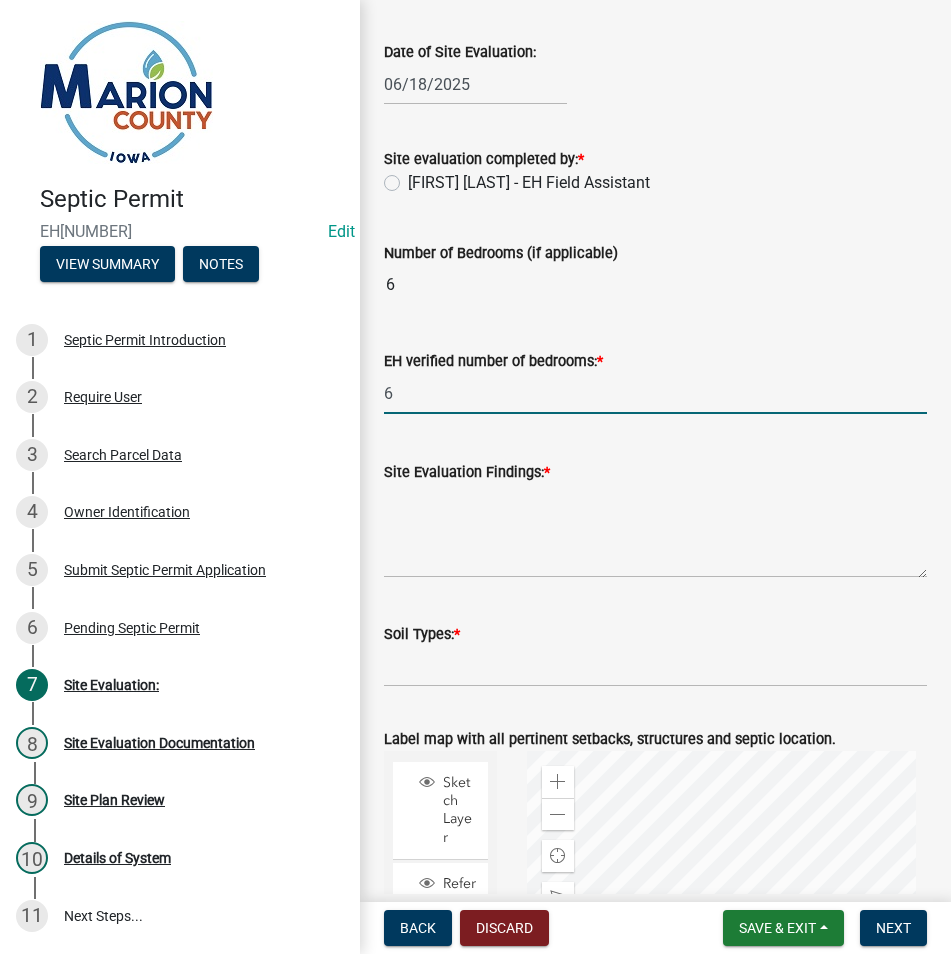 type on "6" 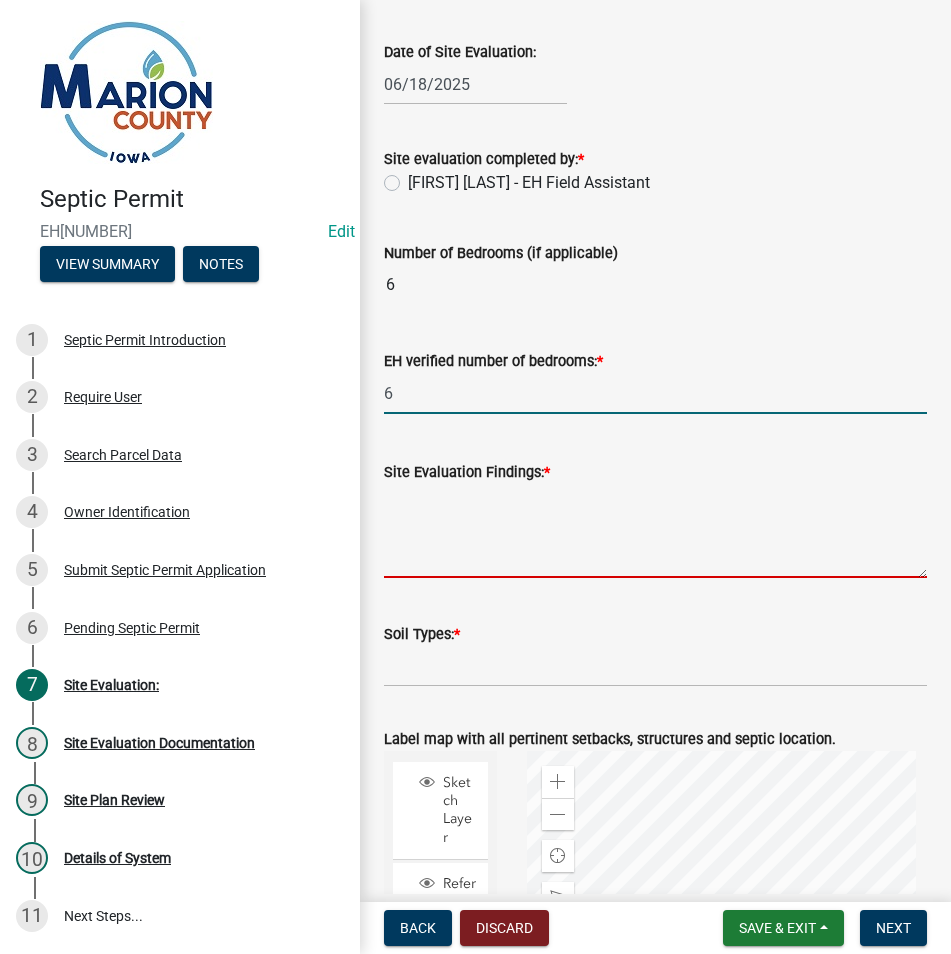click on "Site Evaluation Findings:  *" at bounding box center (655, 531) 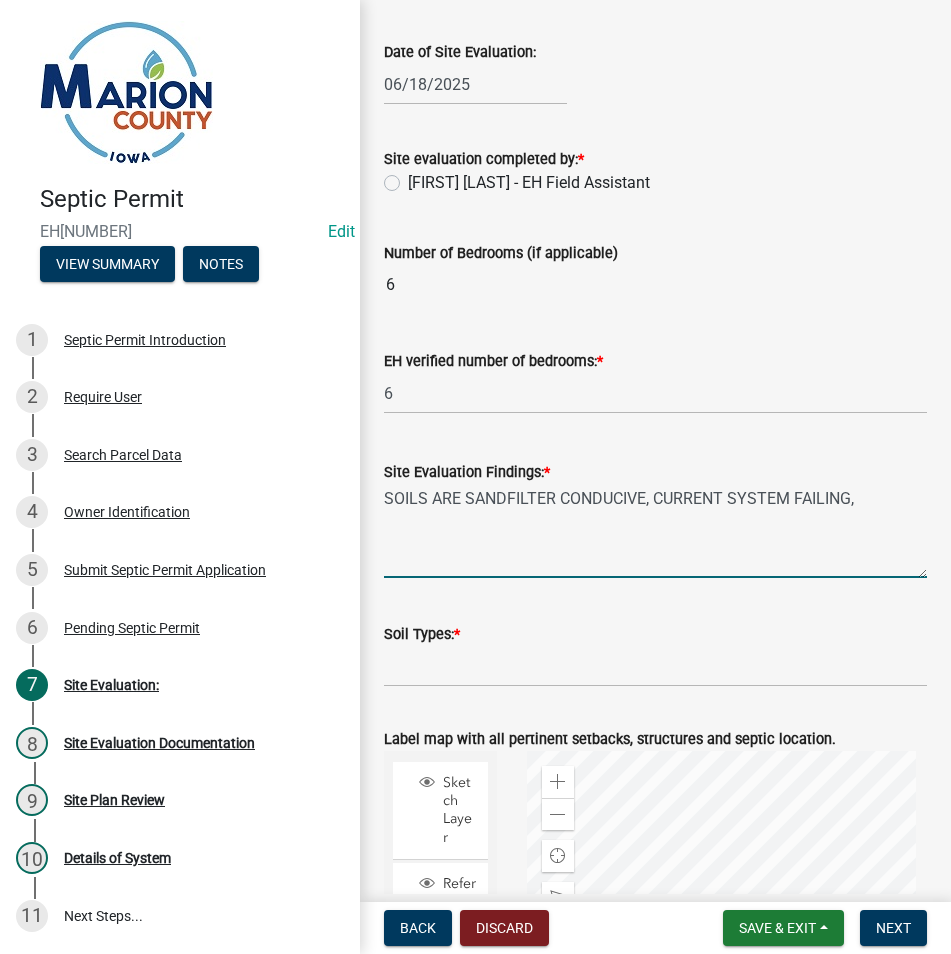 type on "SOILS ARE SANDFILTER CONDUCIVE, CURRENT SYSTEM FAILING," 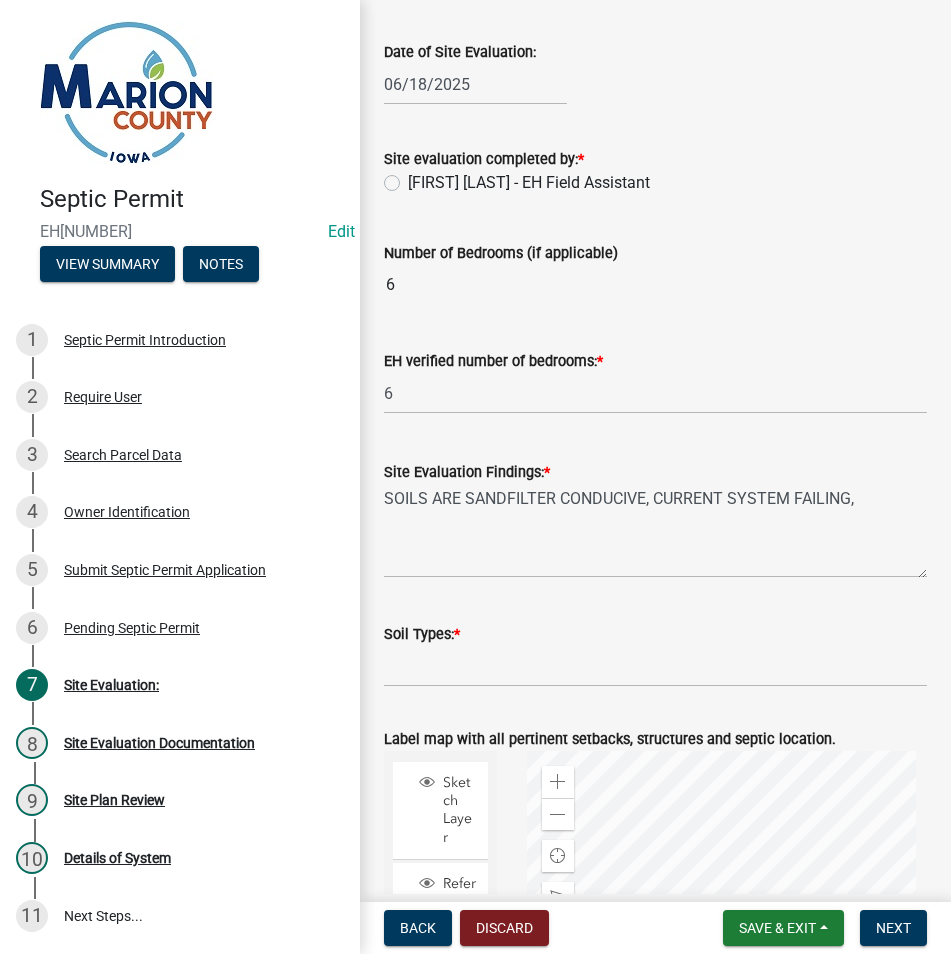 click on "[FIRST] [LAST] - EH Field Assistant" 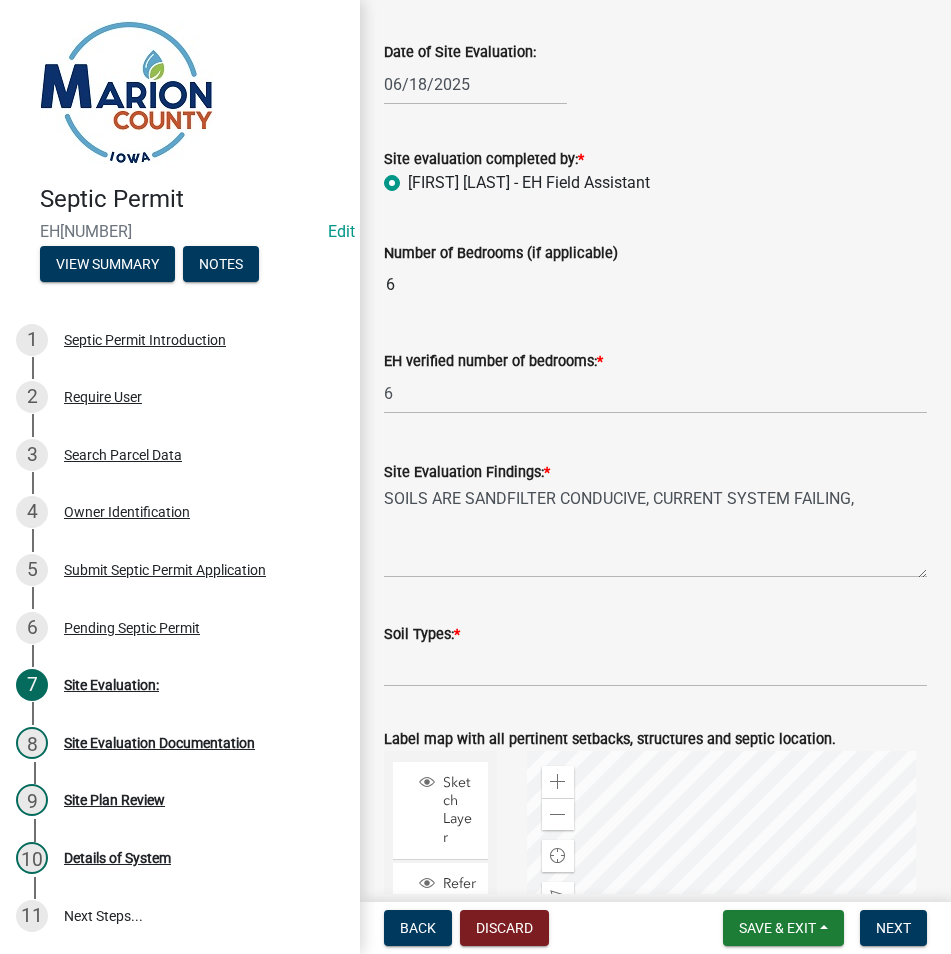 radio on "true" 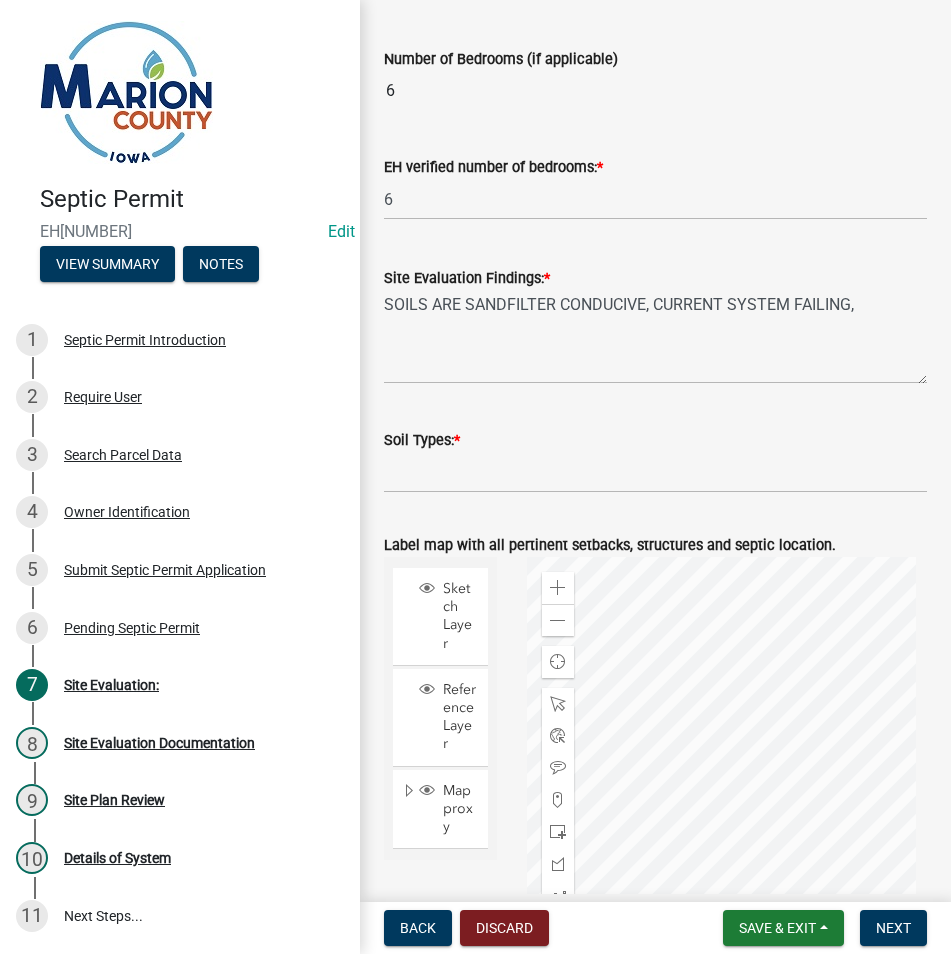 scroll, scrollTop: 300, scrollLeft: 0, axis: vertical 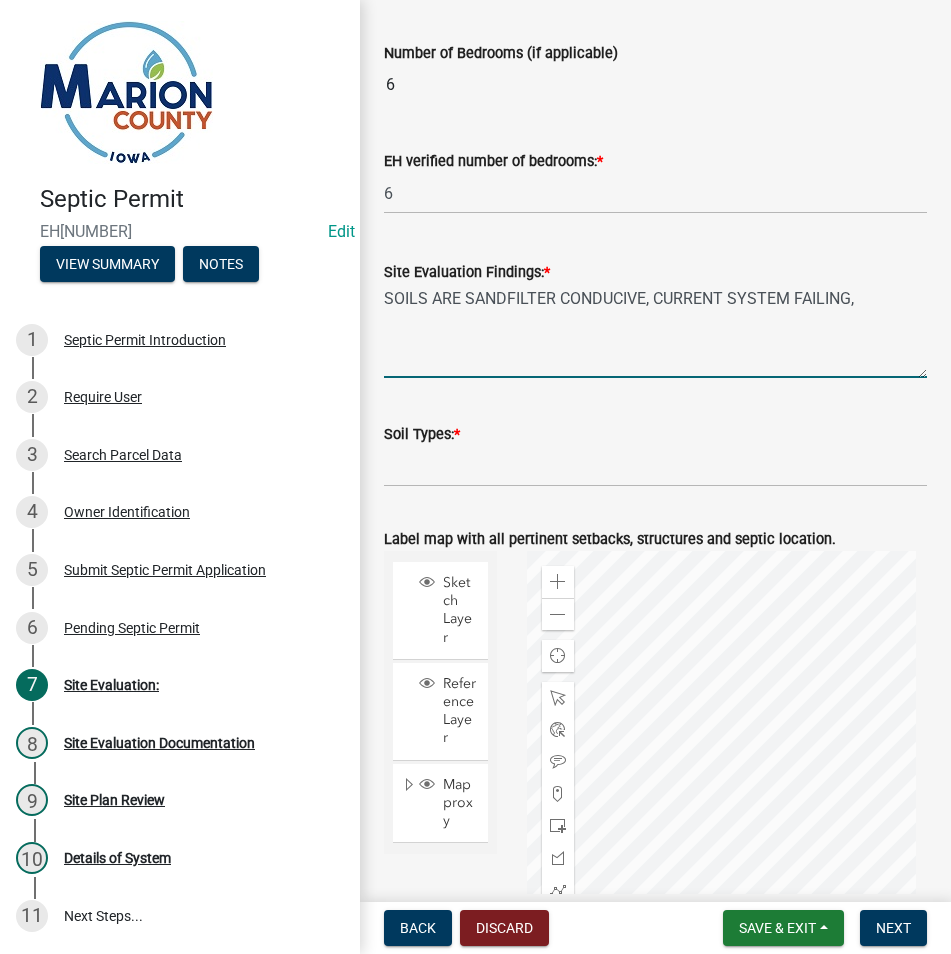 click on "SOILS ARE SANDFILTER CONDUCIVE, CURRENT SYSTEM FAILING," at bounding box center [655, 331] 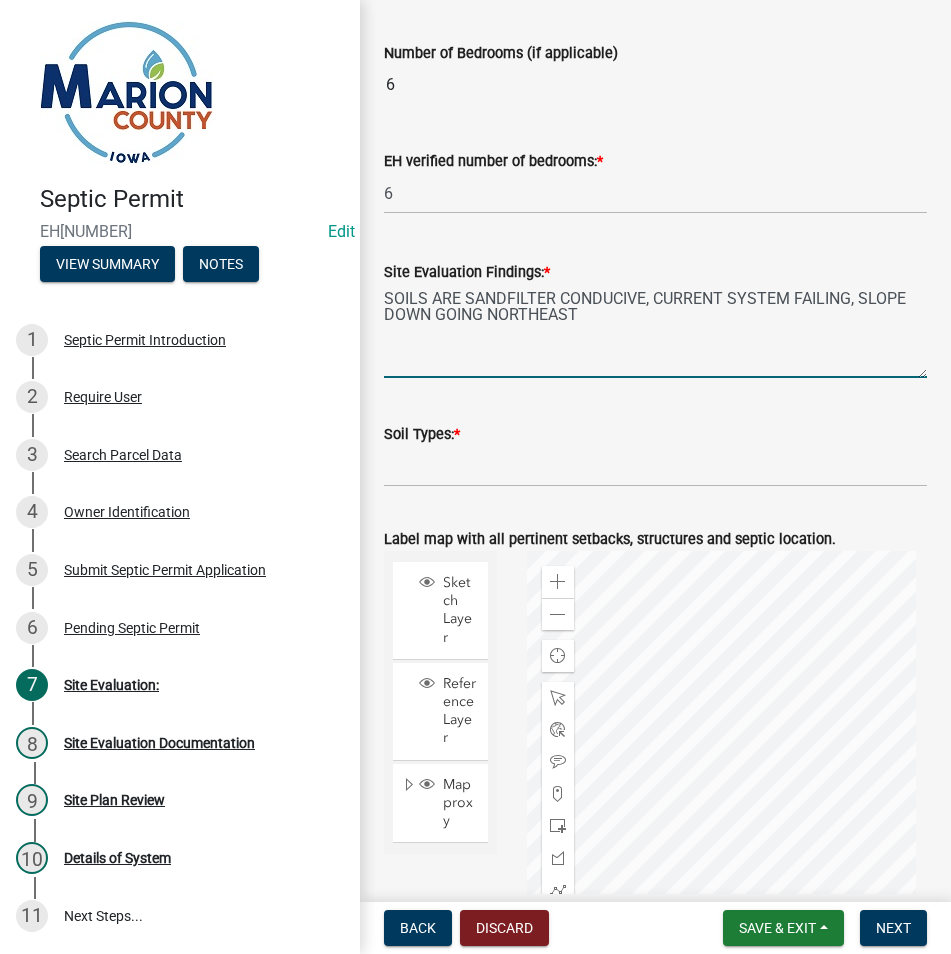 type on "SOILS ARE SANDFILTER CONDUCIVE, CURRENT SYSTEM FAILING, SLOPE DOWN GOING NORTHEAST" 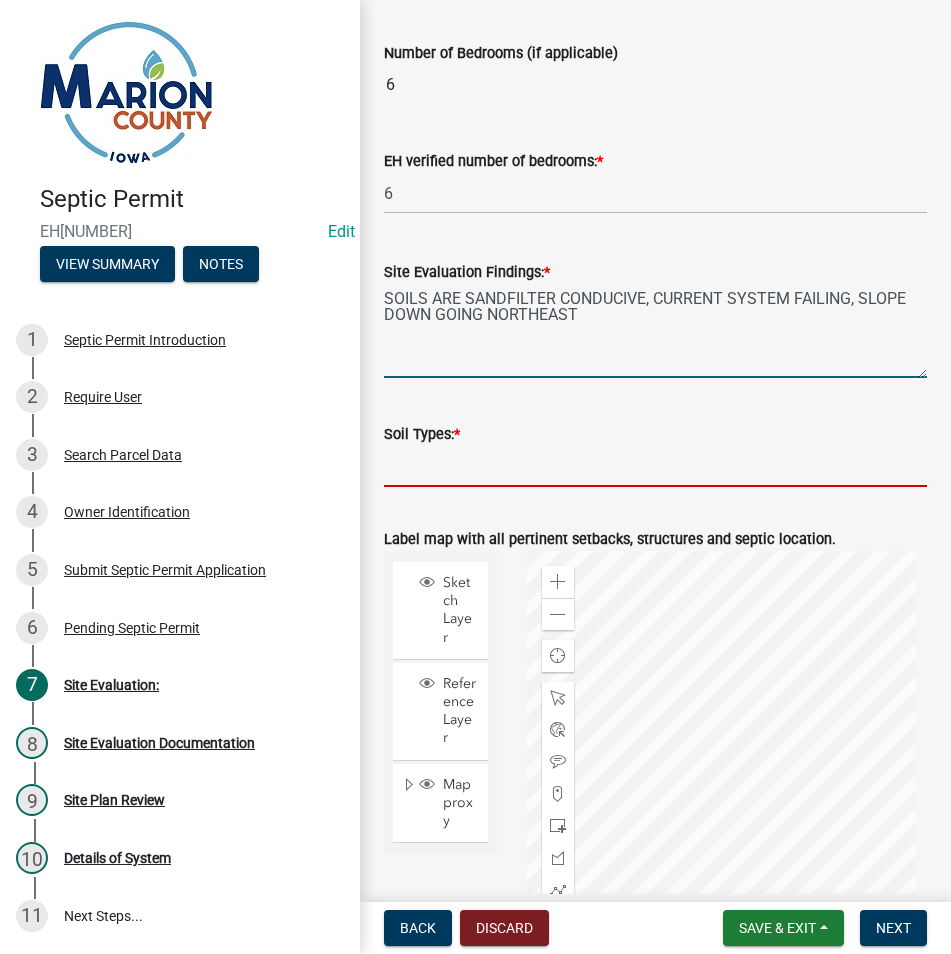 click on "Soil Types:  *" at bounding box center (655, 466) 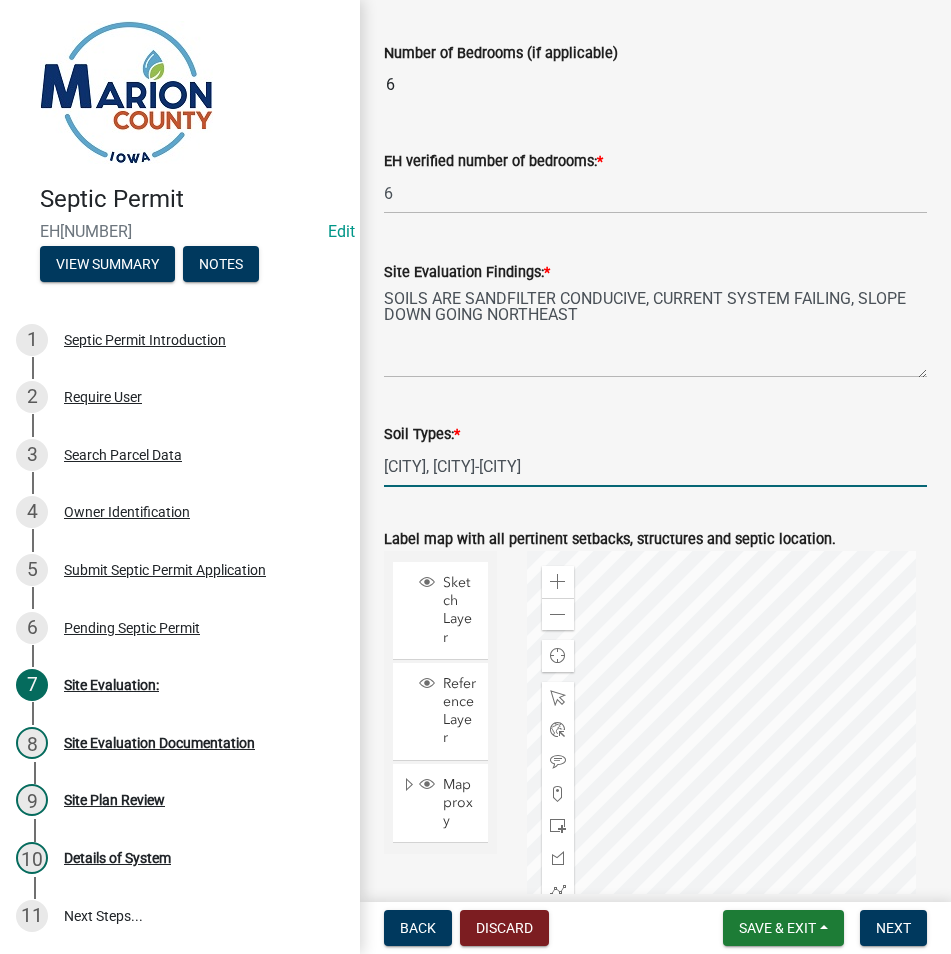 type on "[CITY], [CITY]-[CITY]" 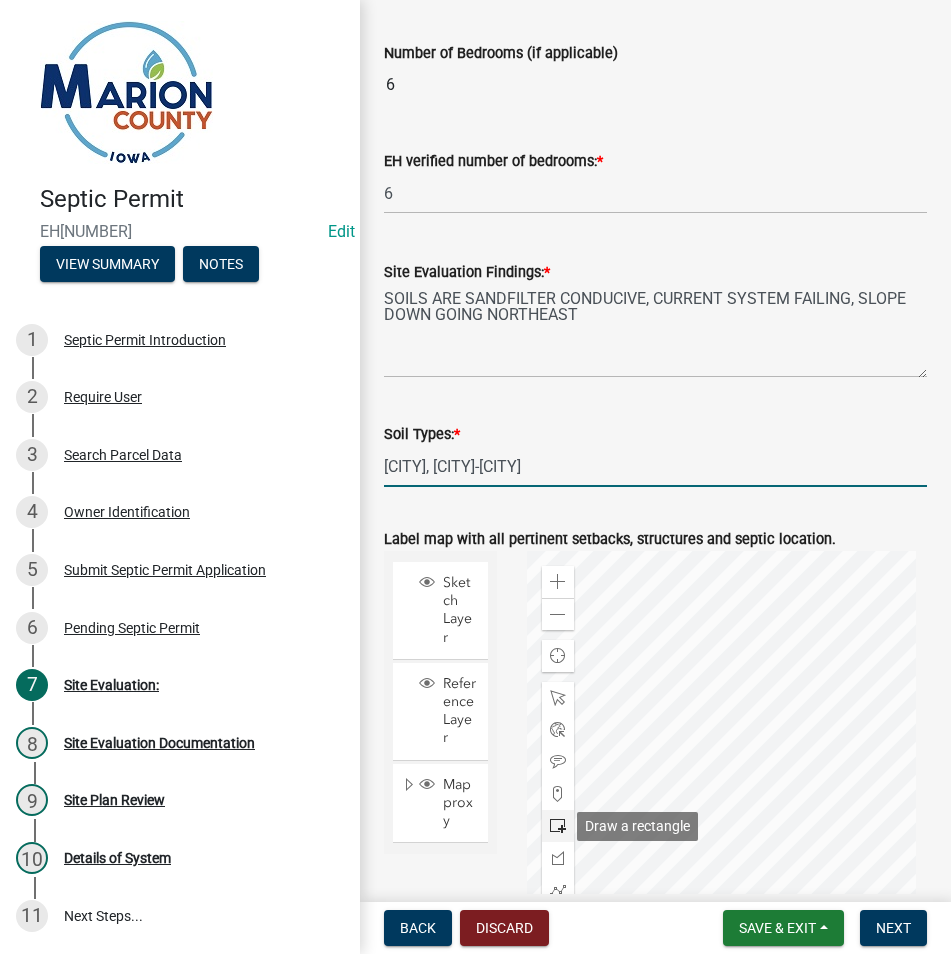 click 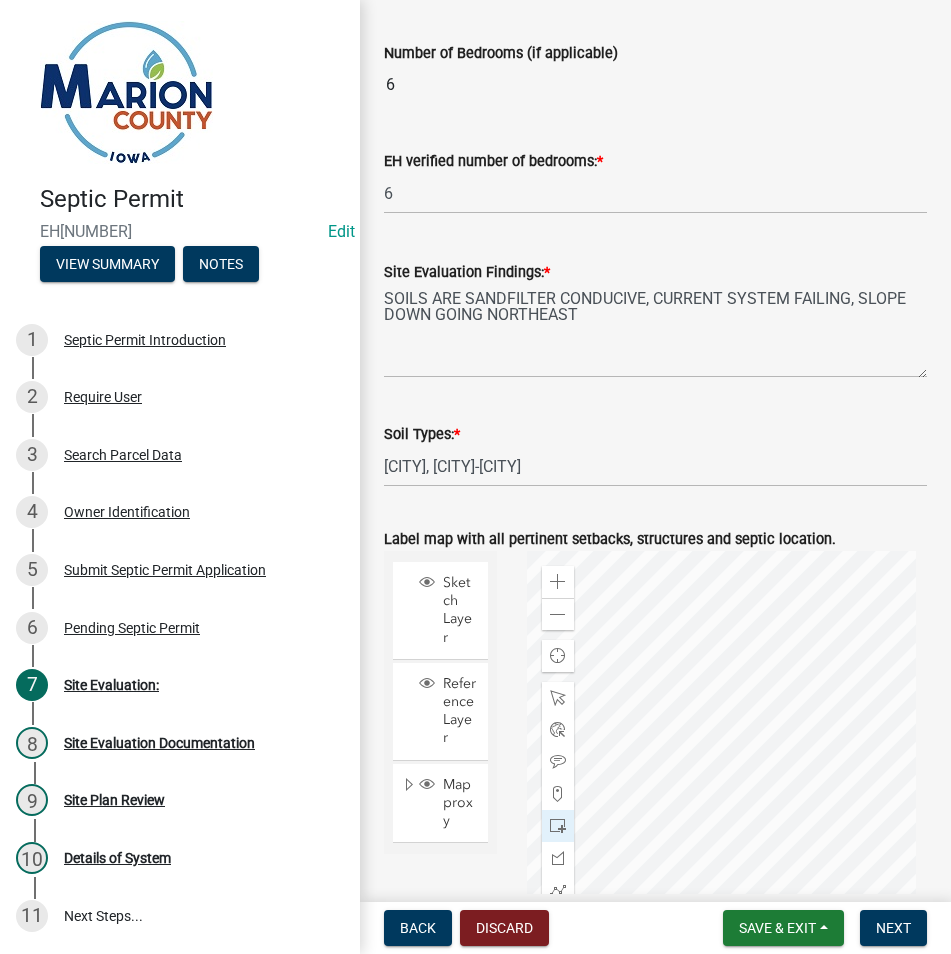 scroll, scrollTop: 457, scrollLeft: 0, axis: vertical 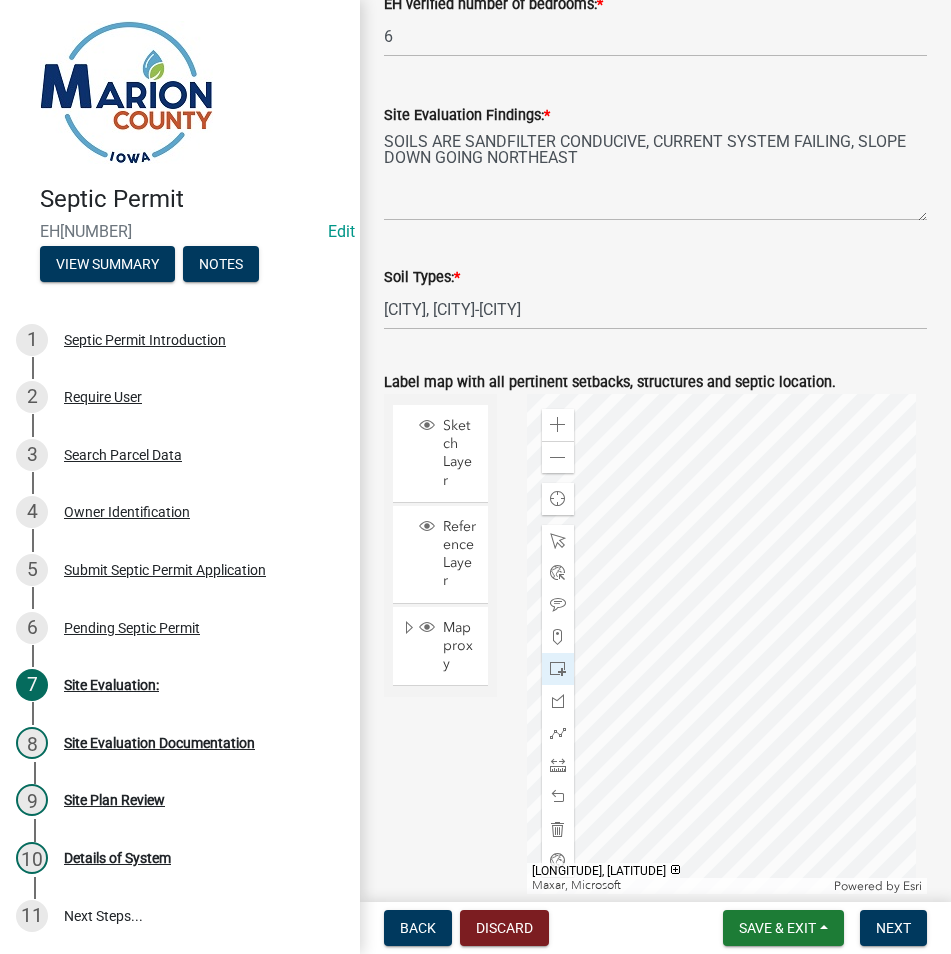 click 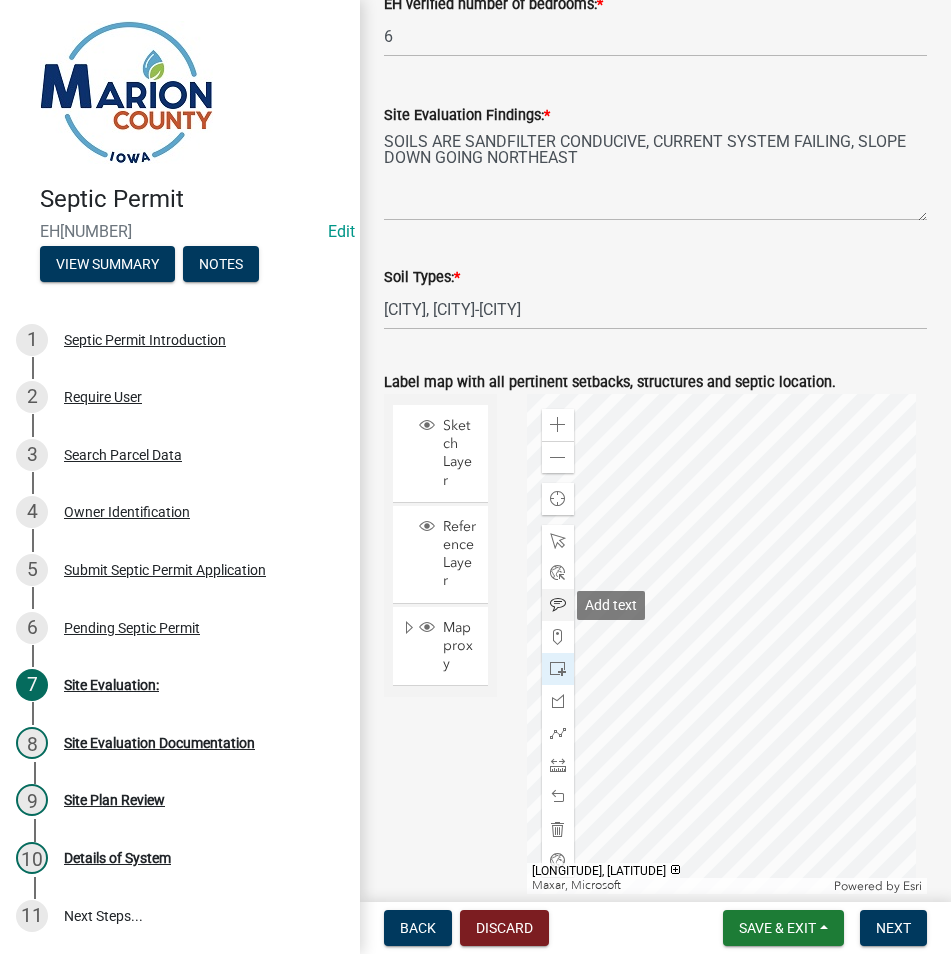 click 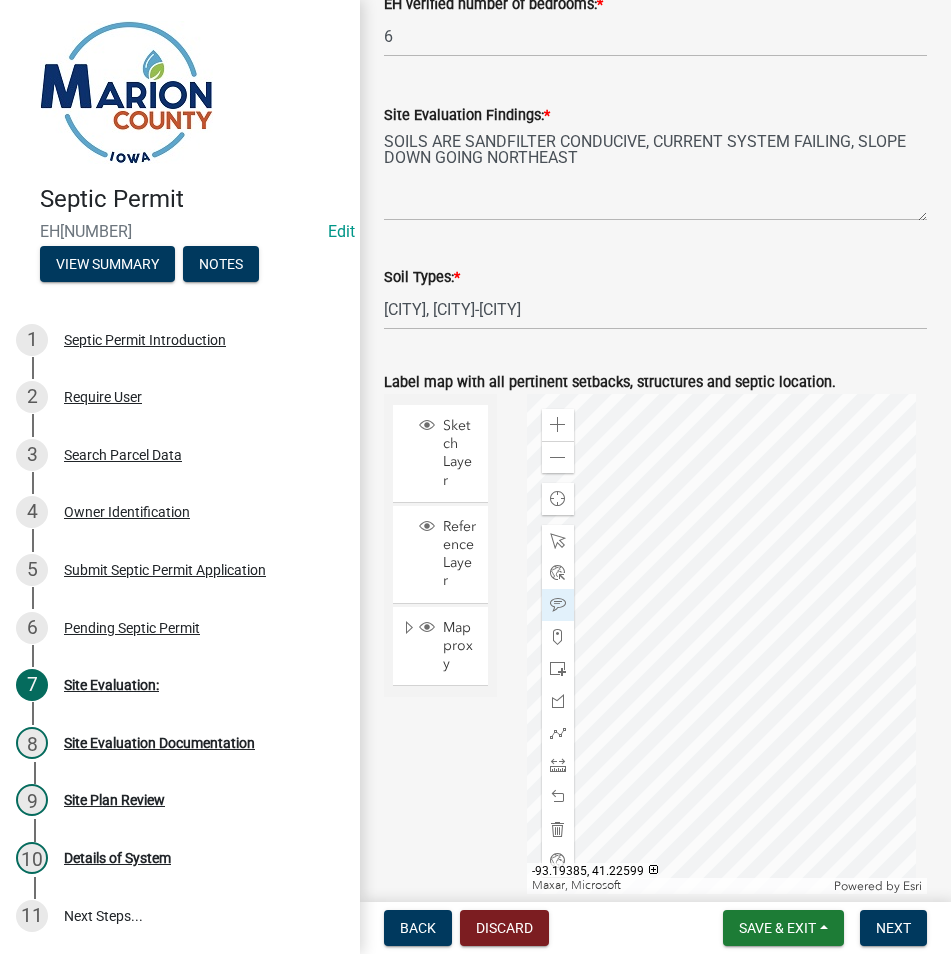 click 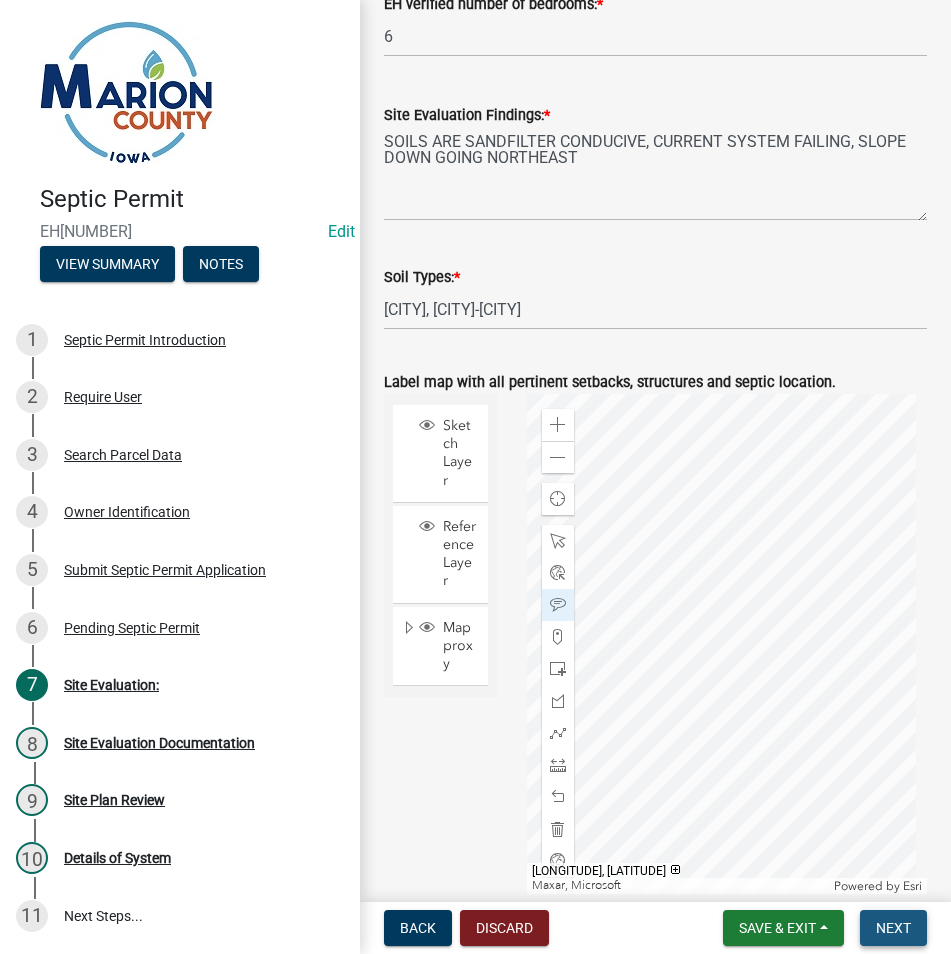 click on "Next" at bounding box center [893, 928] 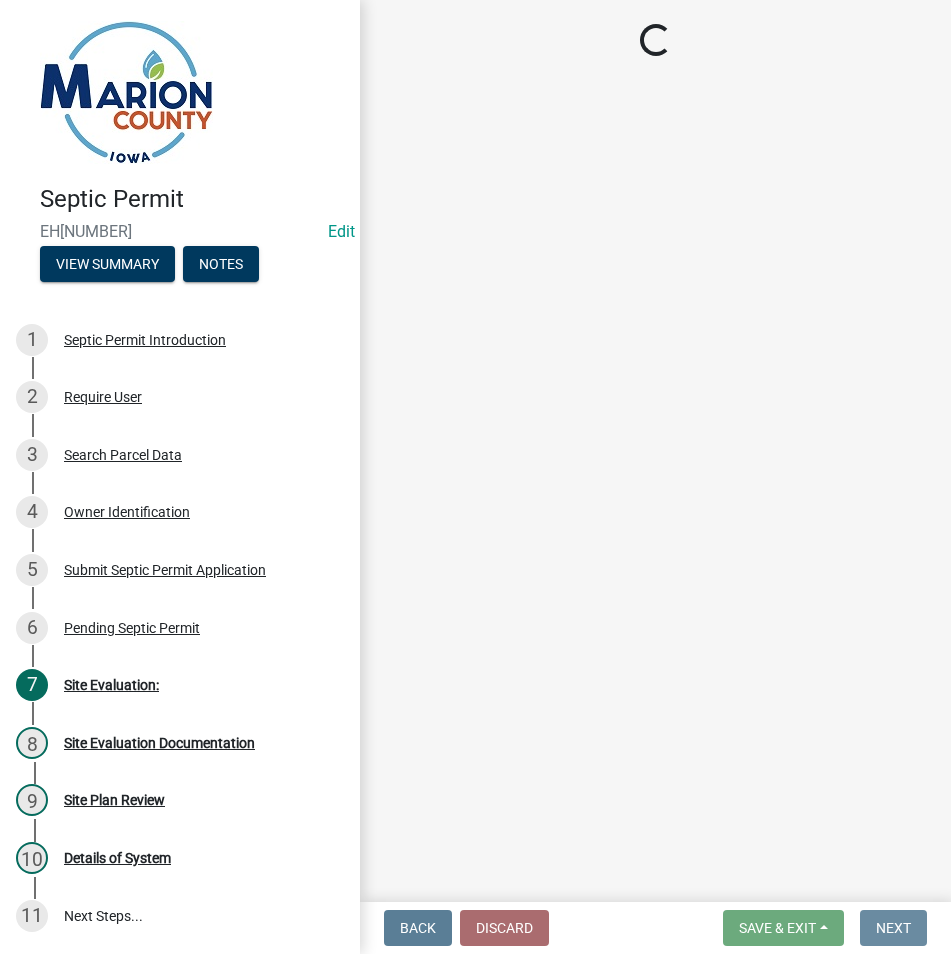 scroll, scrollTop: 0, scrollLeft: 0, axis: both 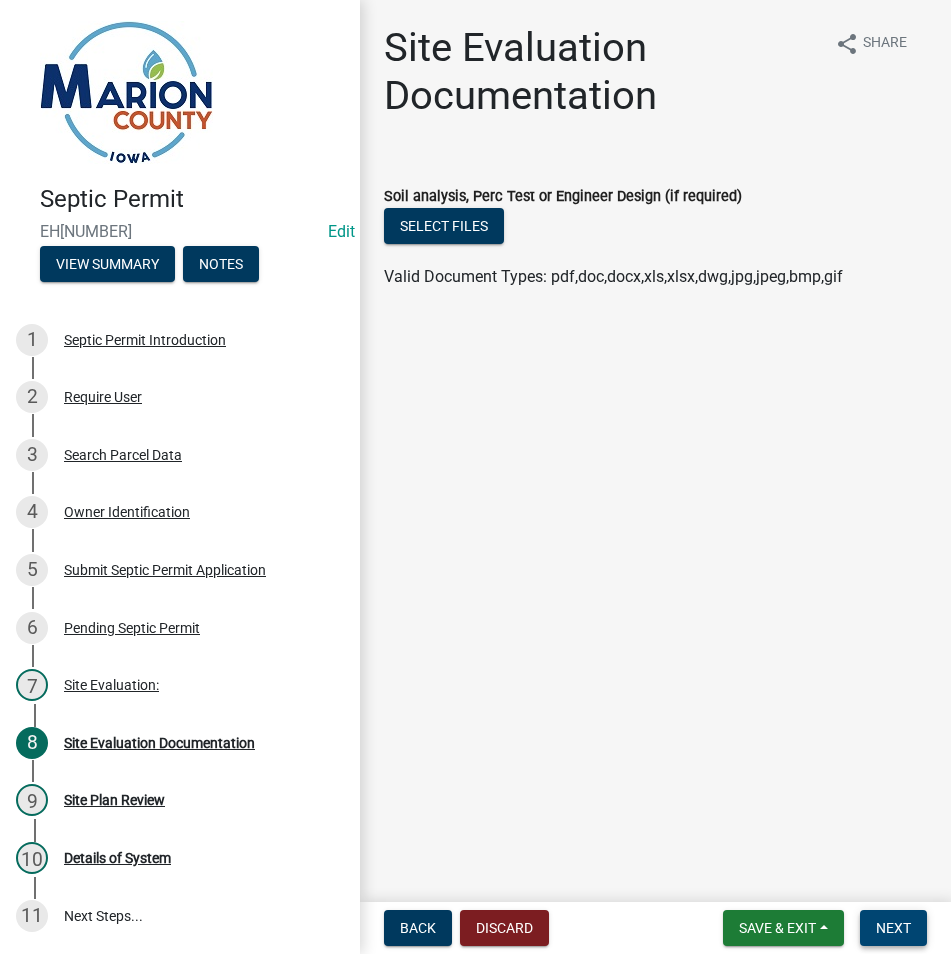 click on "Next" at bounding box center [893, 928] 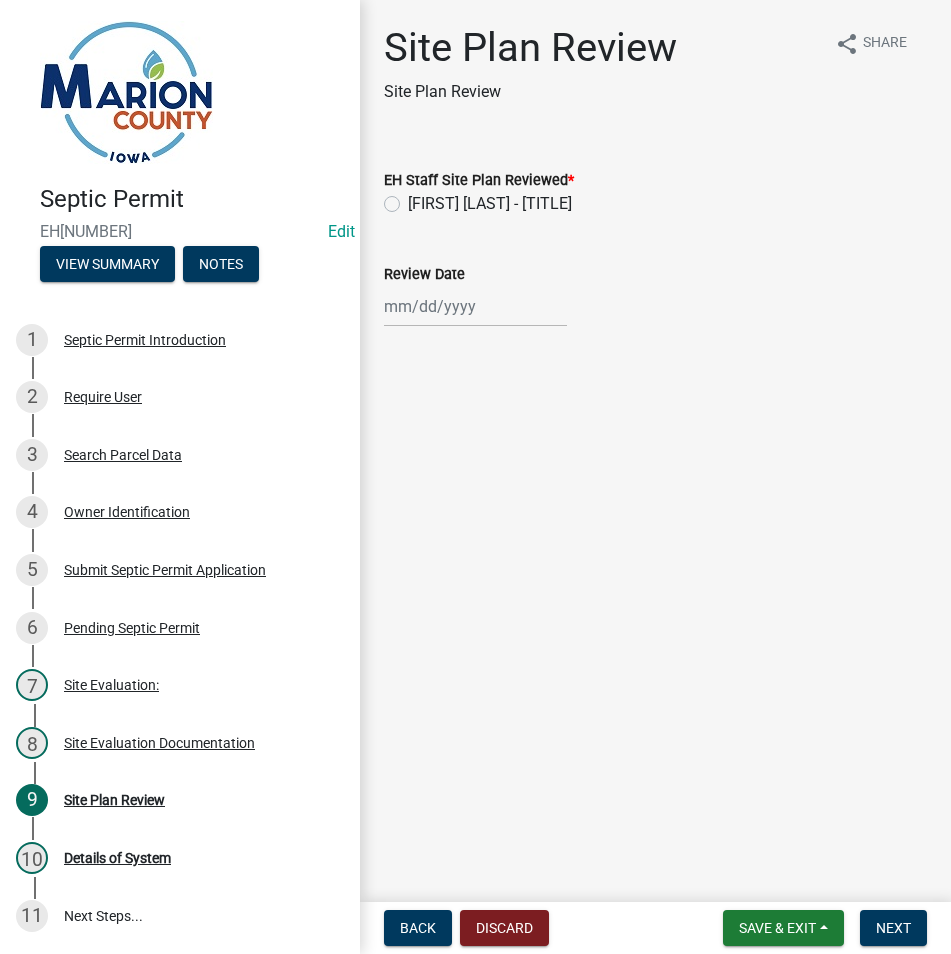 click on "[FIRST] [LAST] - [TITLE]" 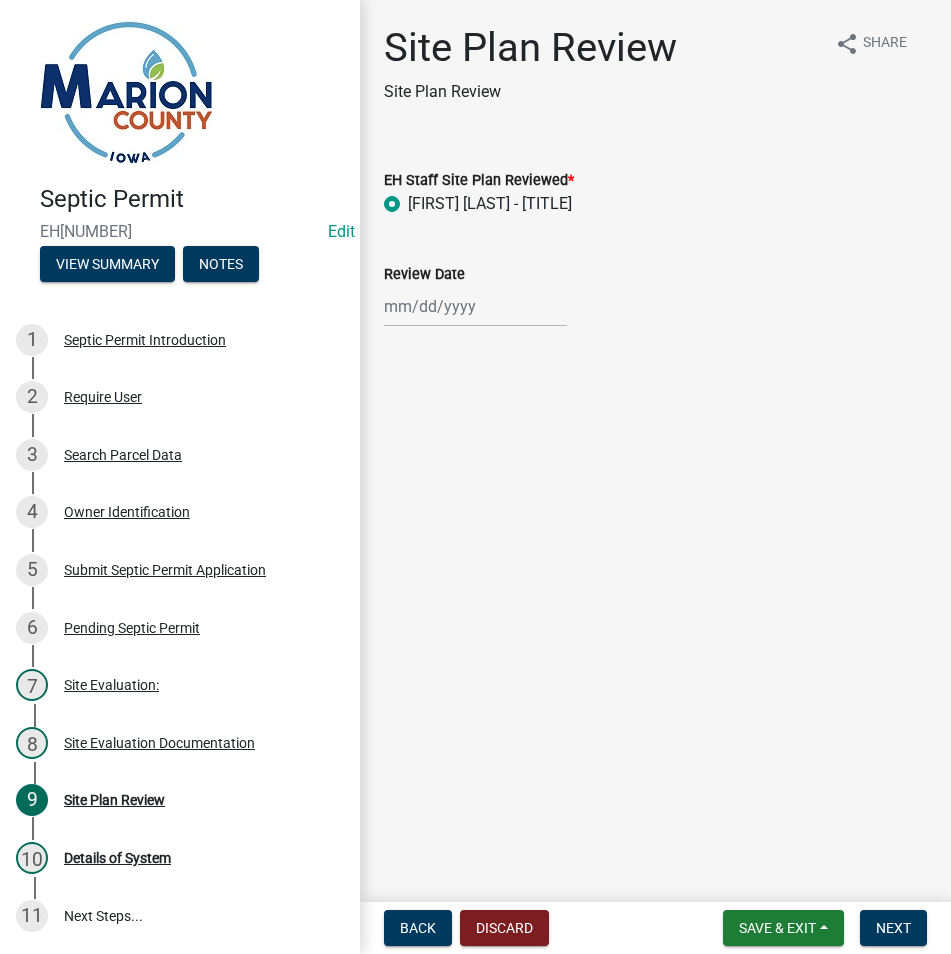 radio on "true" 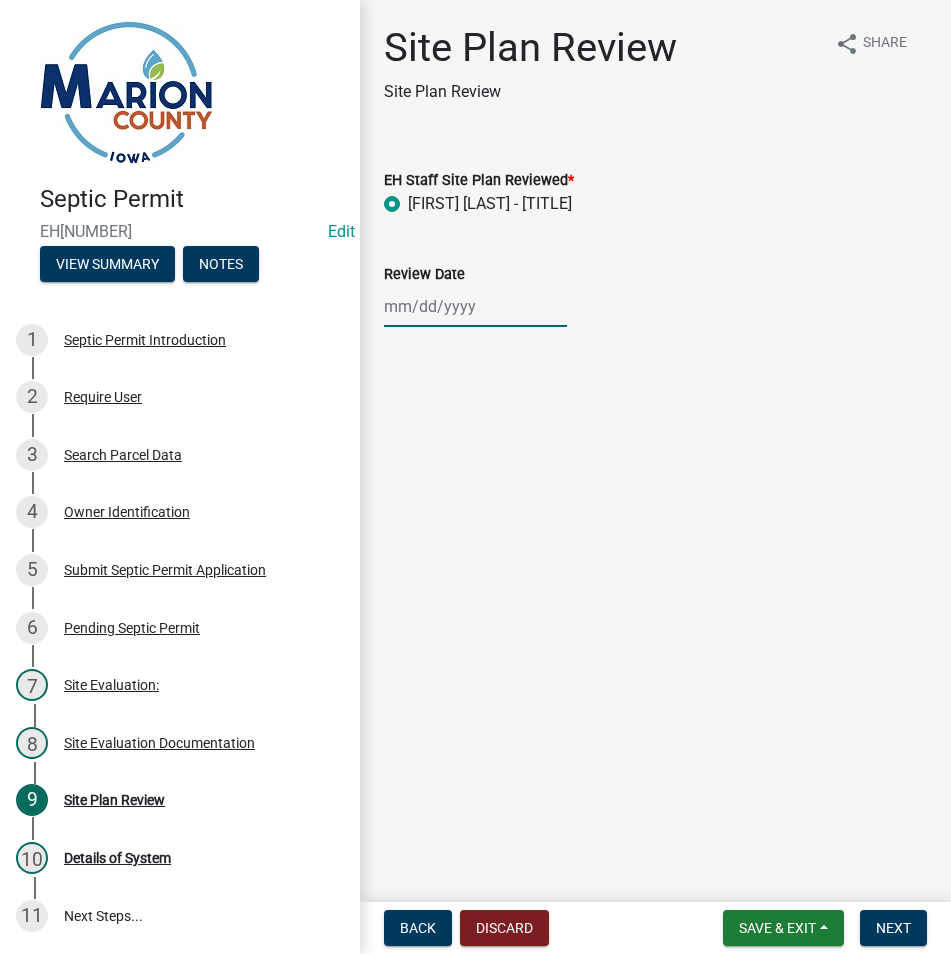 click 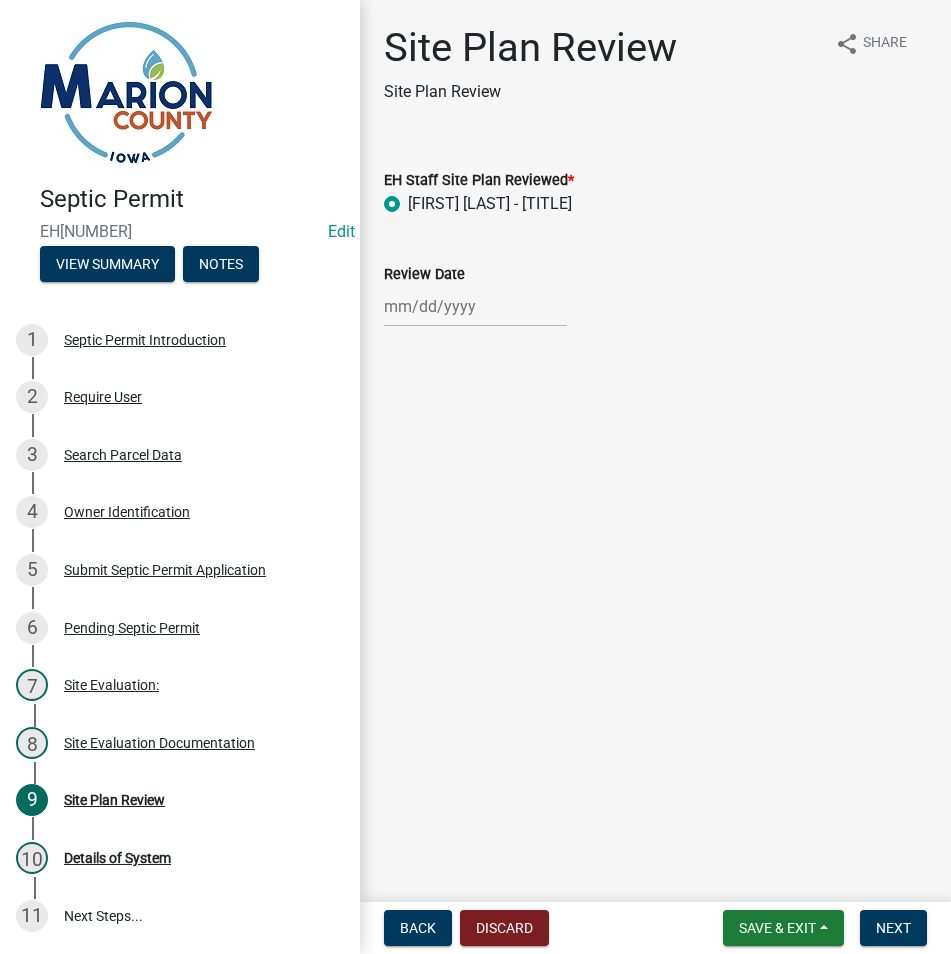 select on "8" 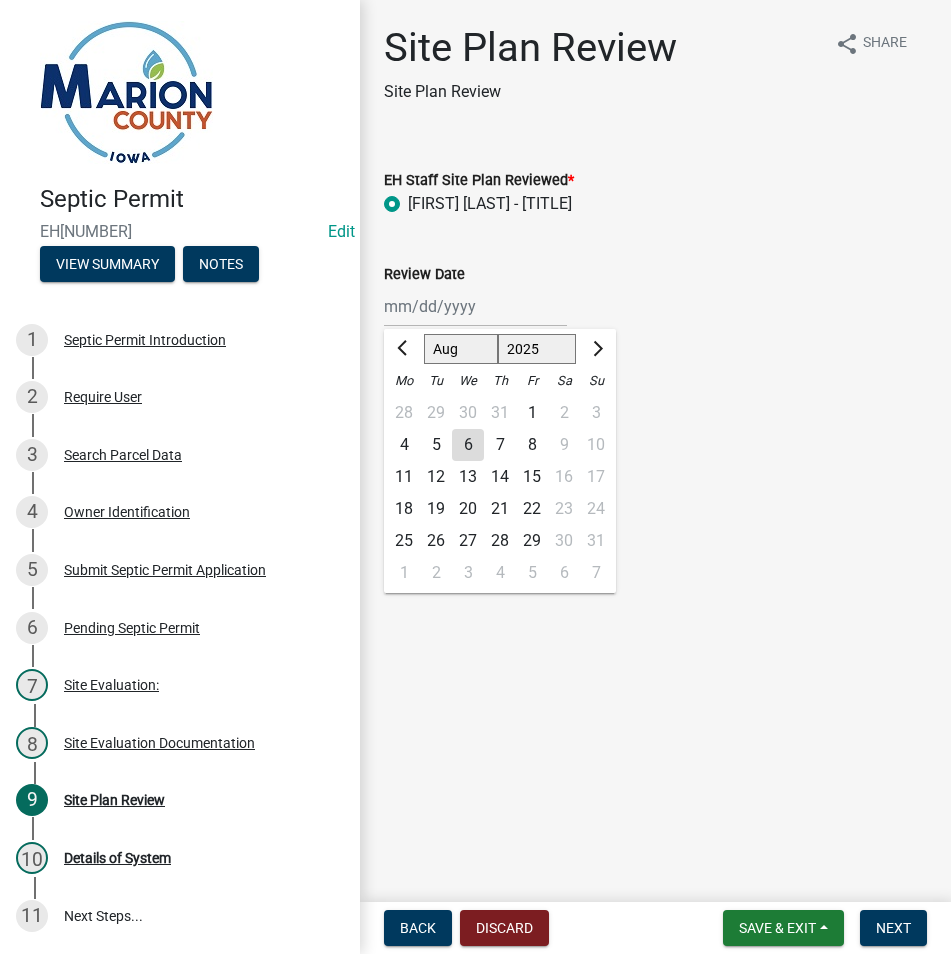 click on "6" 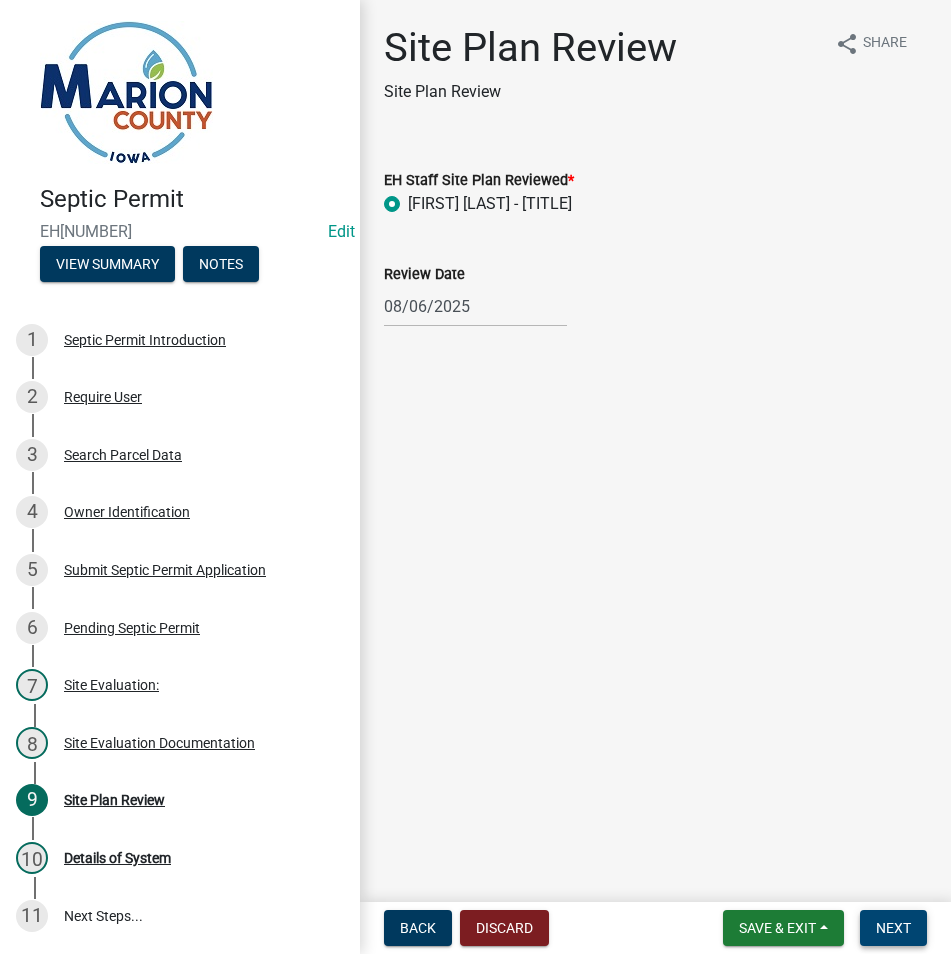 click on "Next" at bounding box center (893, 928) 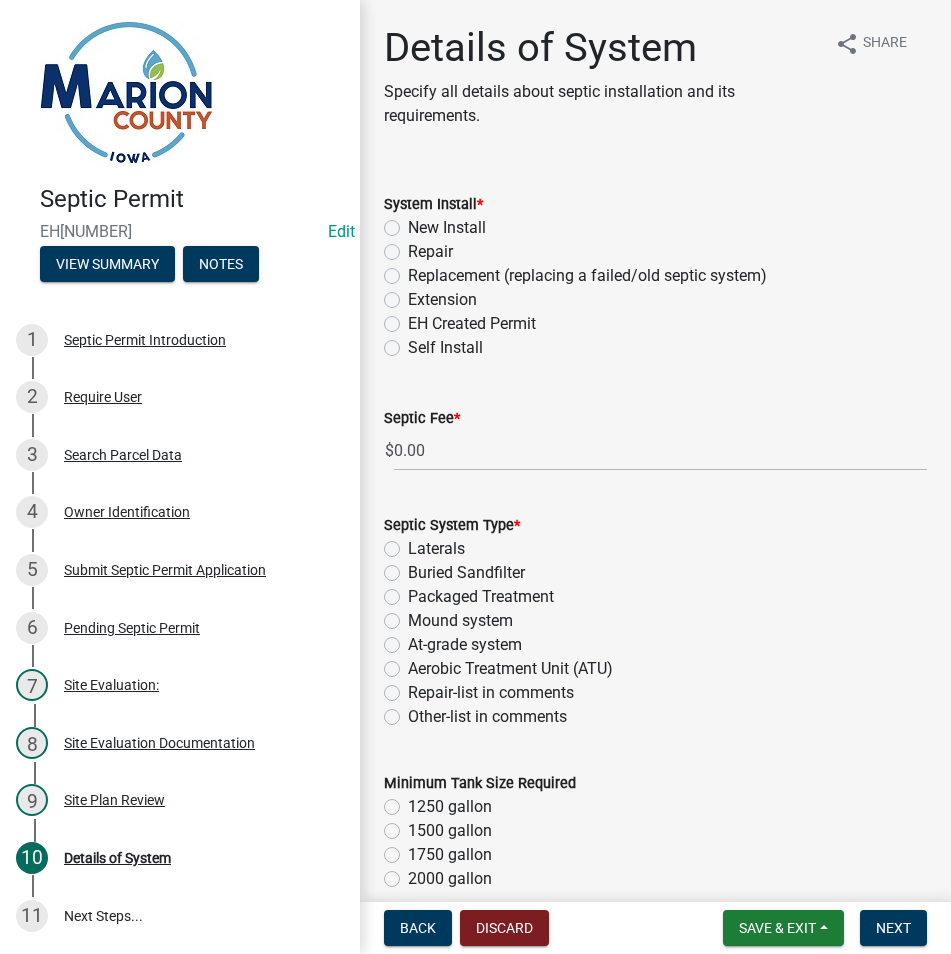 click on "Replacement (replacing a failed/old septic system)" 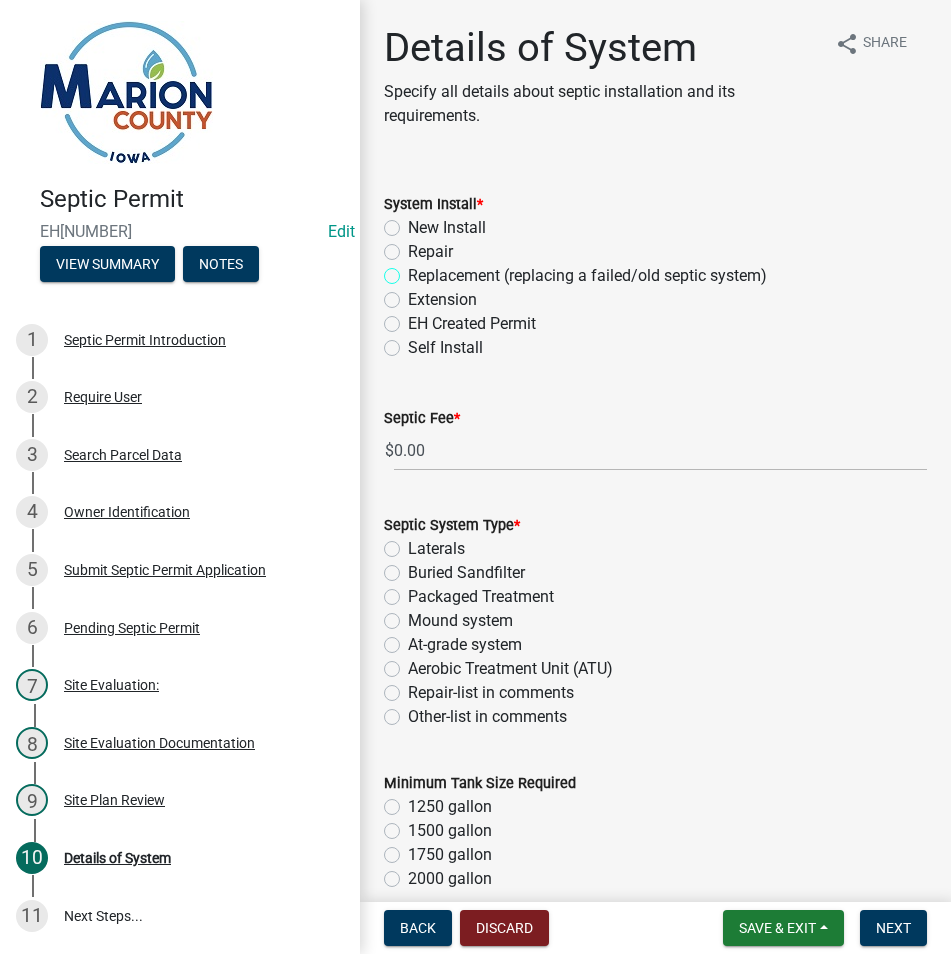 click on "Replacement (replacing a failed/old septic system)" at bounding box center [414, 270] 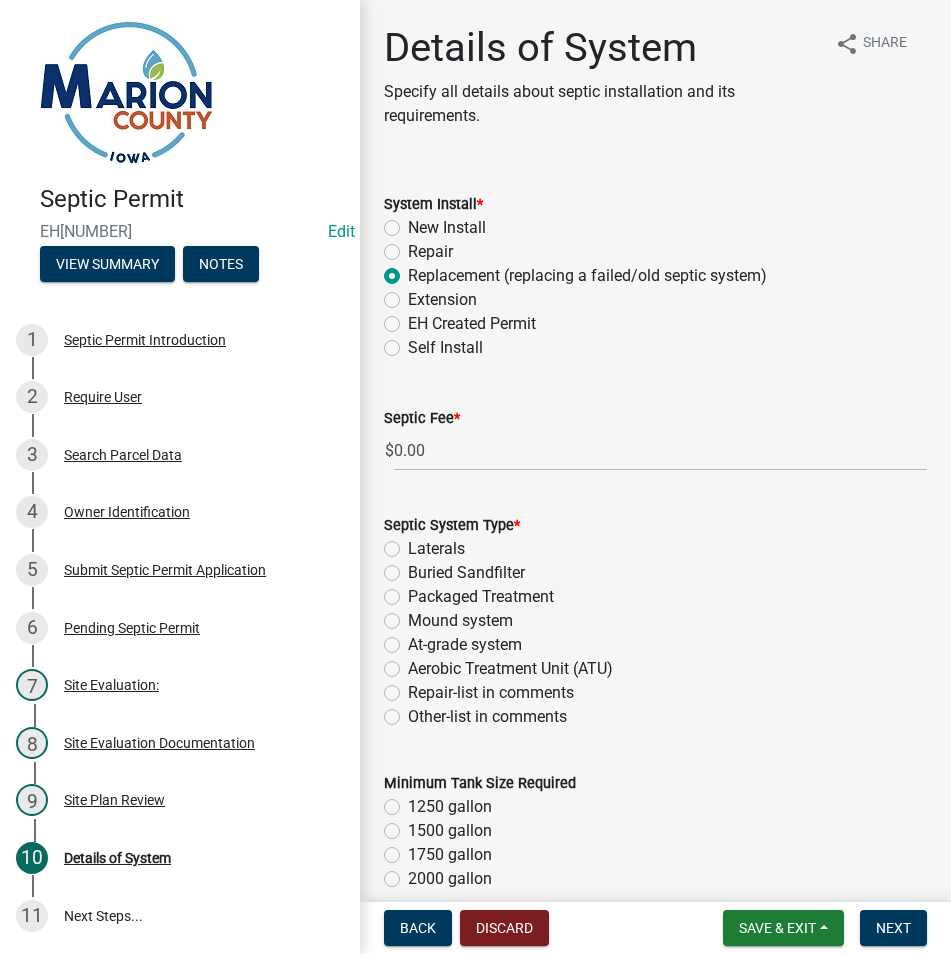 radio on "true" 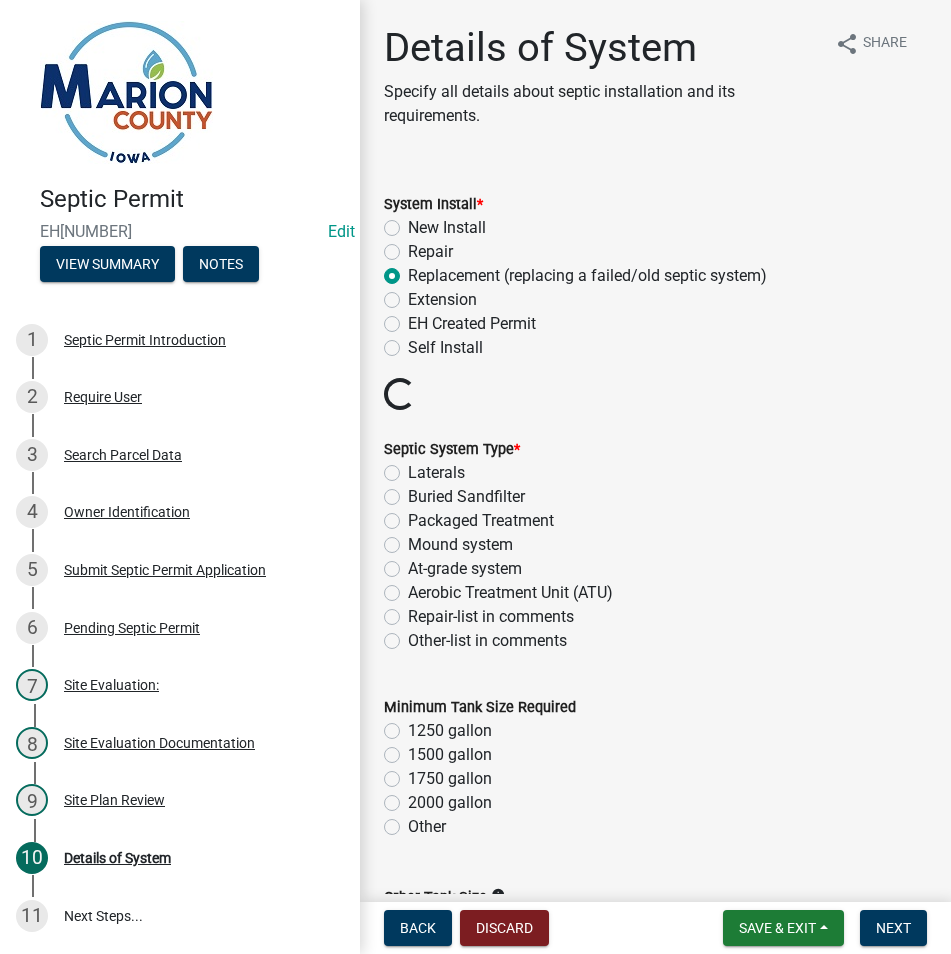click on "Buried Sandfilter" 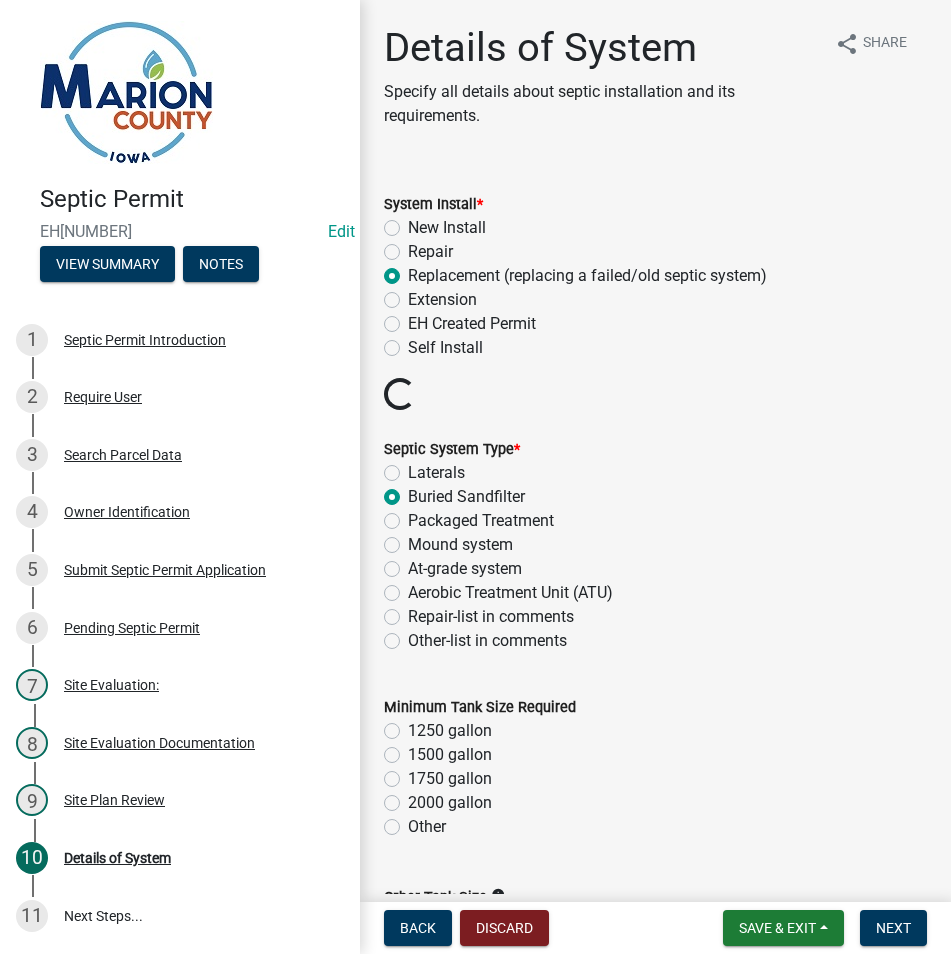 radio on "true" 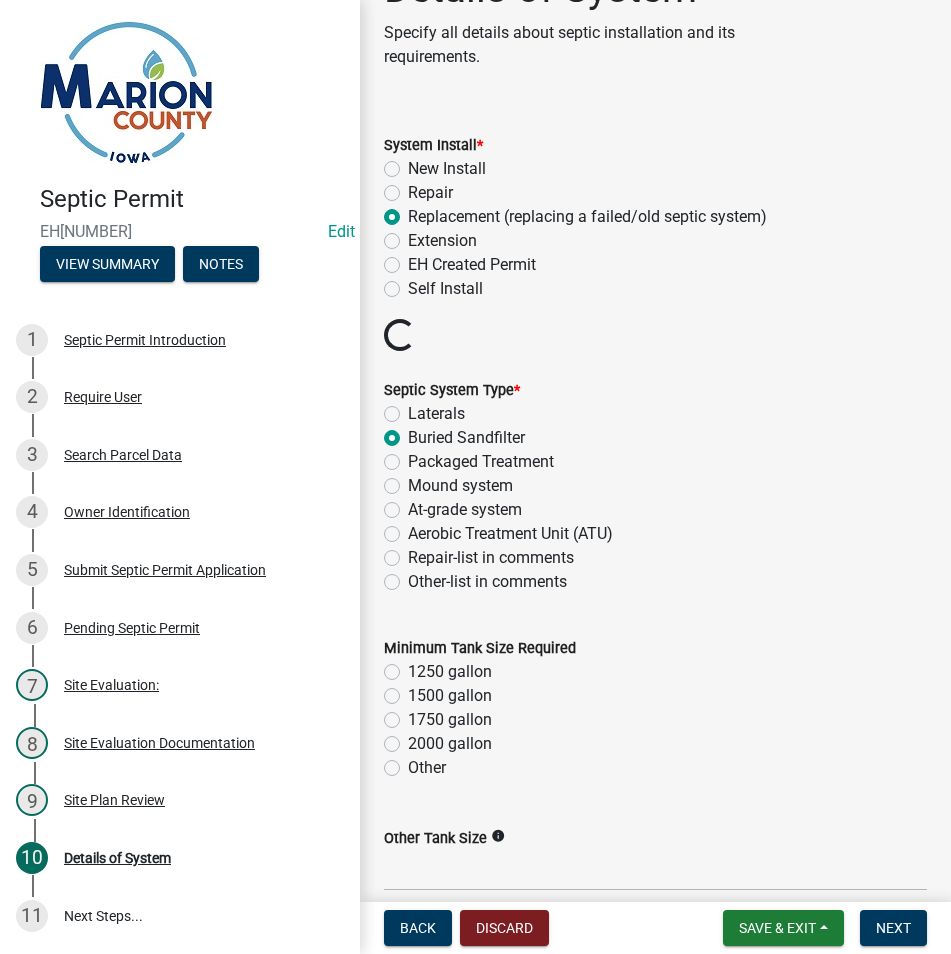 scroll, scrollTop: 300, scrollLeft: 0, axis: vertical 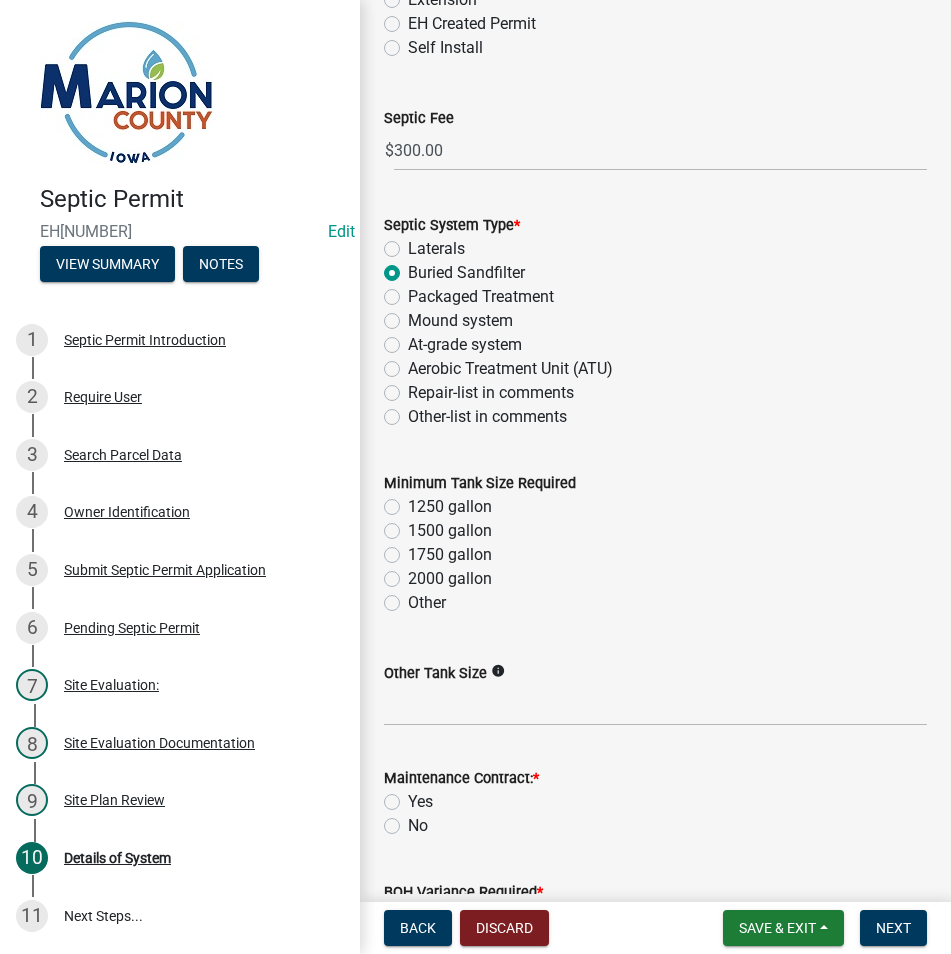 click on "2000 gallon" 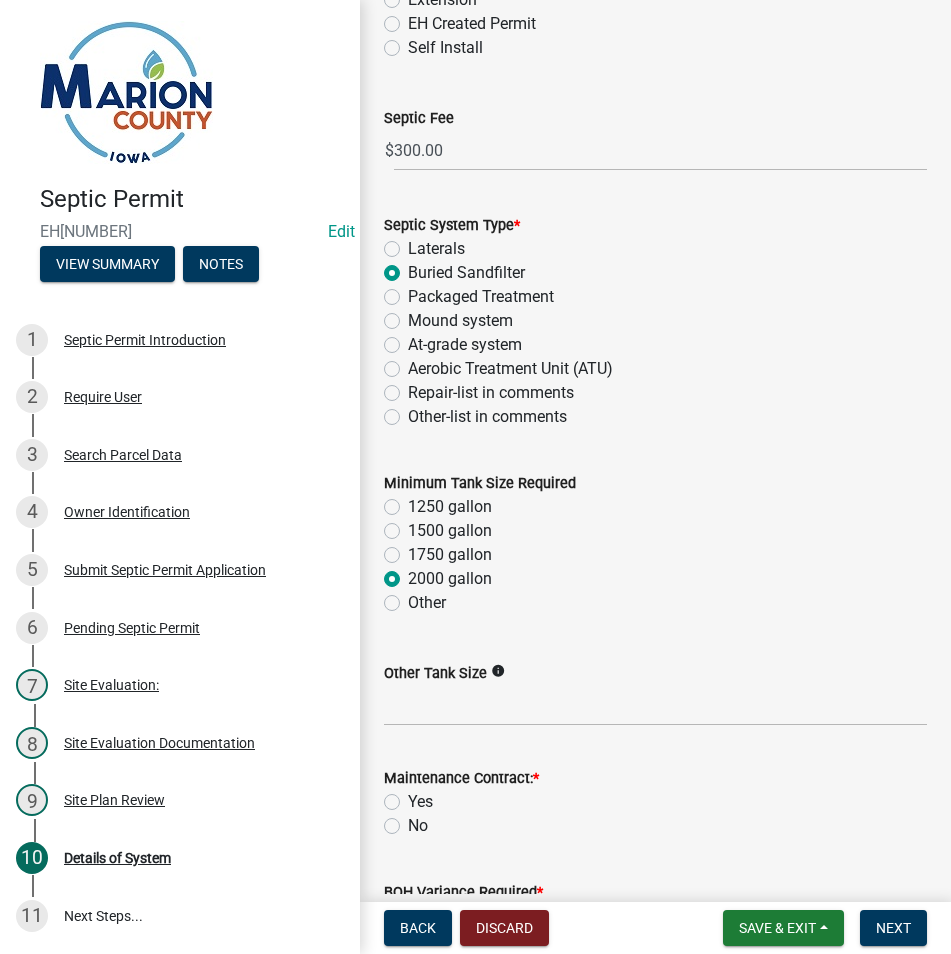 radio on "true" 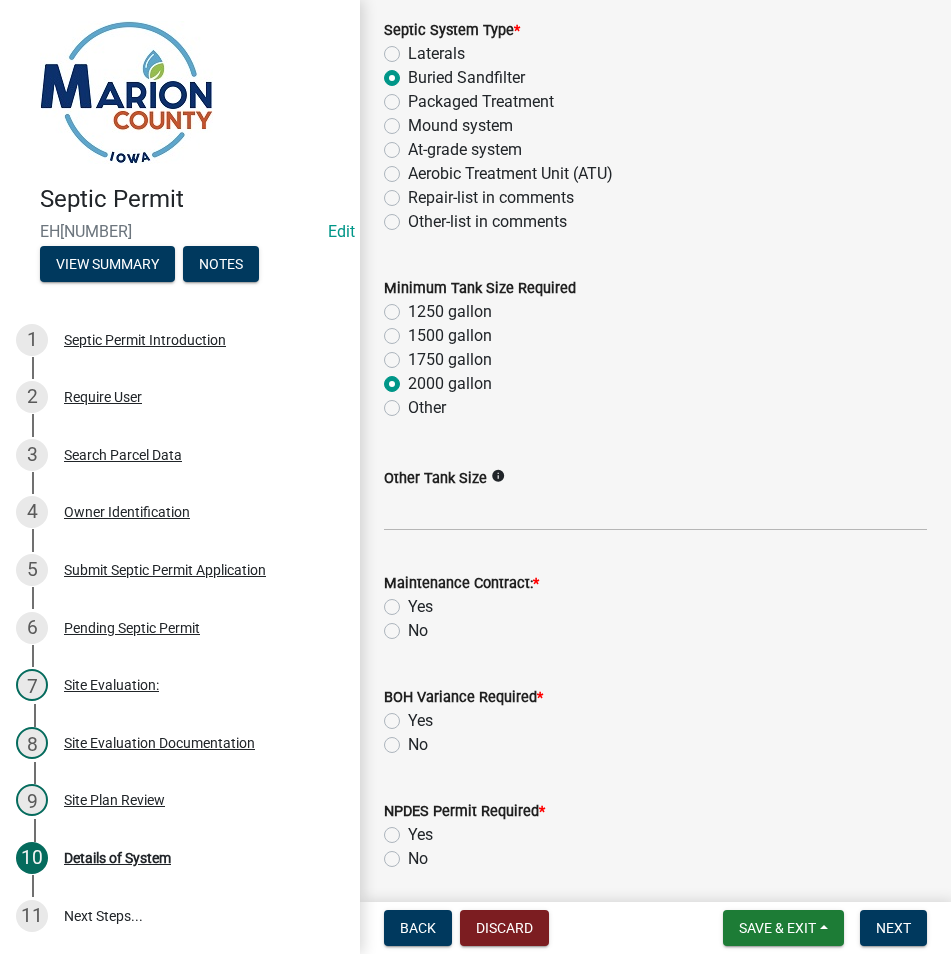 scroll, scrollTop: 500, scrollLeft: 0, axis: vertical 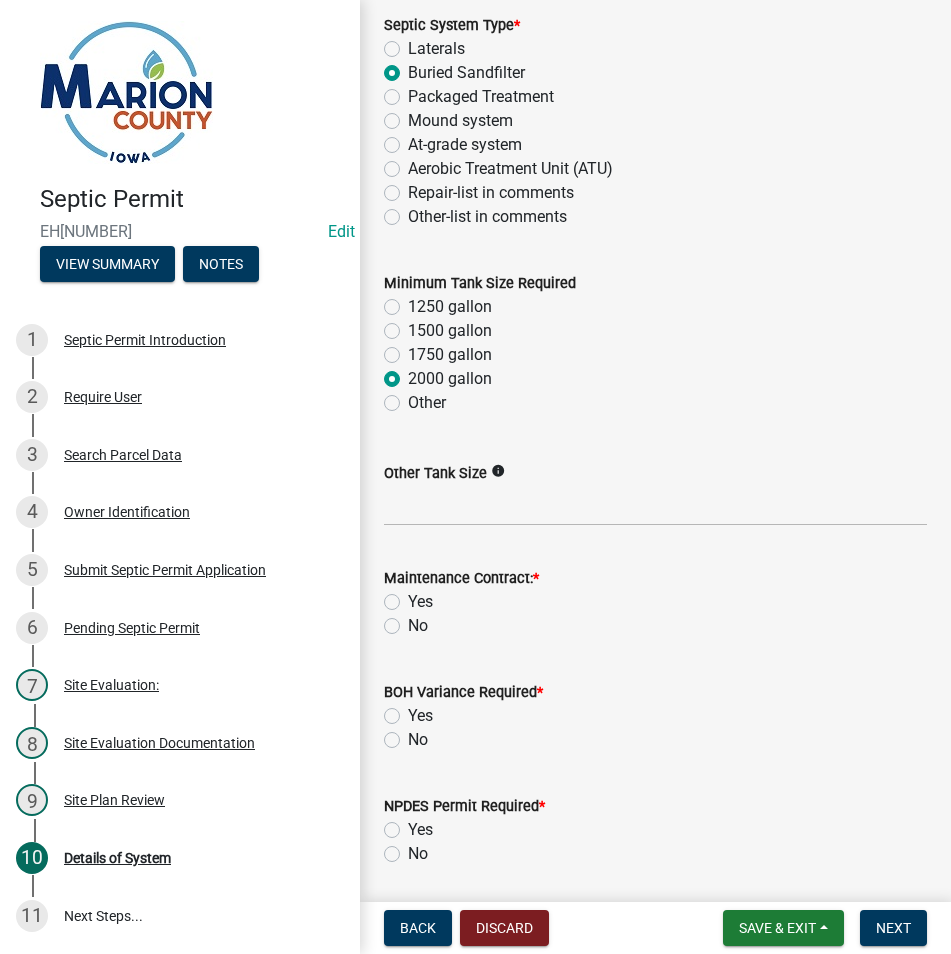 click on "No" 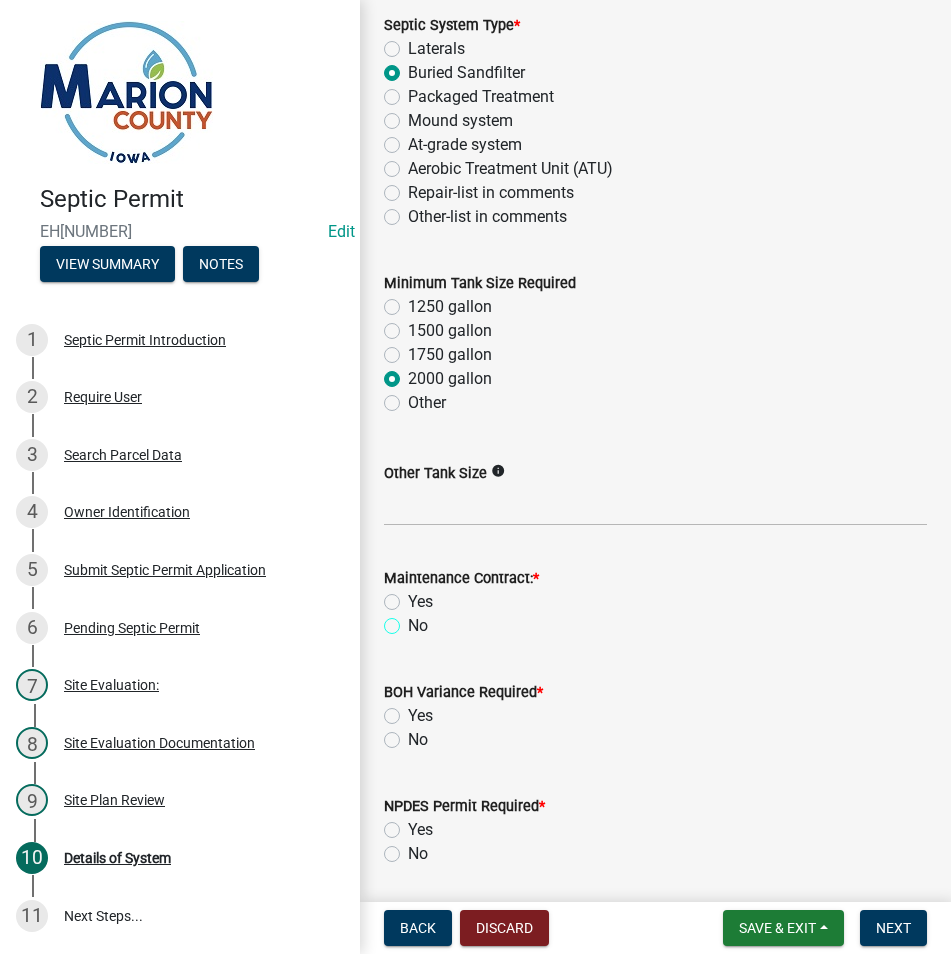 click on "No" at bounding box center (414, 620) 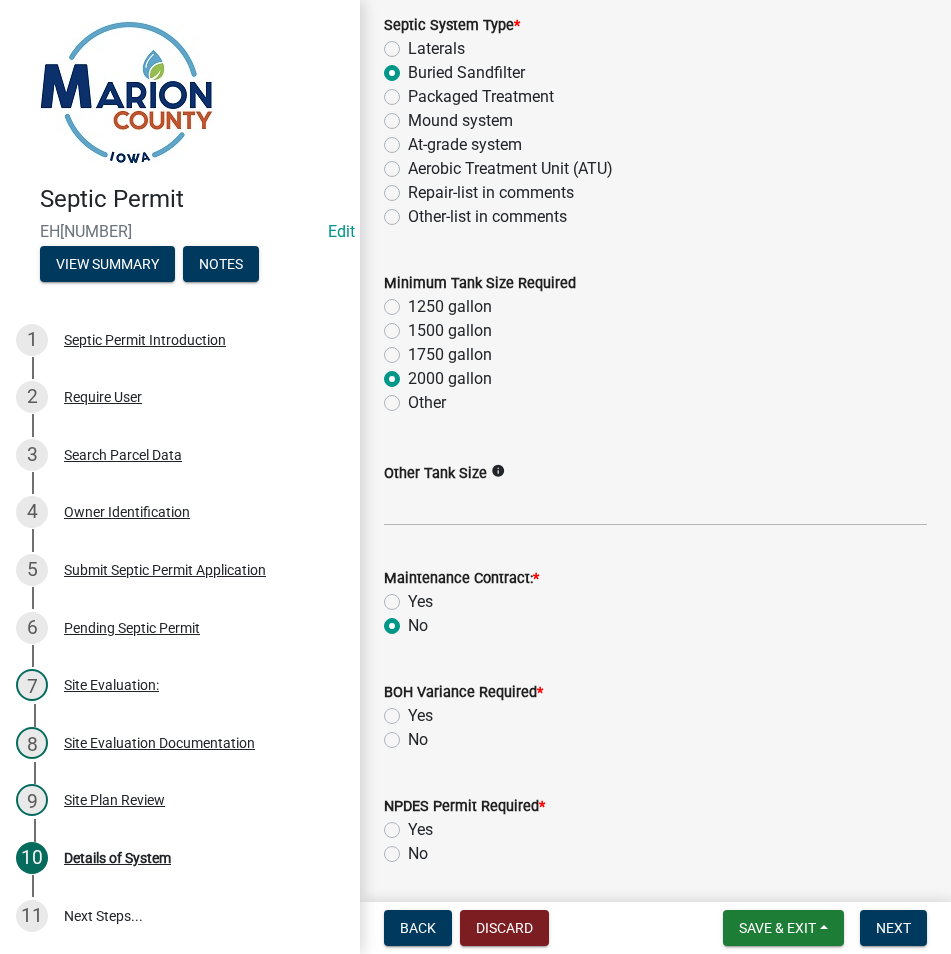 radio on "true" 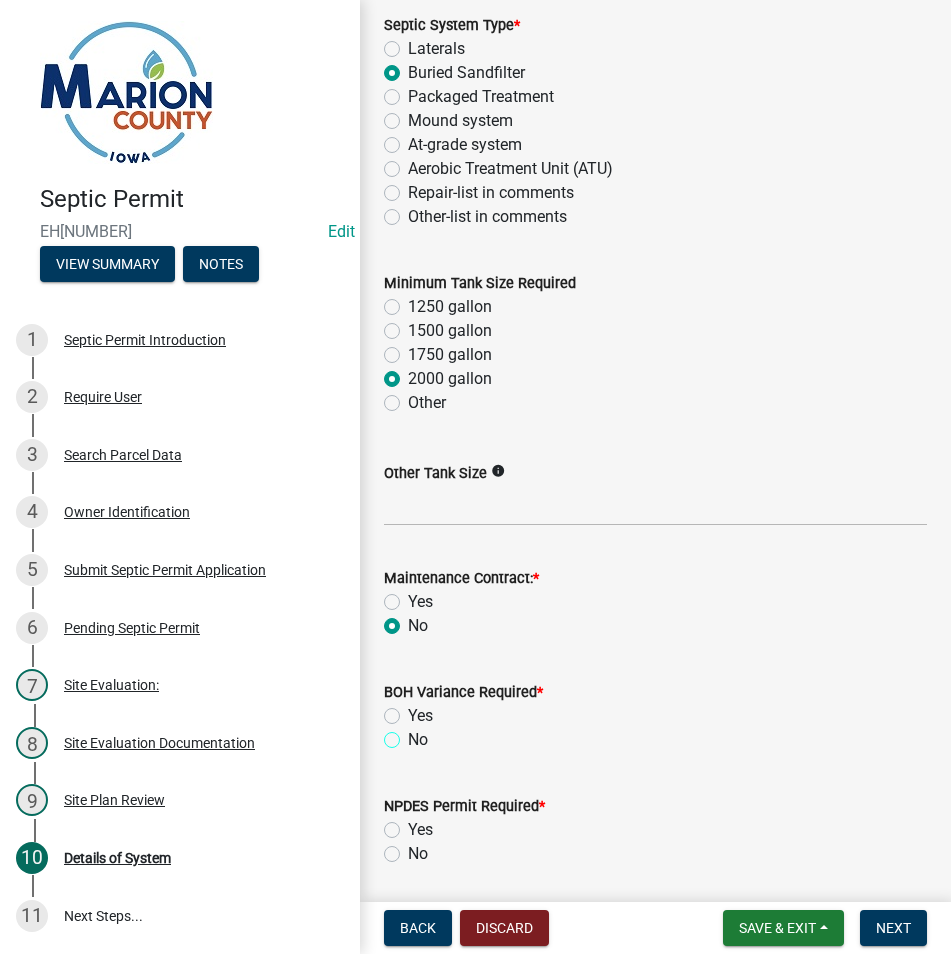 click on "No" at bounding box center (414, 734) 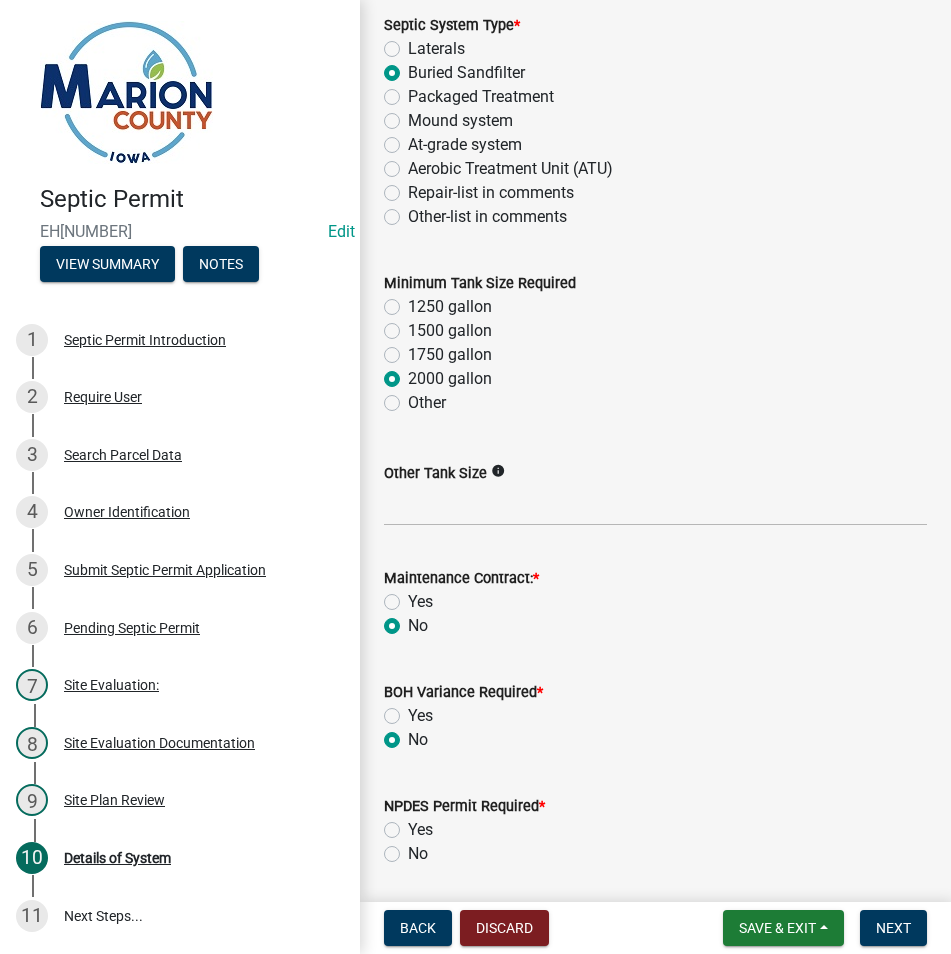 radio on "true" 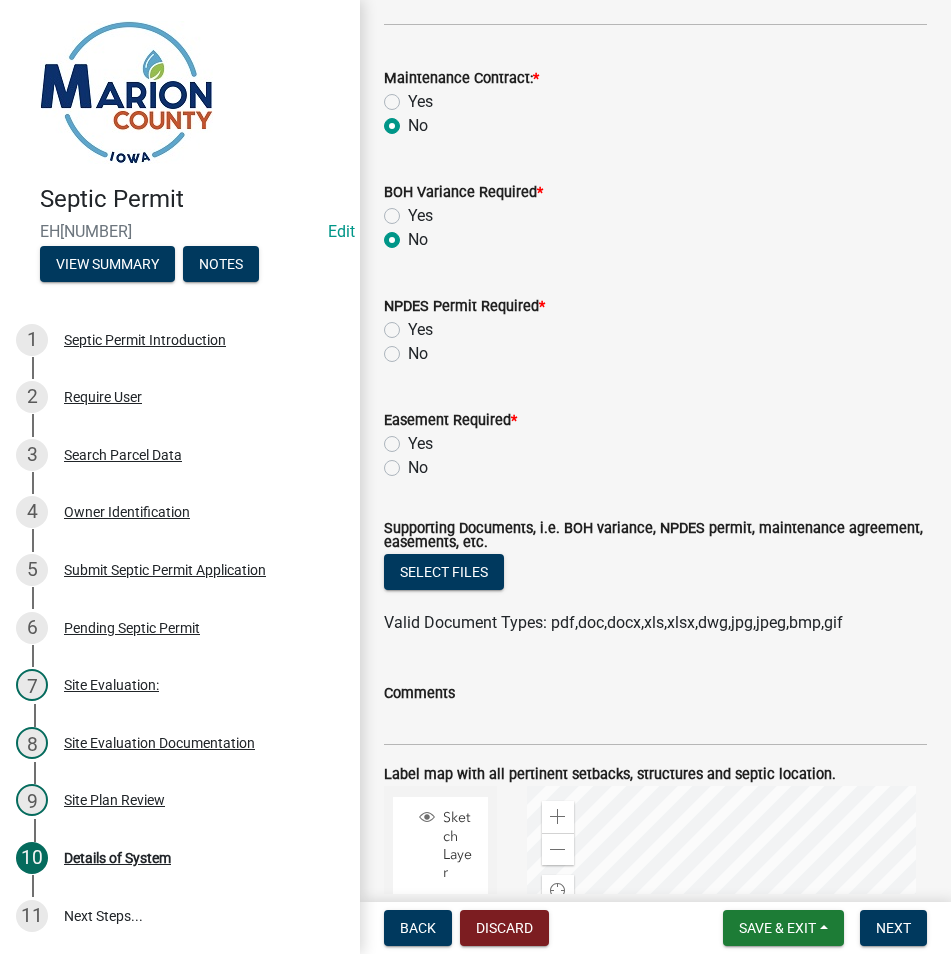 click on "No" 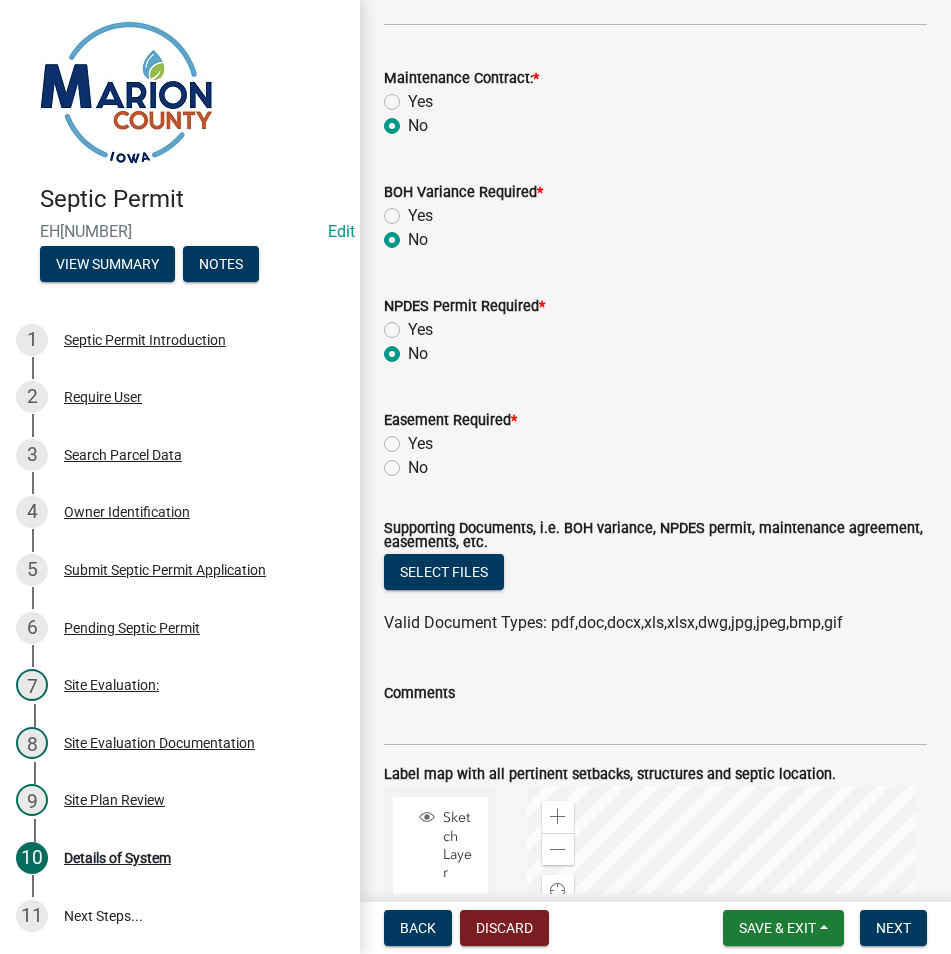 radio on "true" 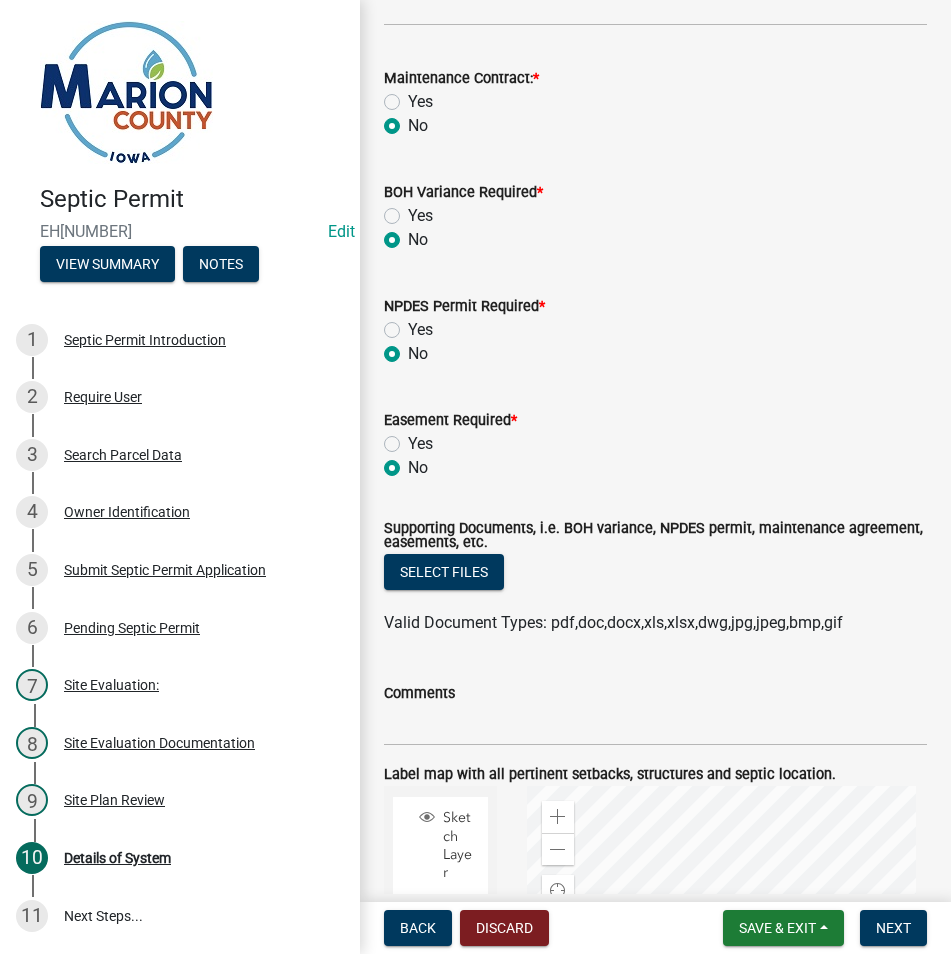radio on "true" 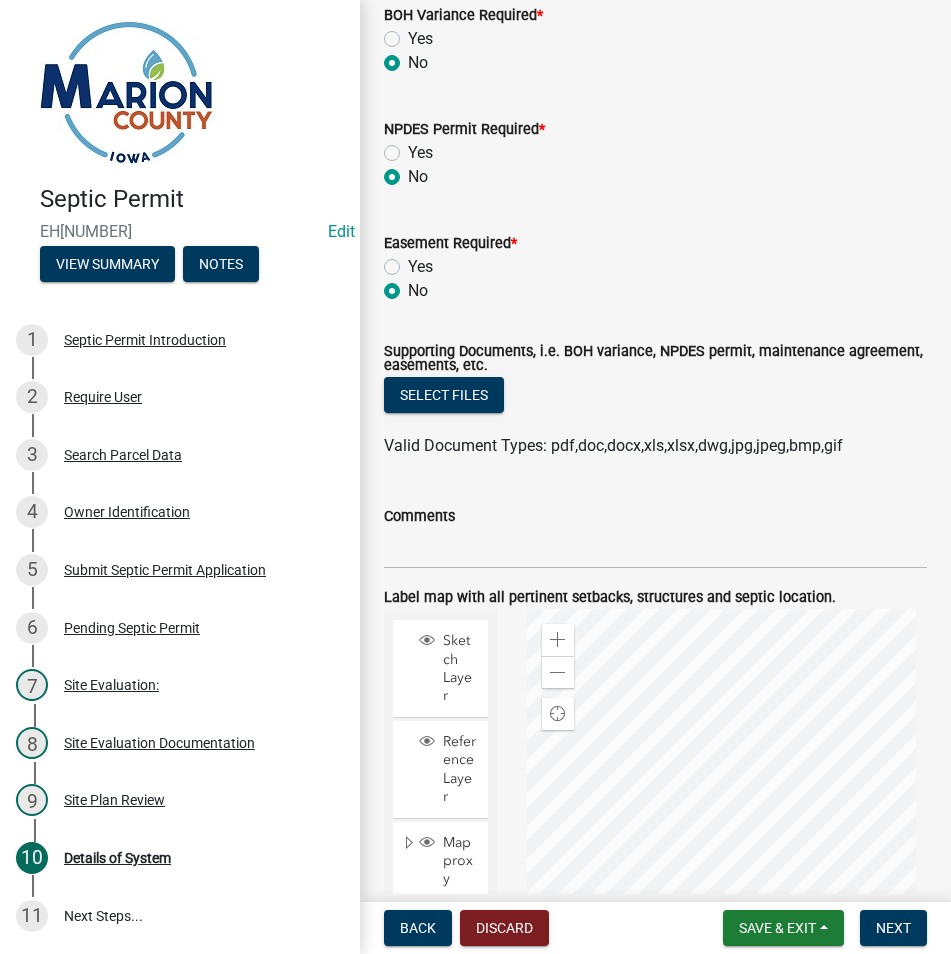 scroll, scrollTop: 1400, scrollLeft: 0, axis: vertical 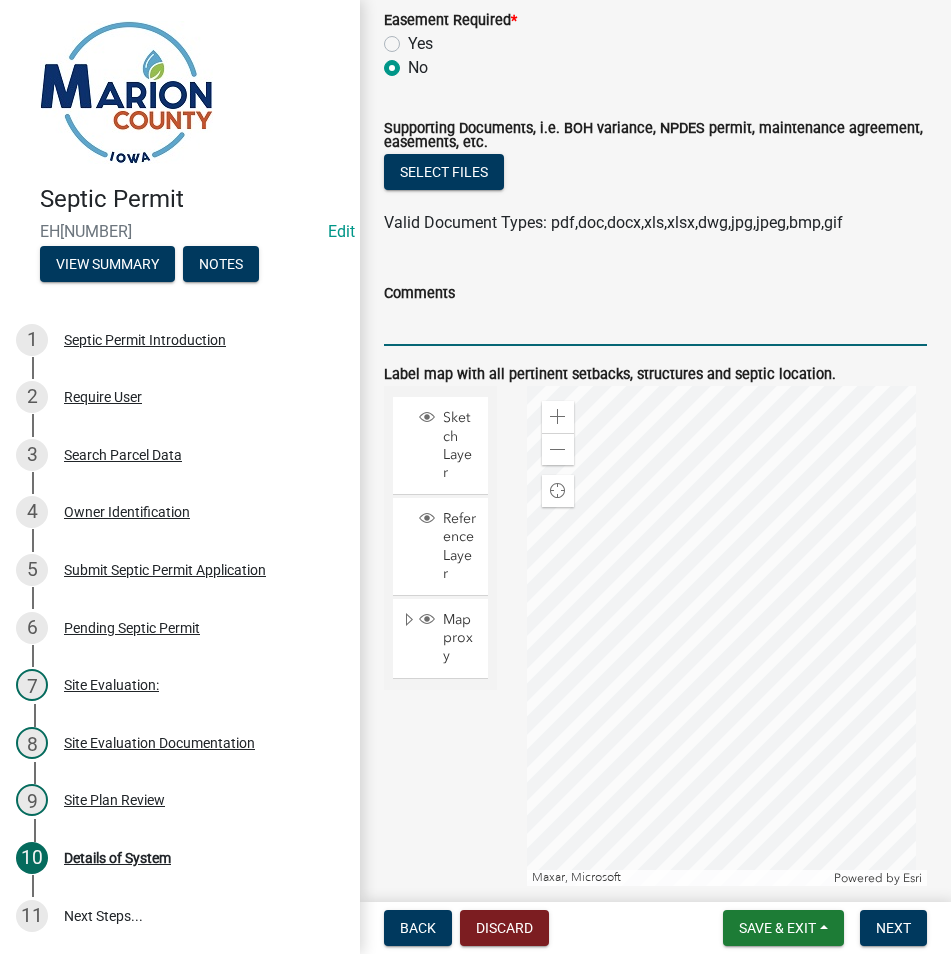 click on "Comments" at bounding box center [655, 325] 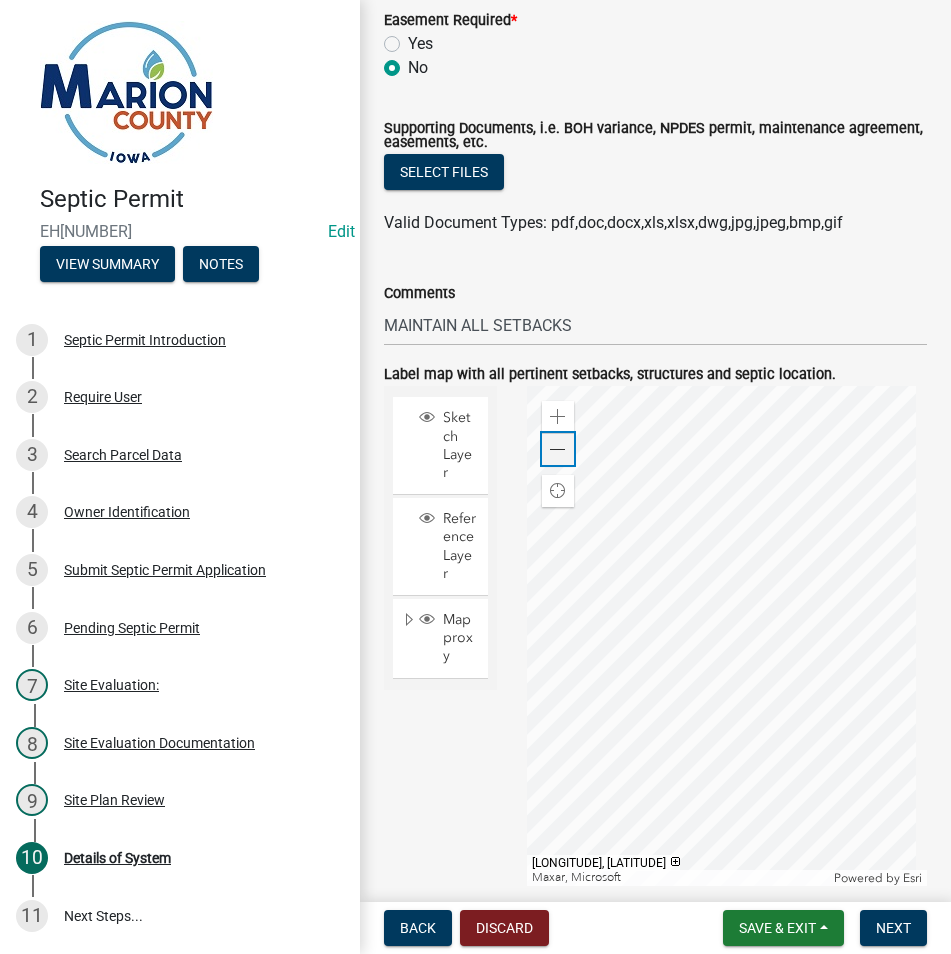 click on "Zoom out" 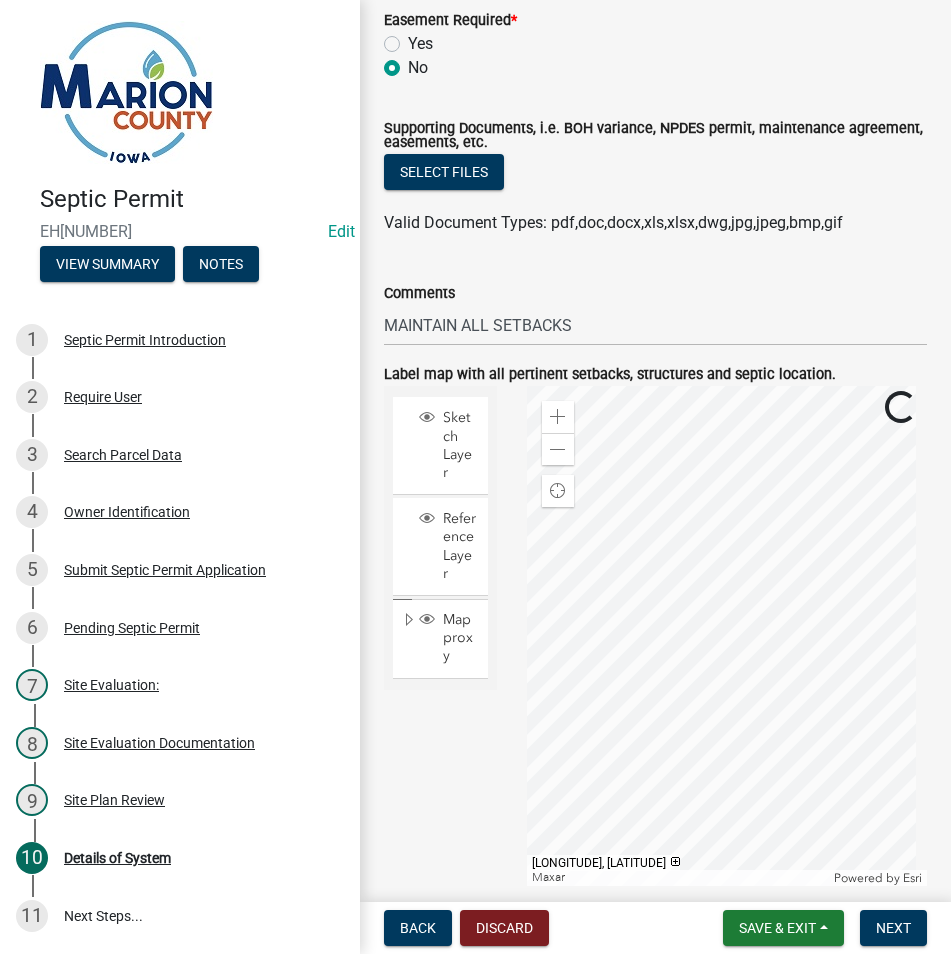 click 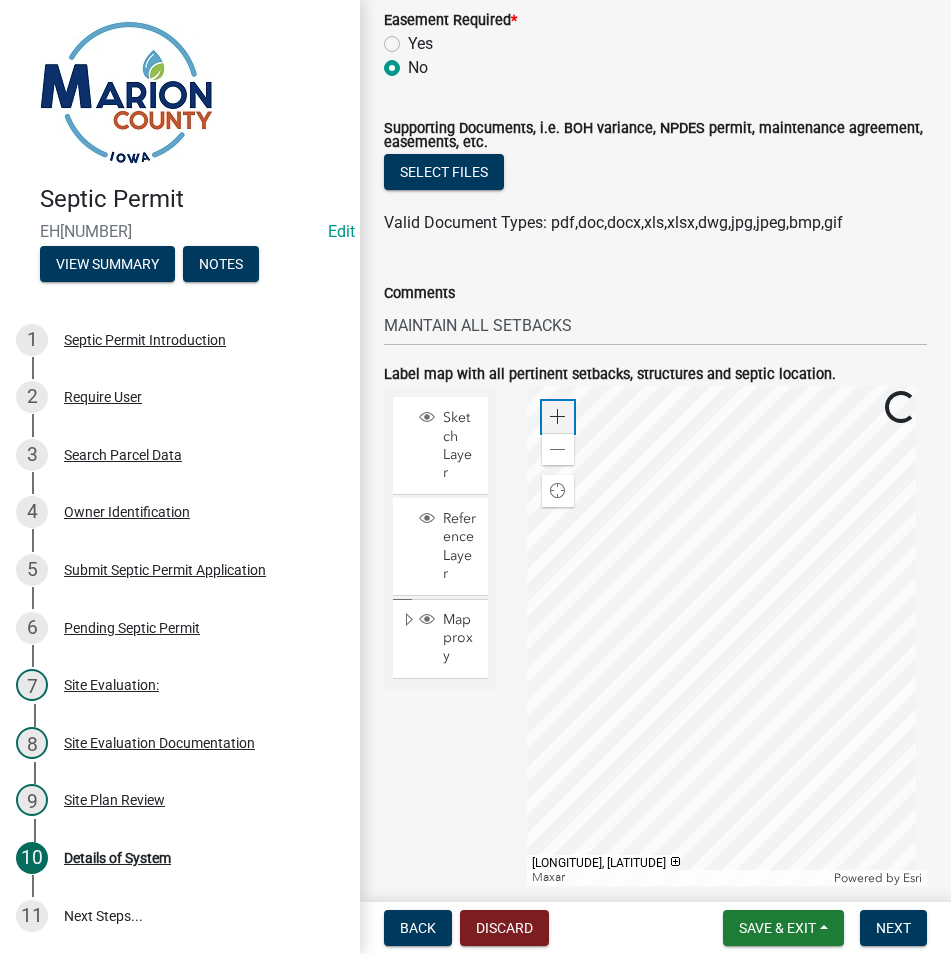 click on "Zoom in" 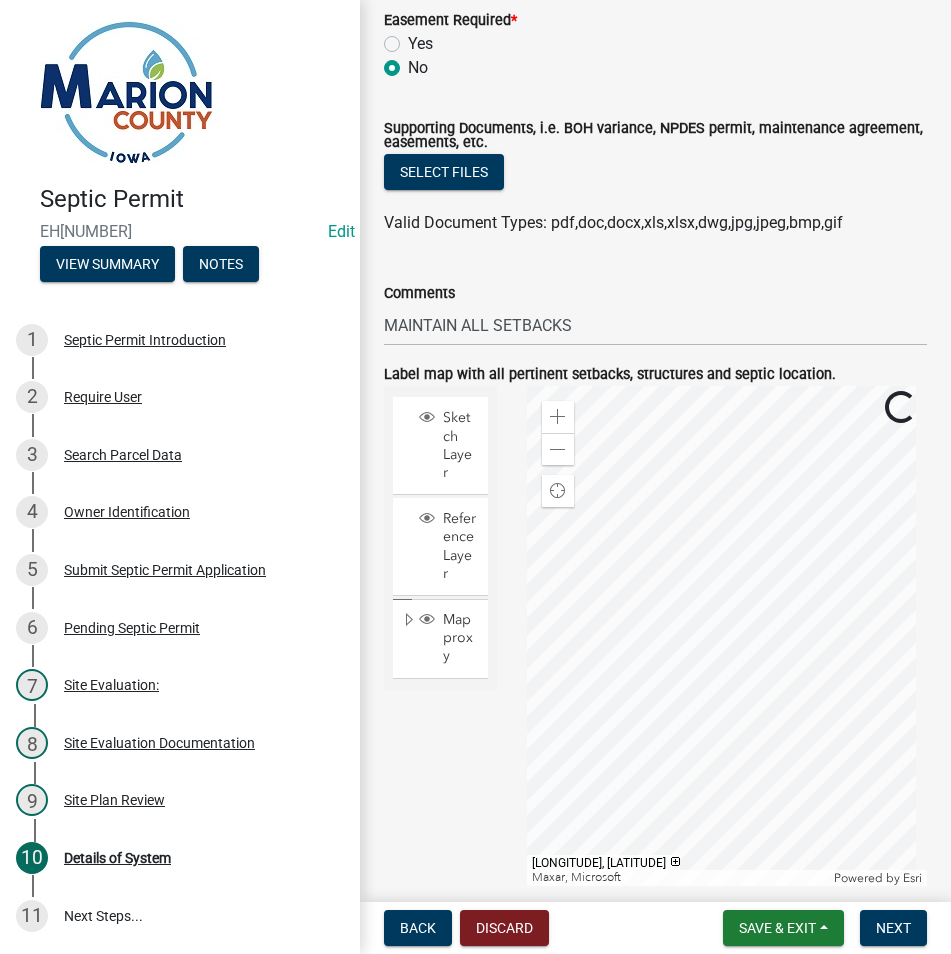 click 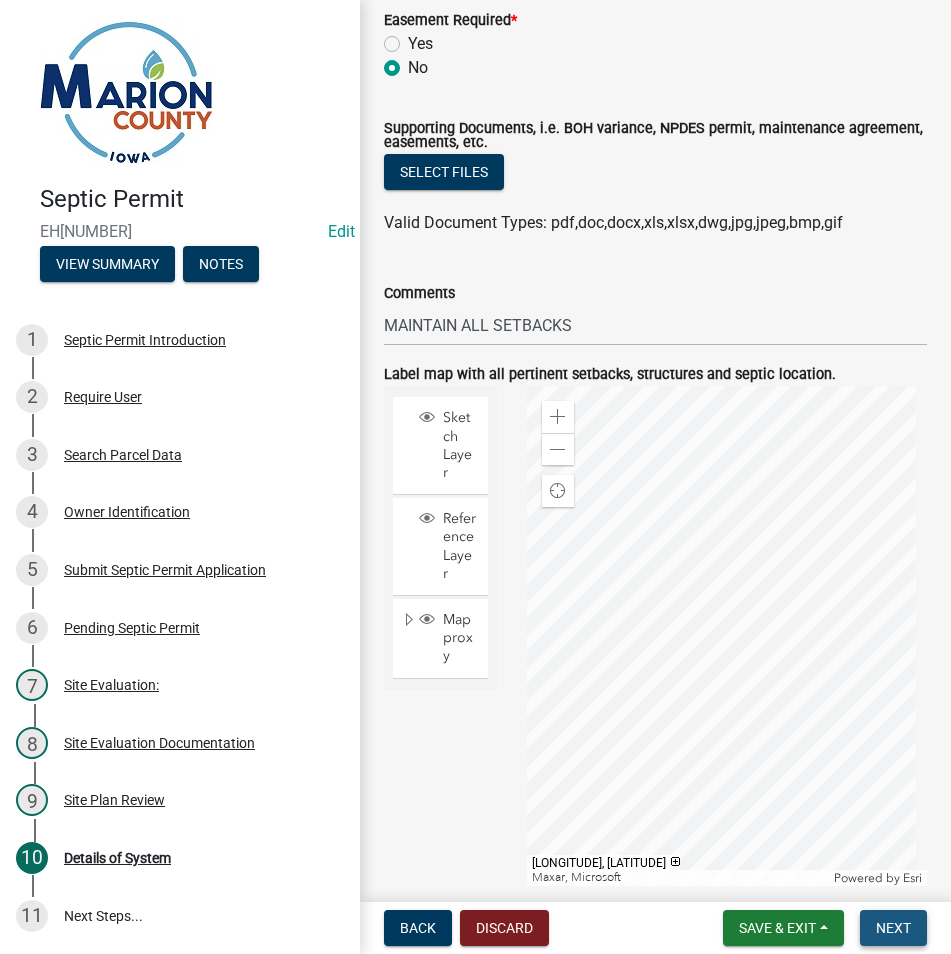 click on "Next" at bounding box center [893, 928] 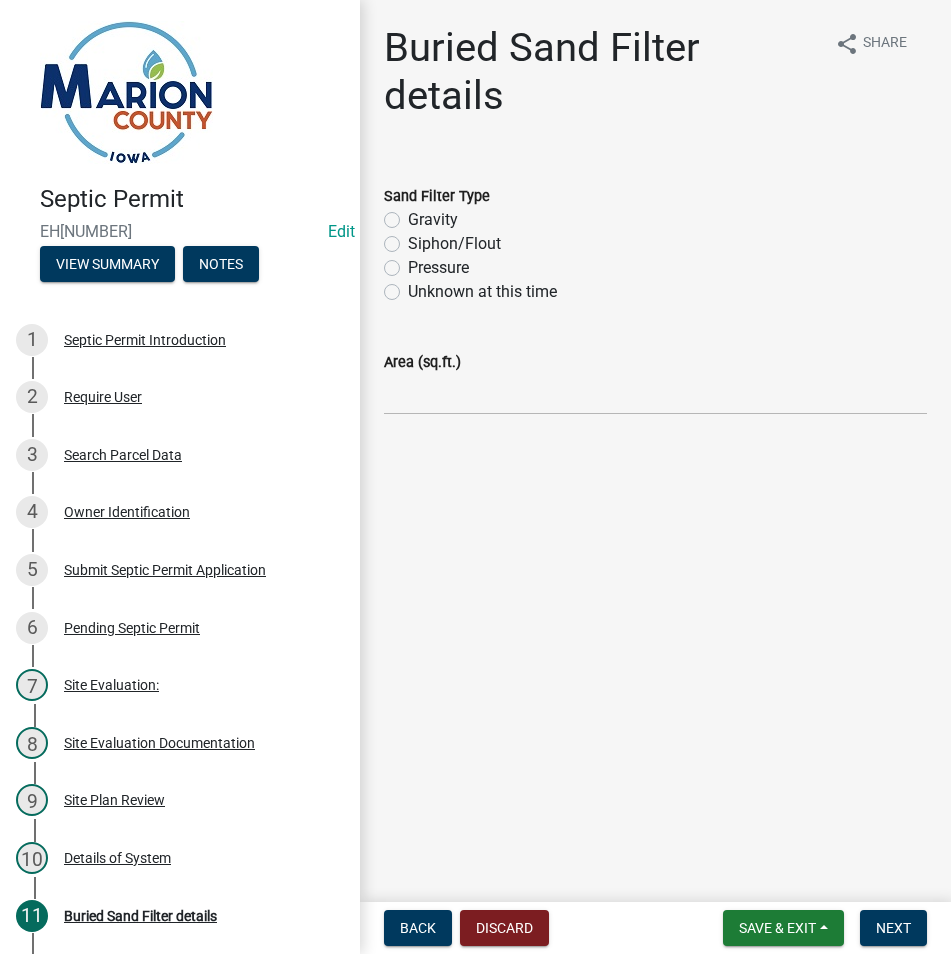 click on "Siphon/Flout" 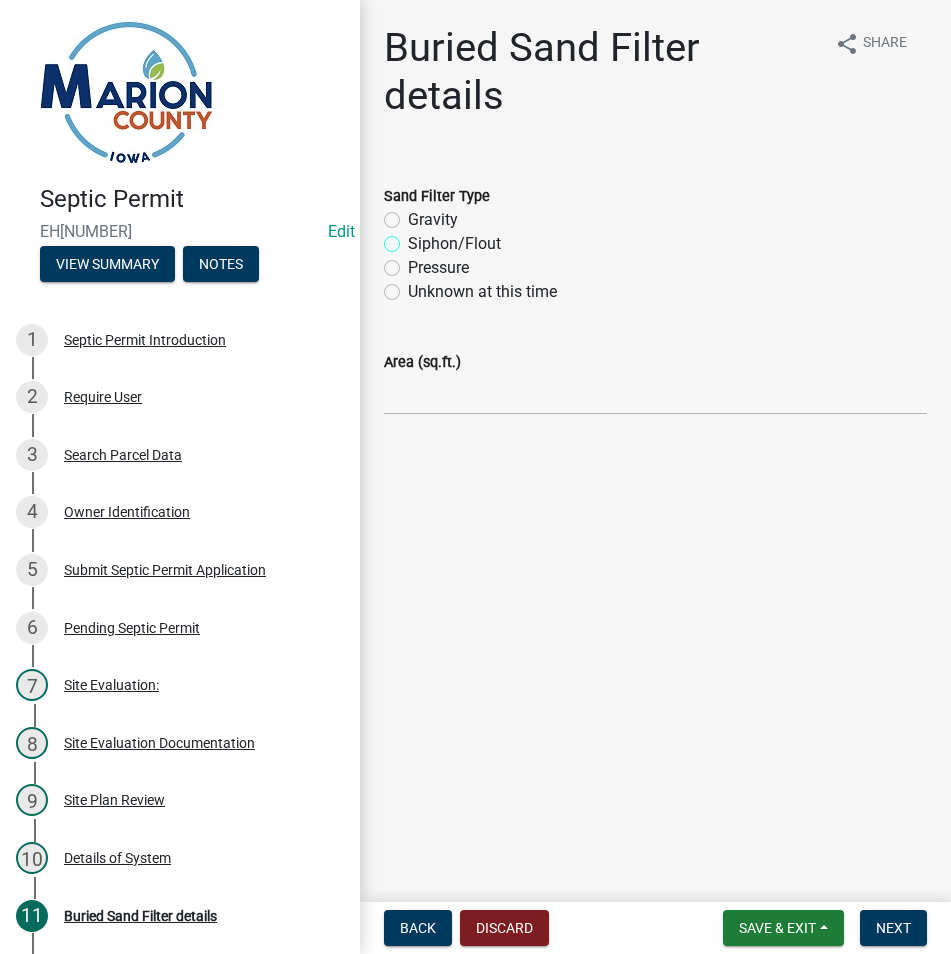 click on "Siphon/Flout" at bounding box center (414, 238) 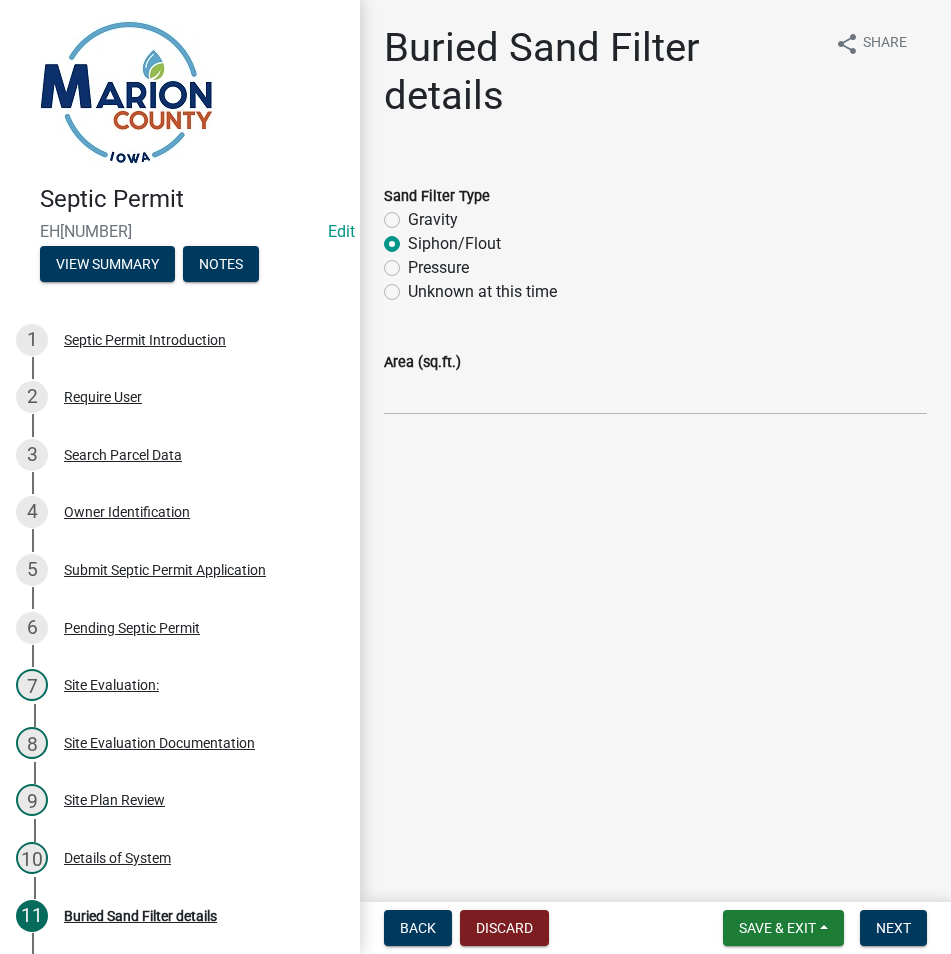 radio on "true" 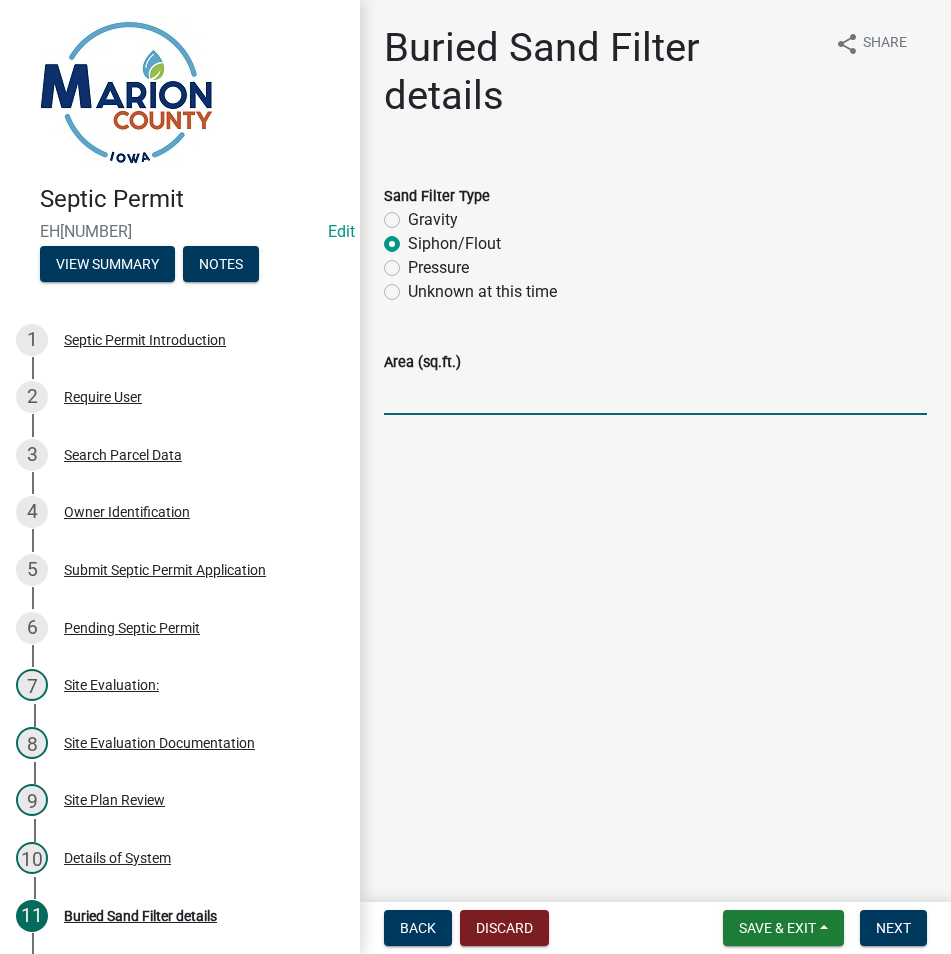 click on "Area (sq.ft.)" at bounding box center (655, 394) 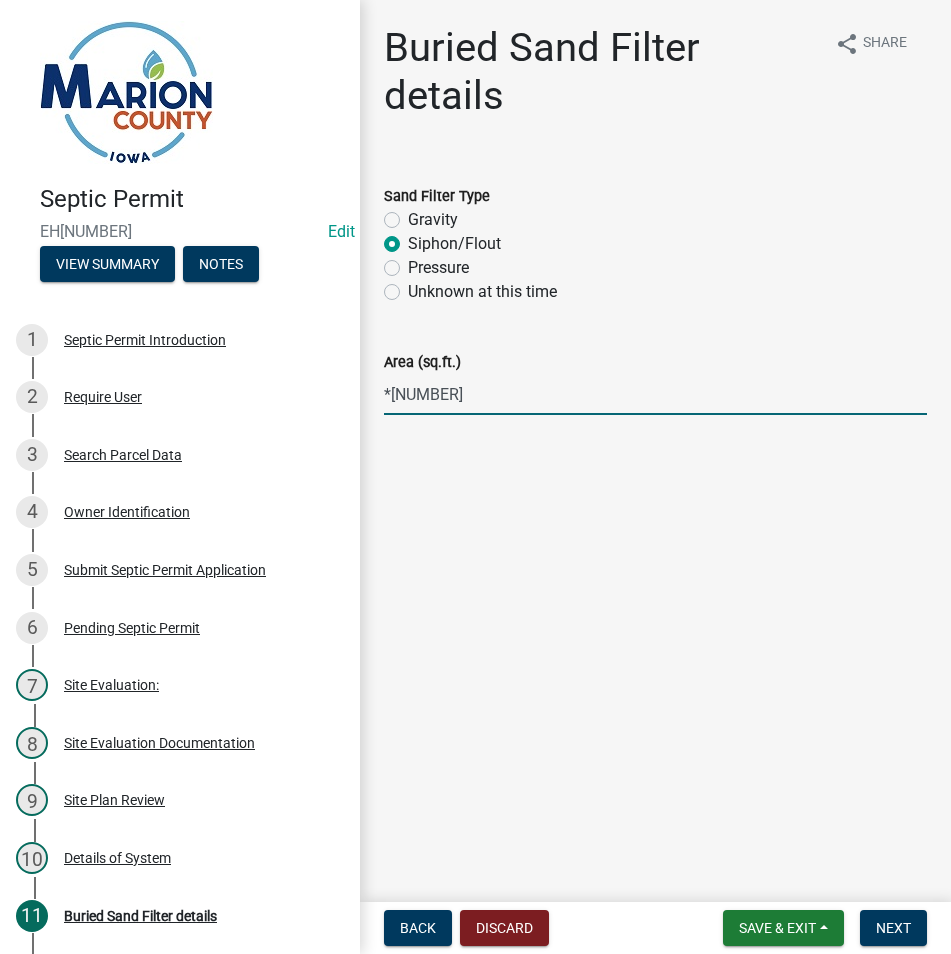 type on "*" 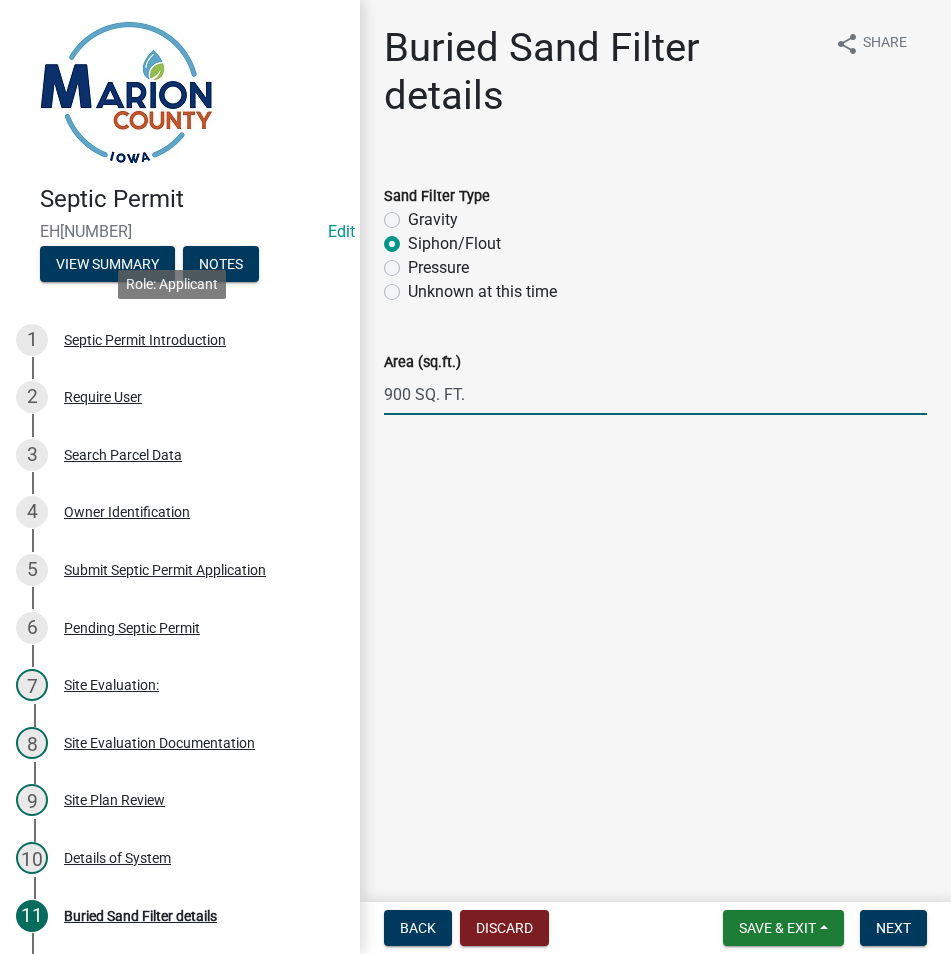 drag, startPoint x: 491, startPoint y: 391, endPoint x: 114, endPoint y: 309, distance: 385.81473 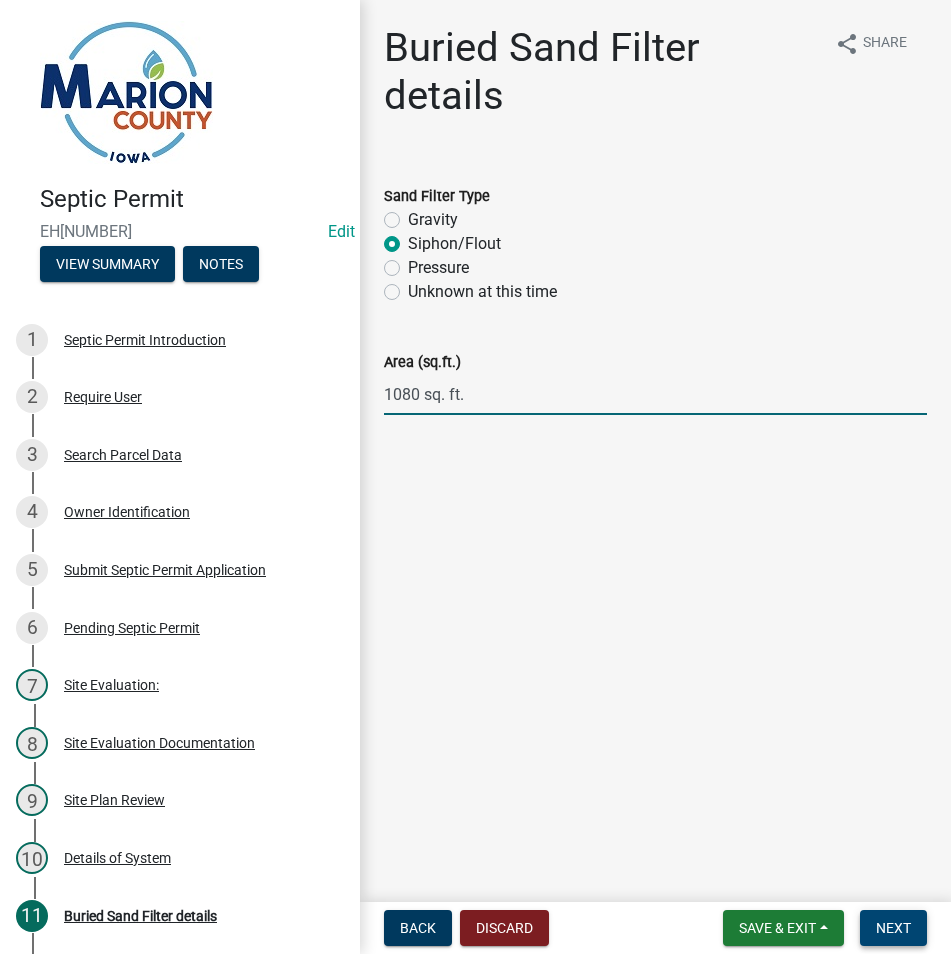type on "1080 sq. ft." 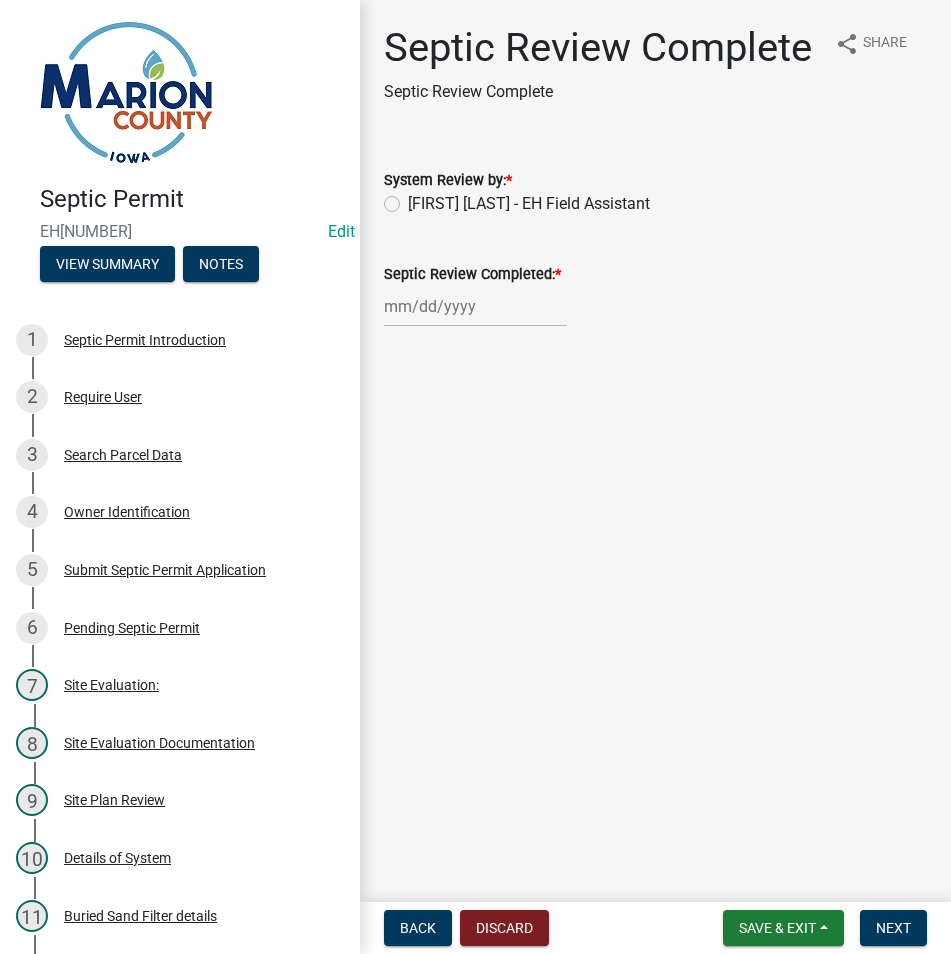 click on "[FIRST] [LAST] - EH Field Assistant" 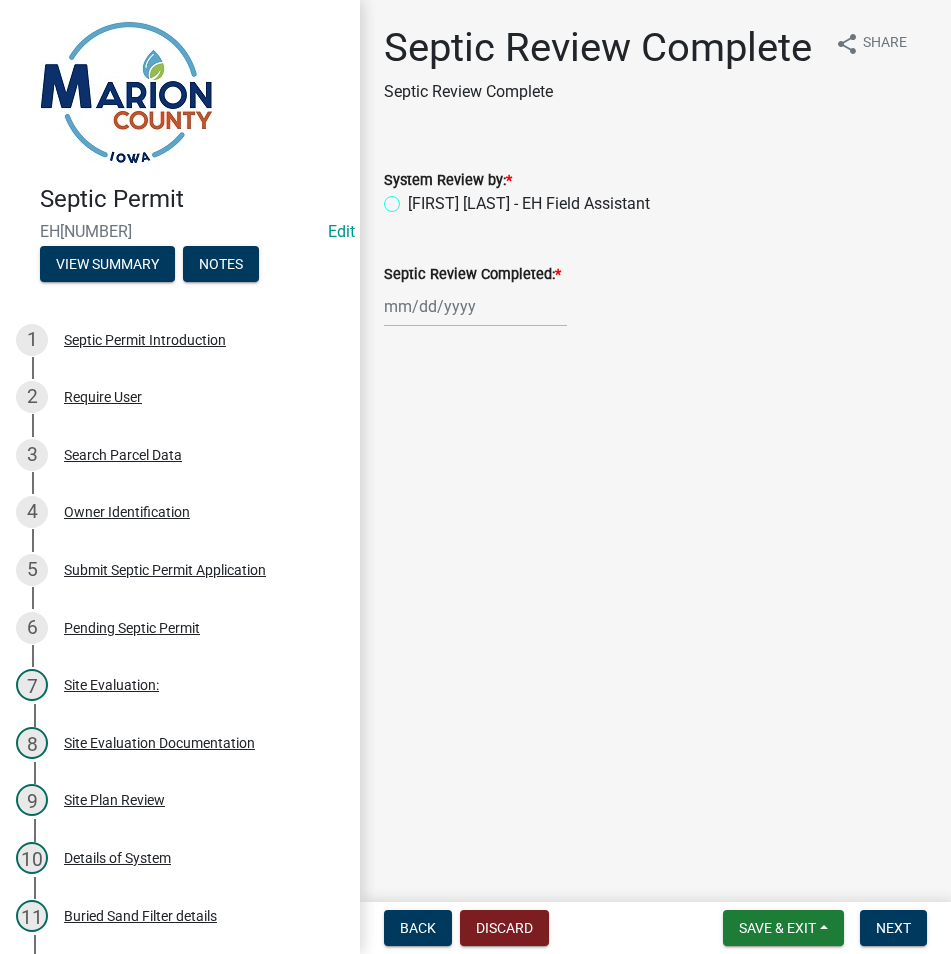 click on "[FIRST] [LAST] - EH Field Assistant" at bounding box center [414, 198] 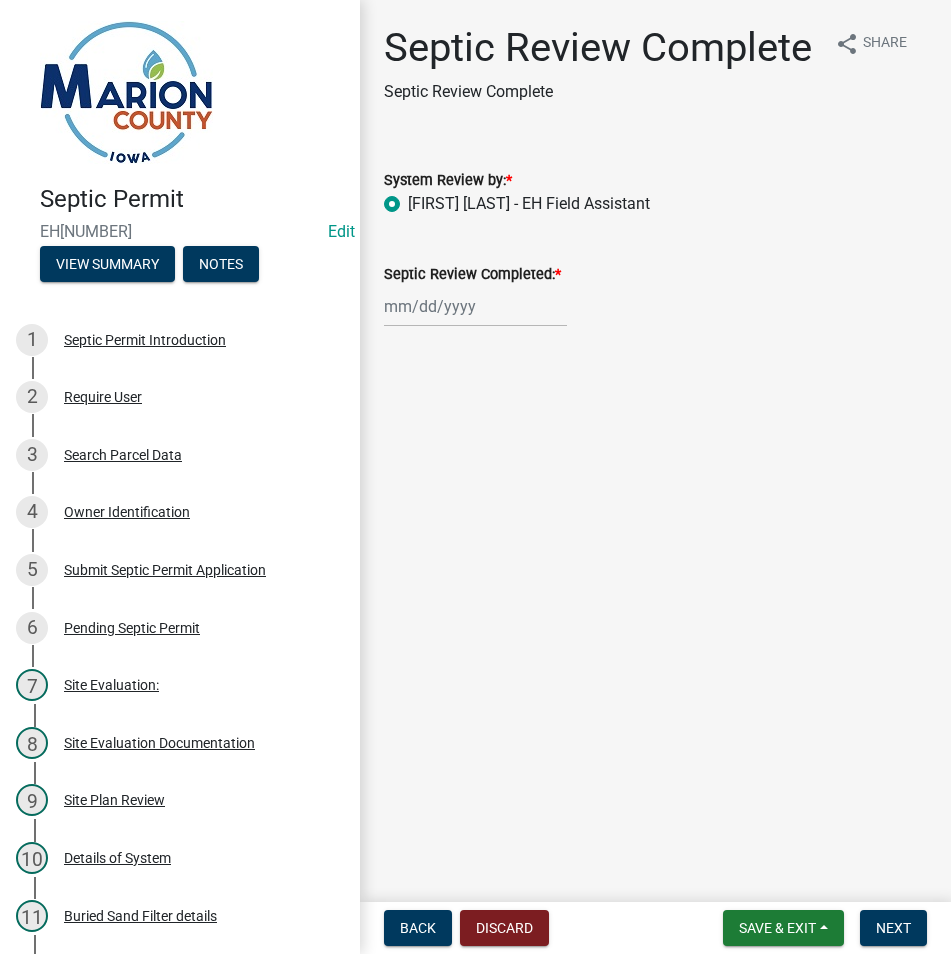 radio on "true" 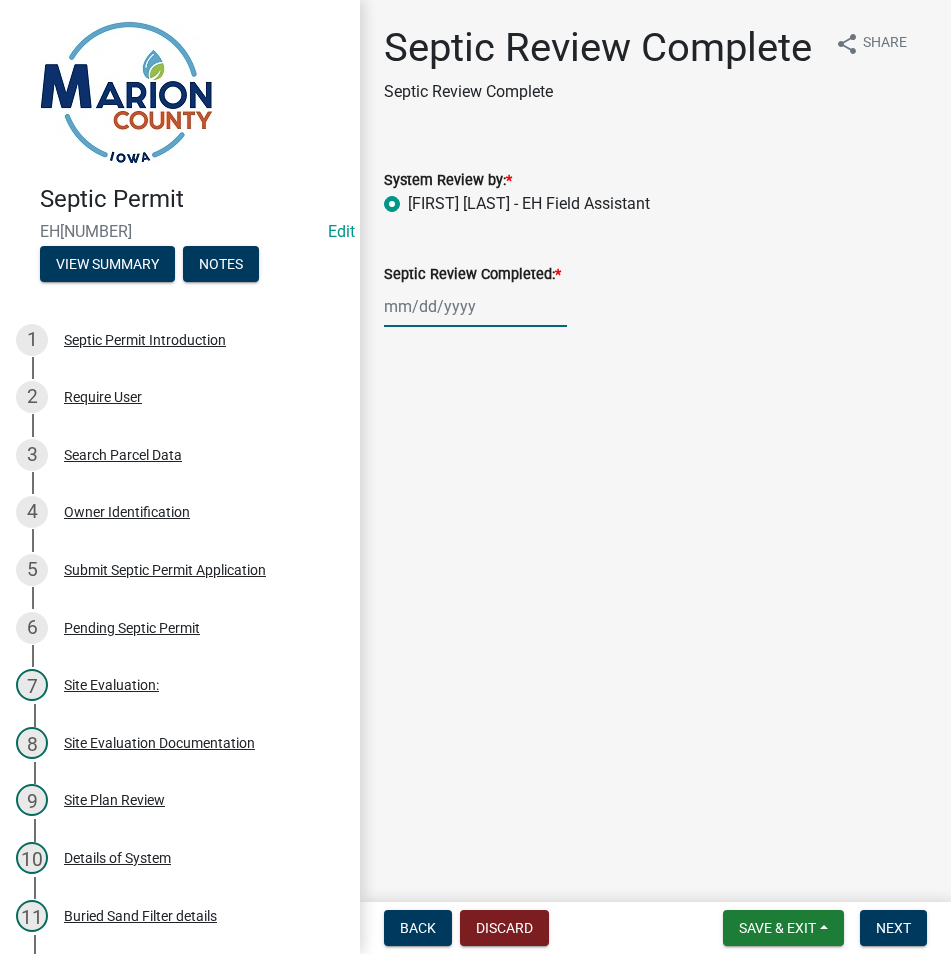 click 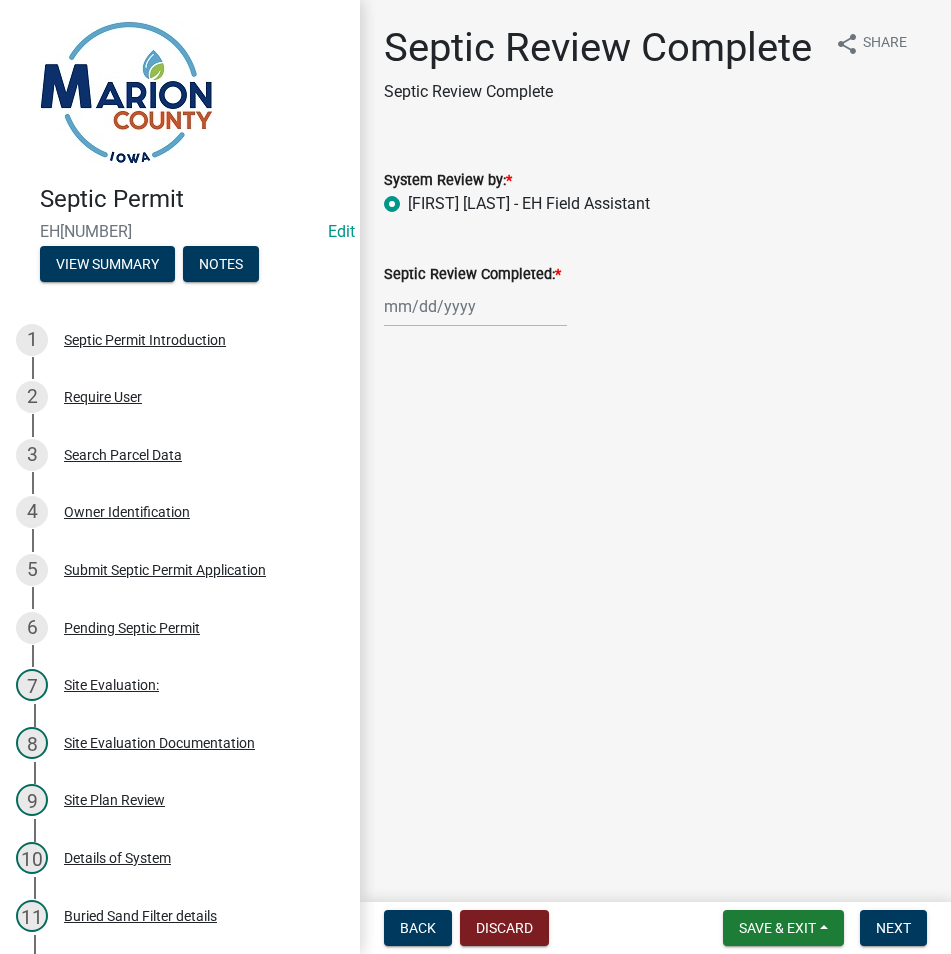 select on "8" 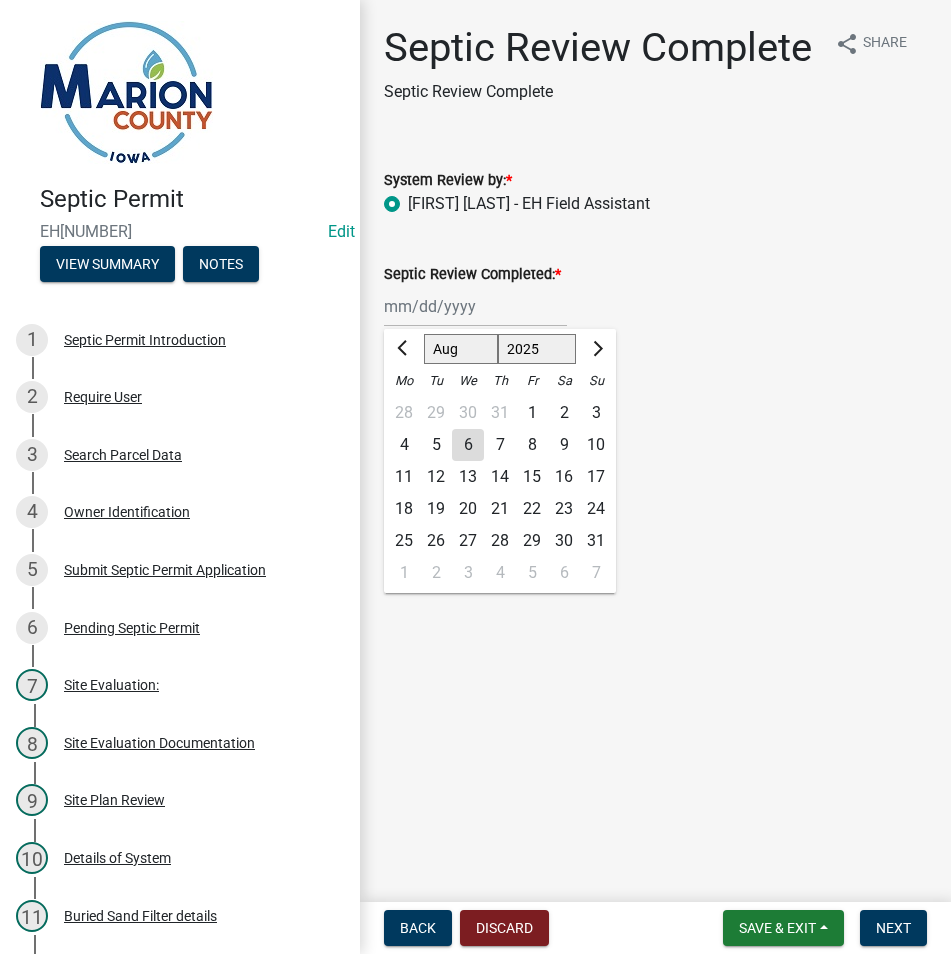 click on "6" 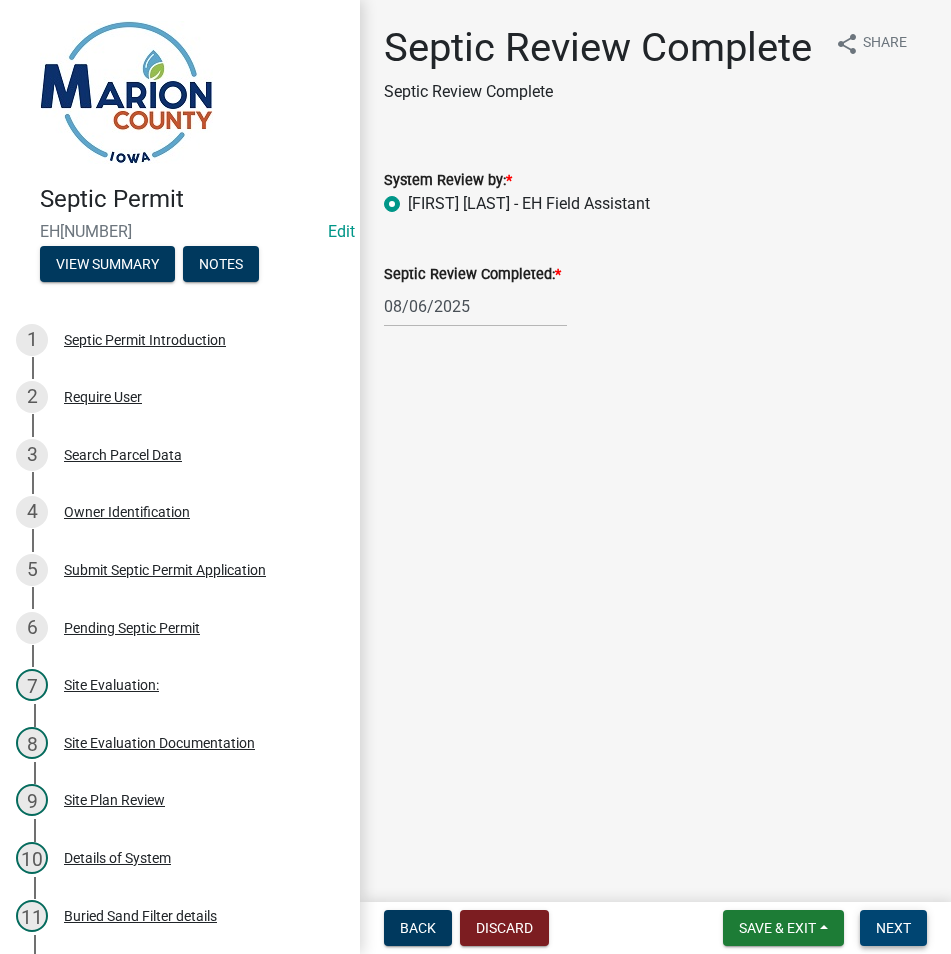 click on "Next" at bounding box center (893, 928) 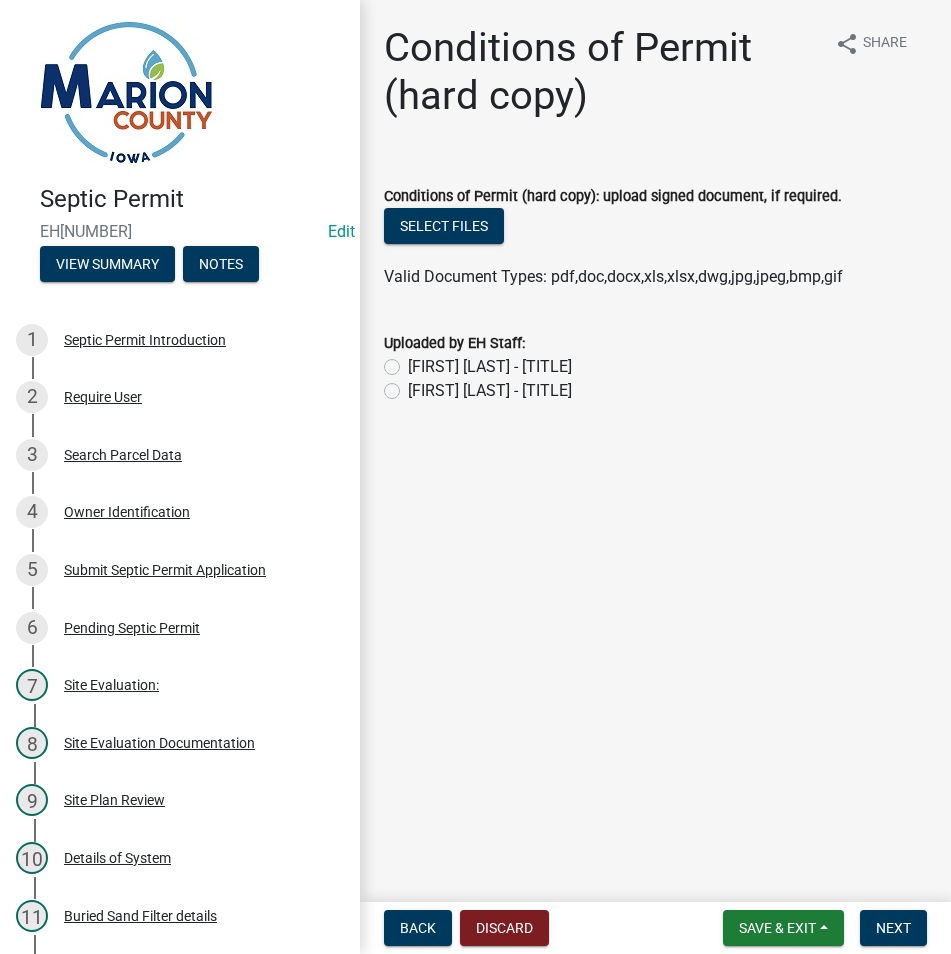 click on "[FIRST] [LAST] - [TITLE]" 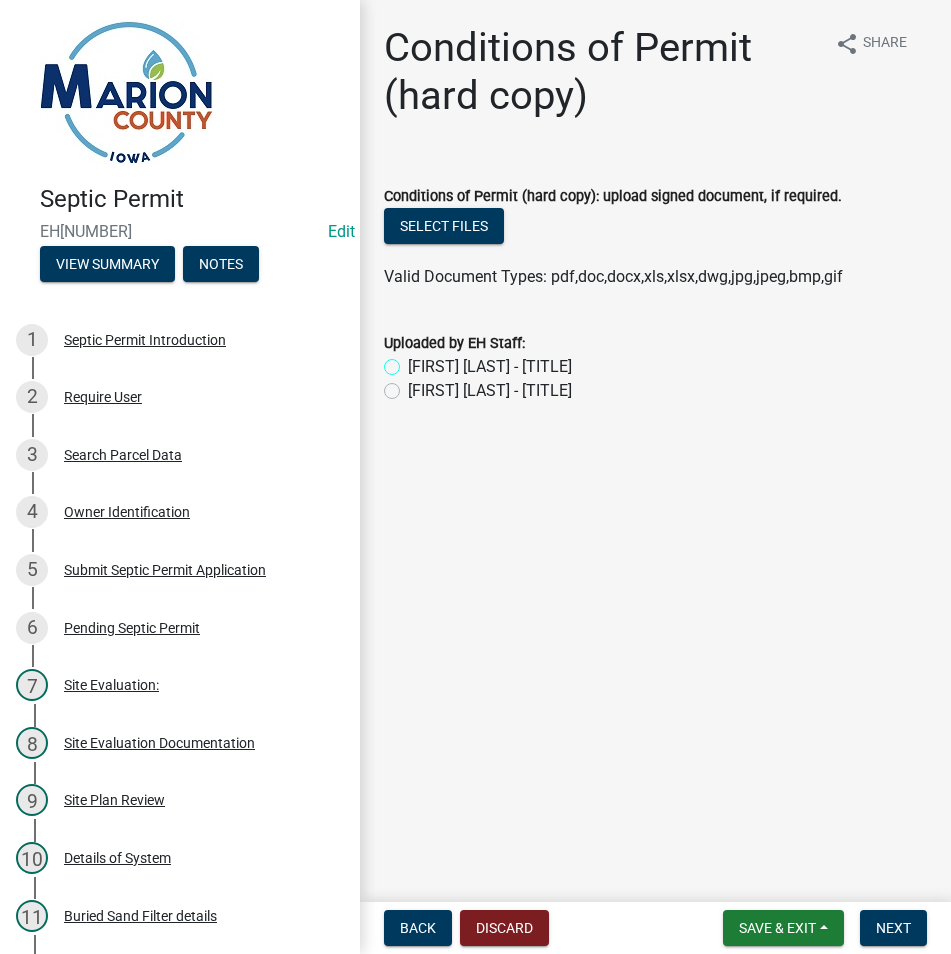 click on "[FIRST] [LAST] - [TITLE]" at bounding box center [414, 361] 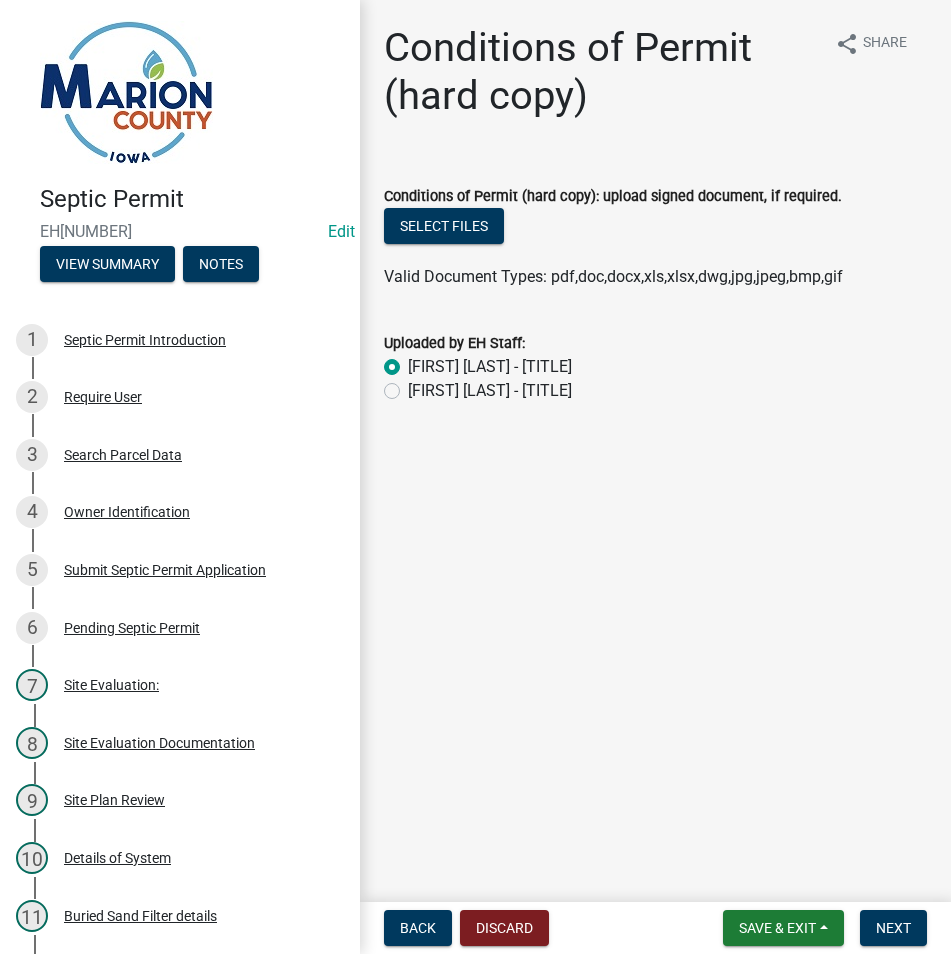 radio on "true" 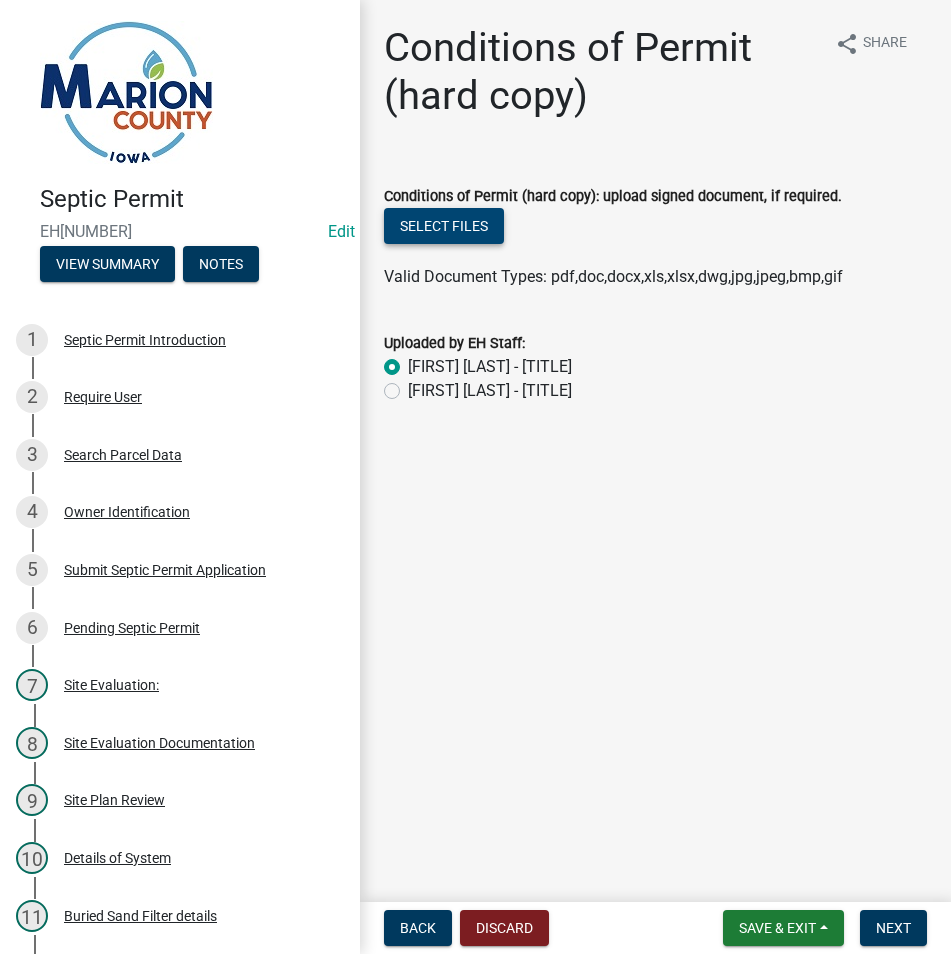 click on "Select files" 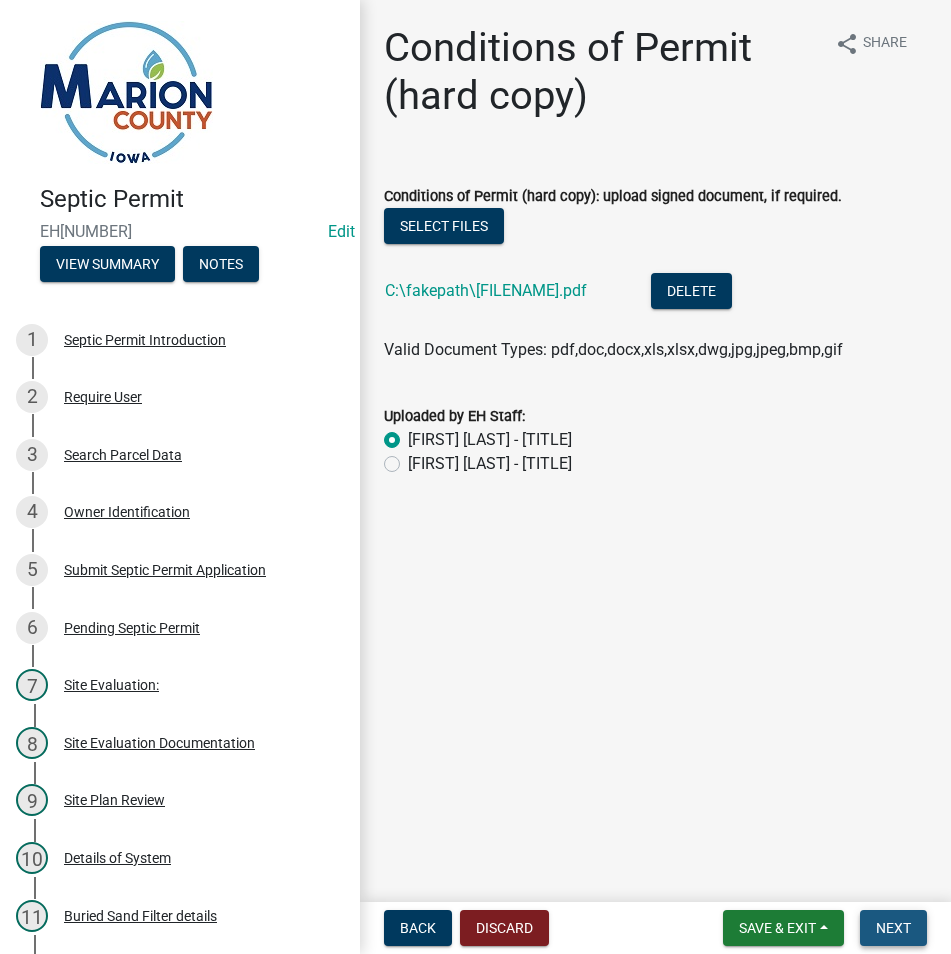 click on "Next" at bounding box center (893, 928) 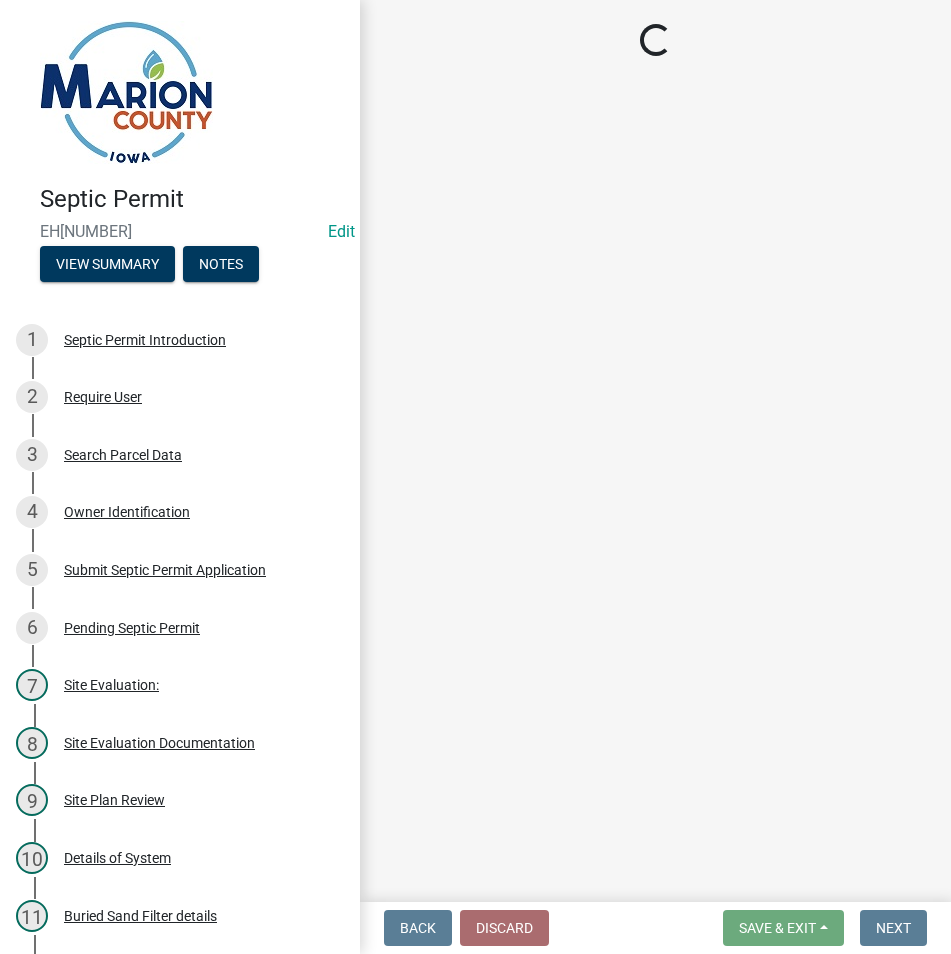 select on "3: 3" 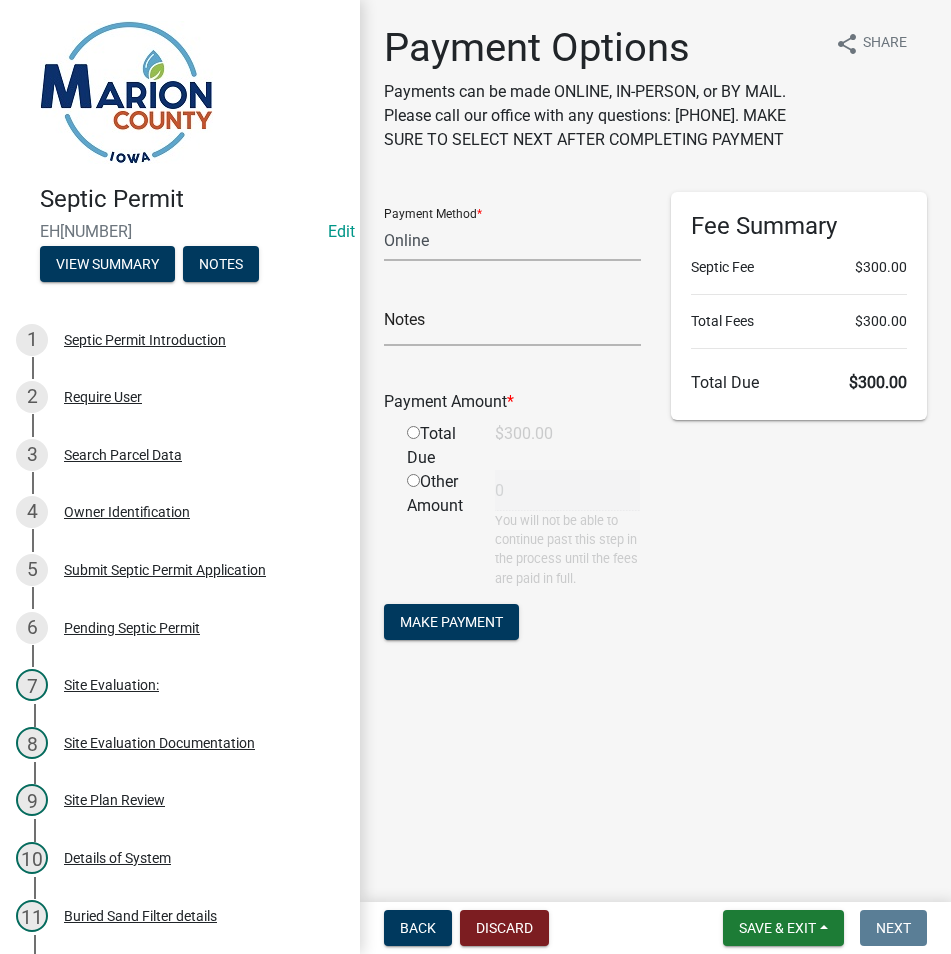 click 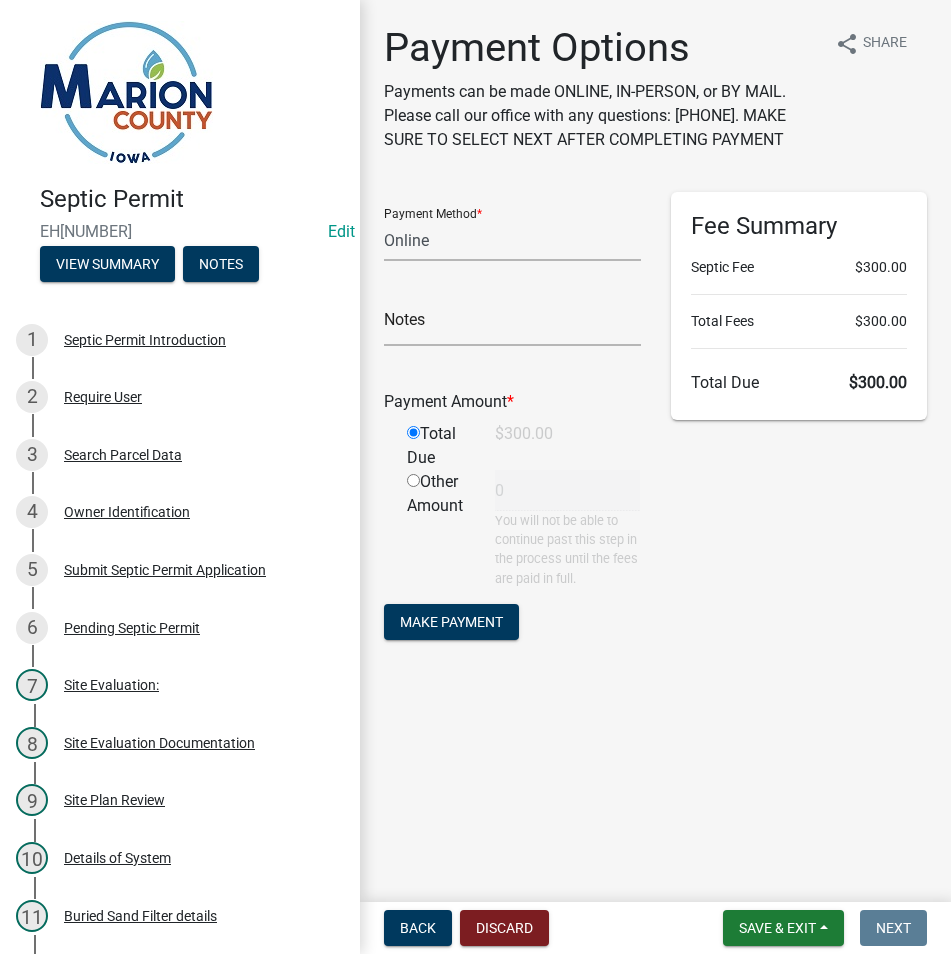 type on "300" 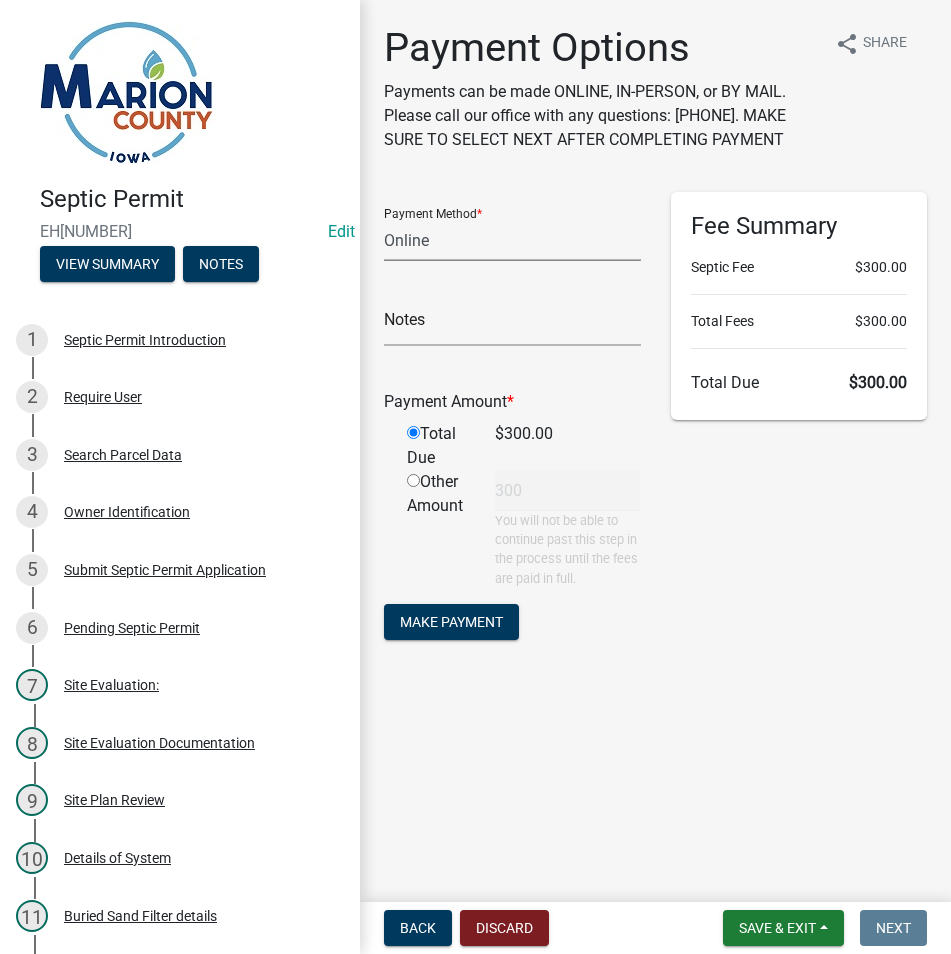 click on "Credit Card POS Check Cash Online" 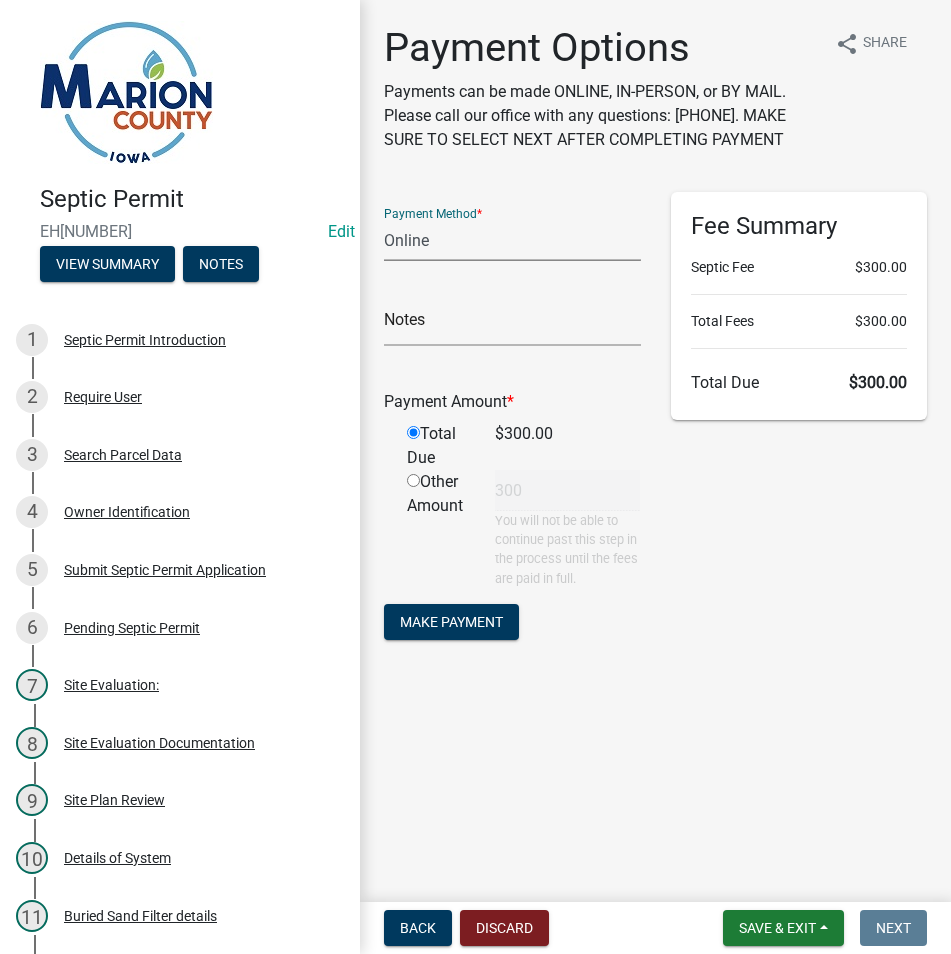 select on "2: 1" 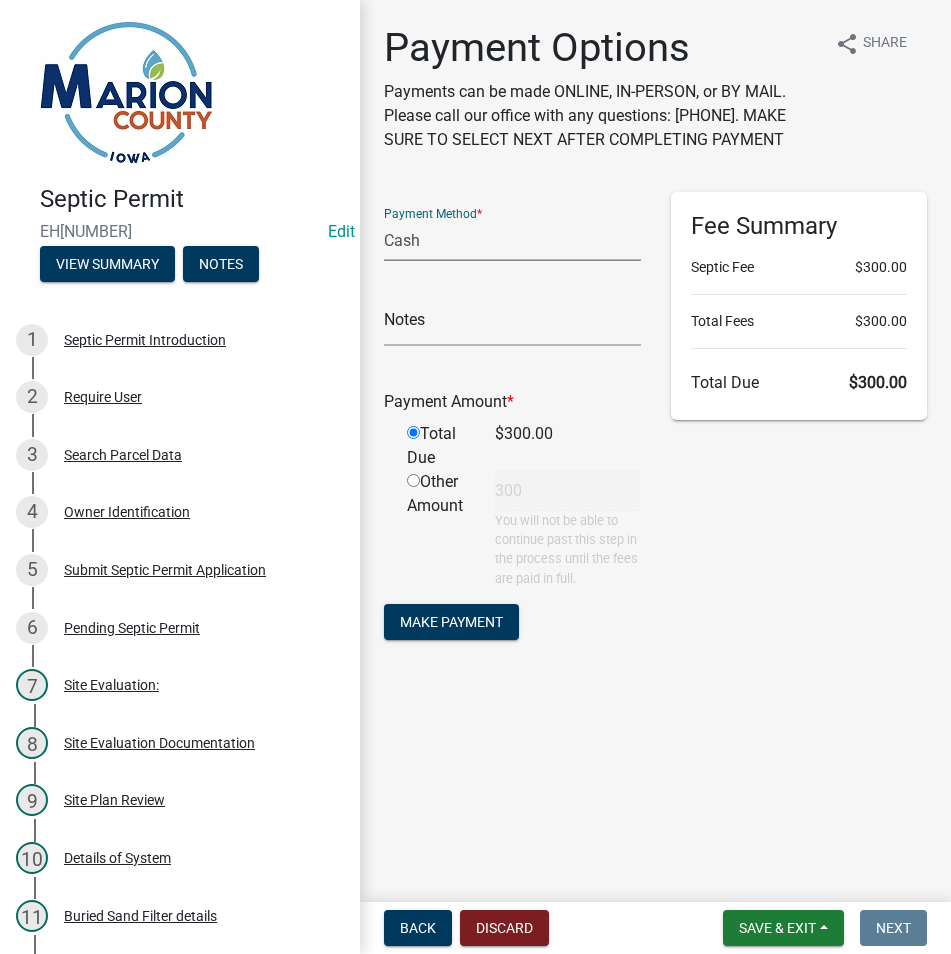 click on "Credit Card POS Check Cash Online" 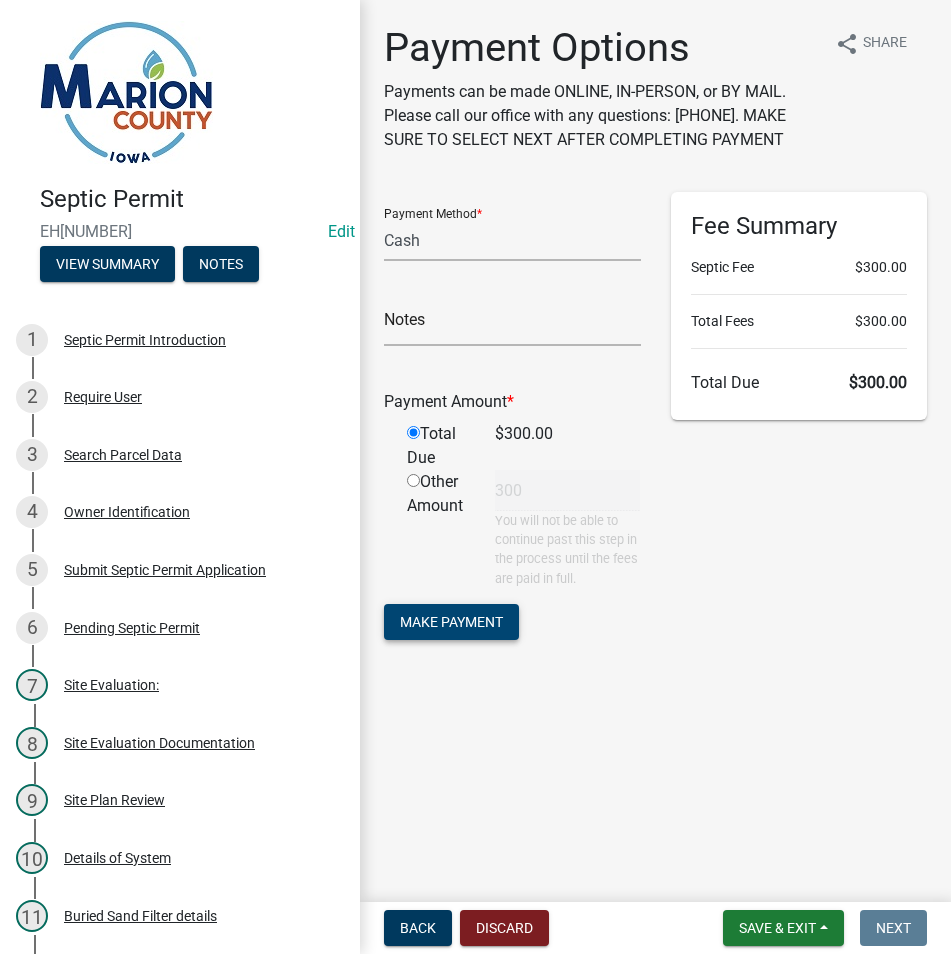 click on "Make Payment" 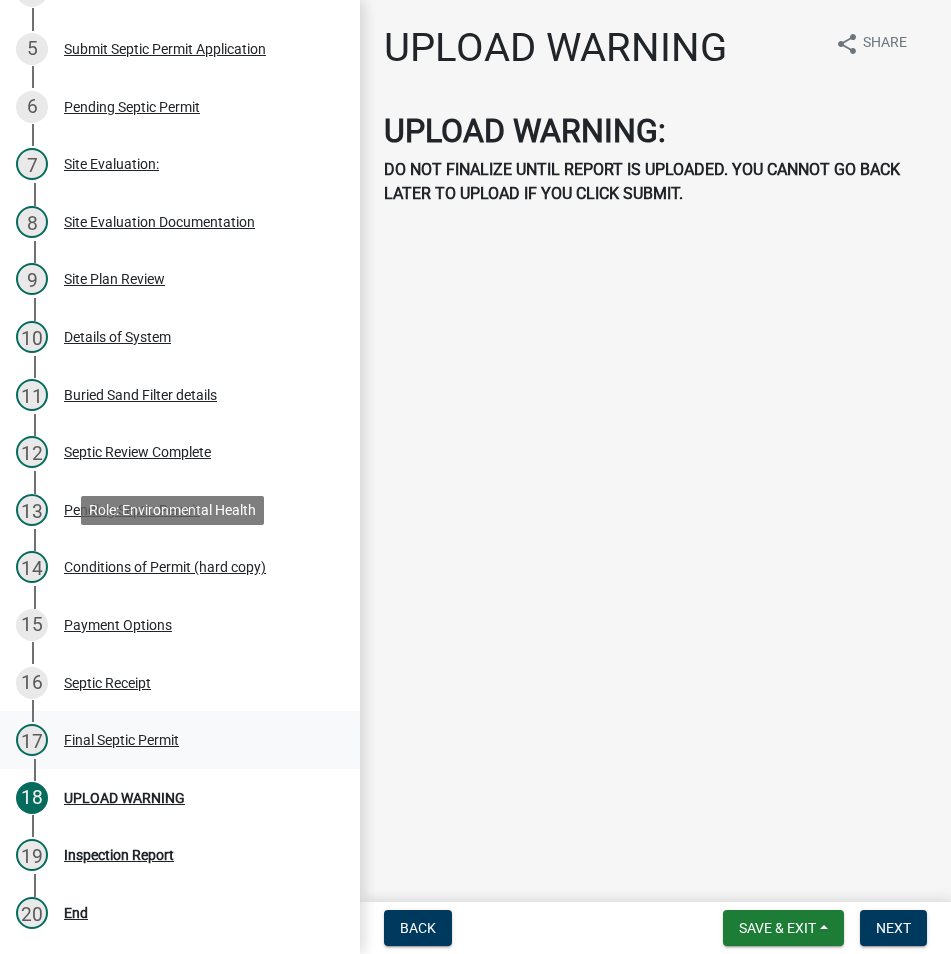 scroll, scrollTop: 695, scrollLeft: 0, axis: vertical 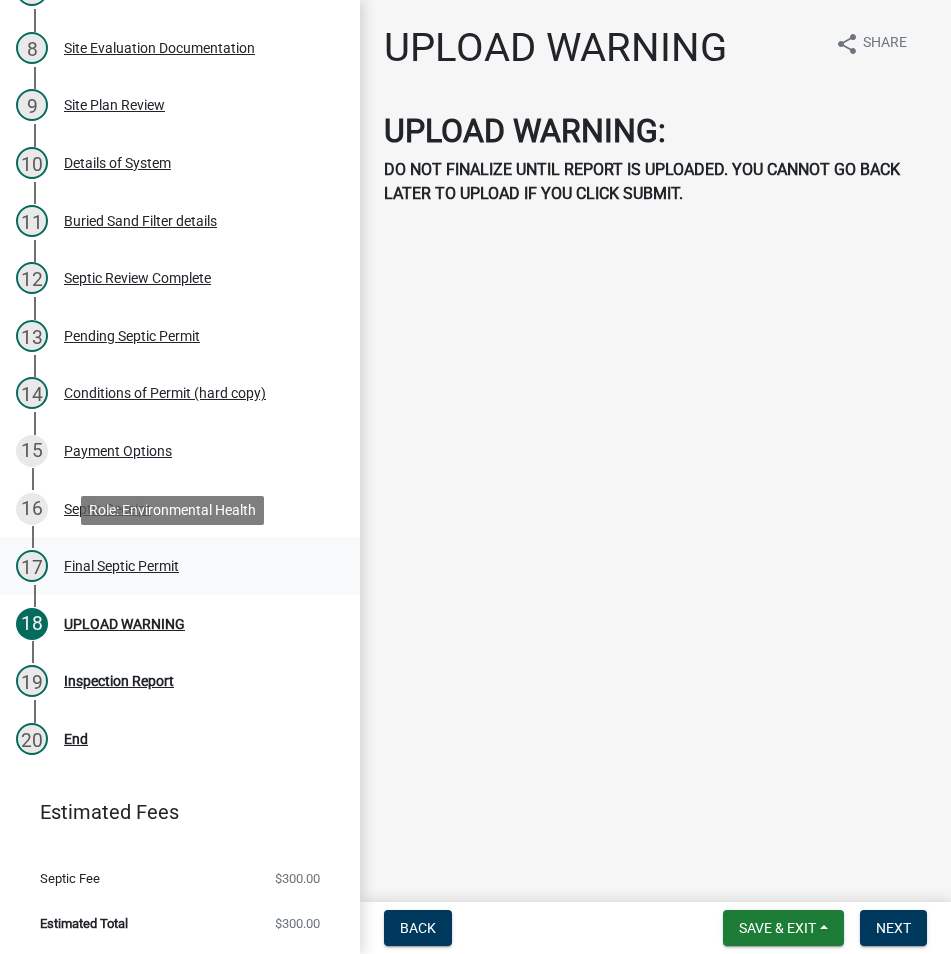 click on "Final Septic Permit" at bounding box center (121, 566) 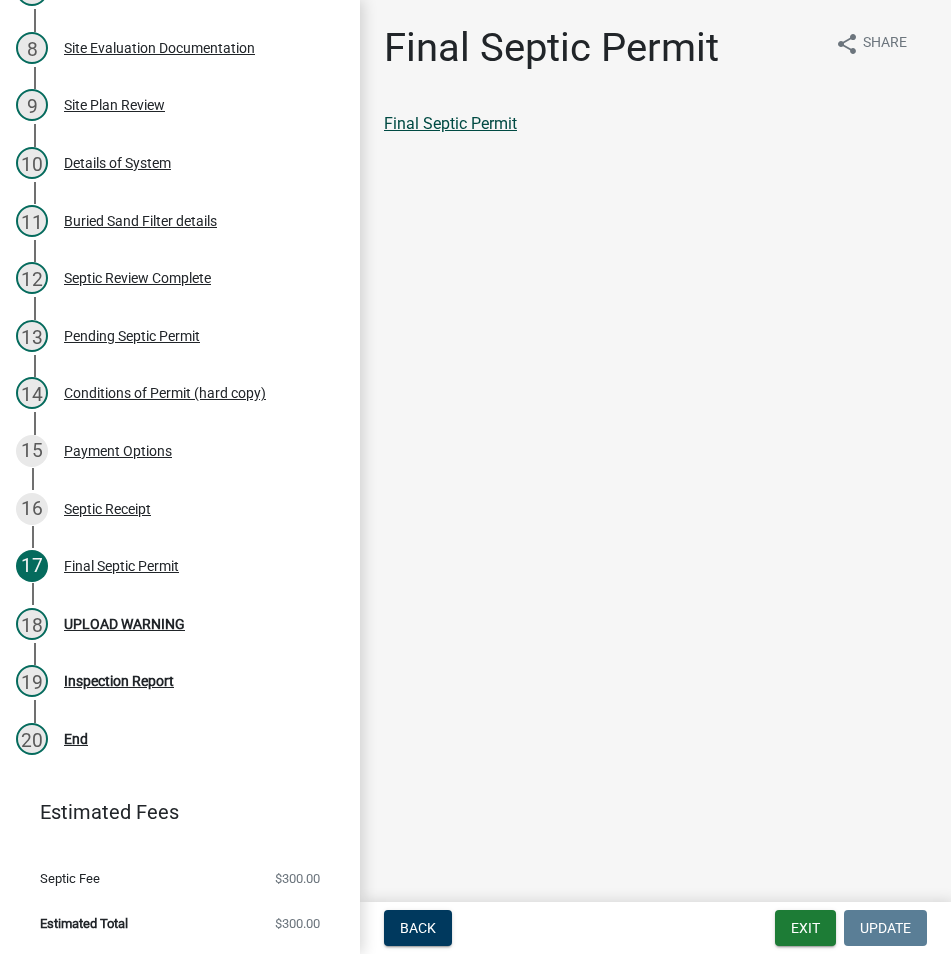 click on "Final Septic Permit" 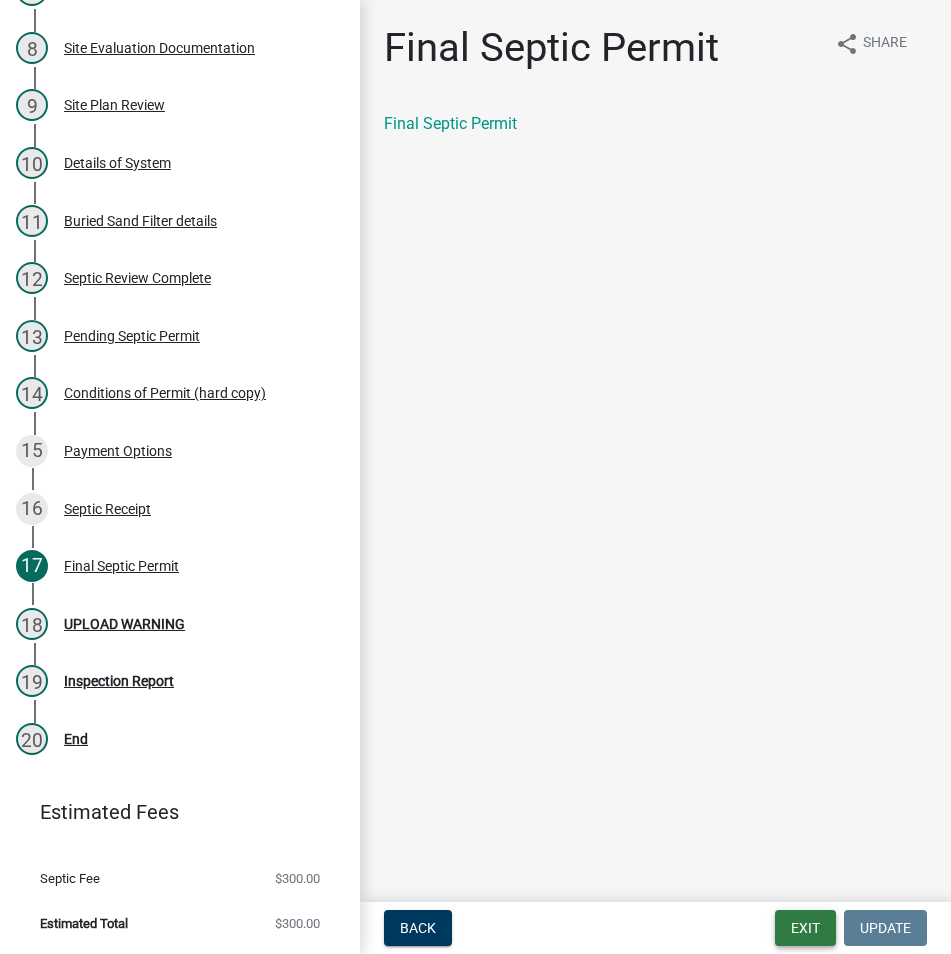 click on "Exit" at bounding box center (805, 928) 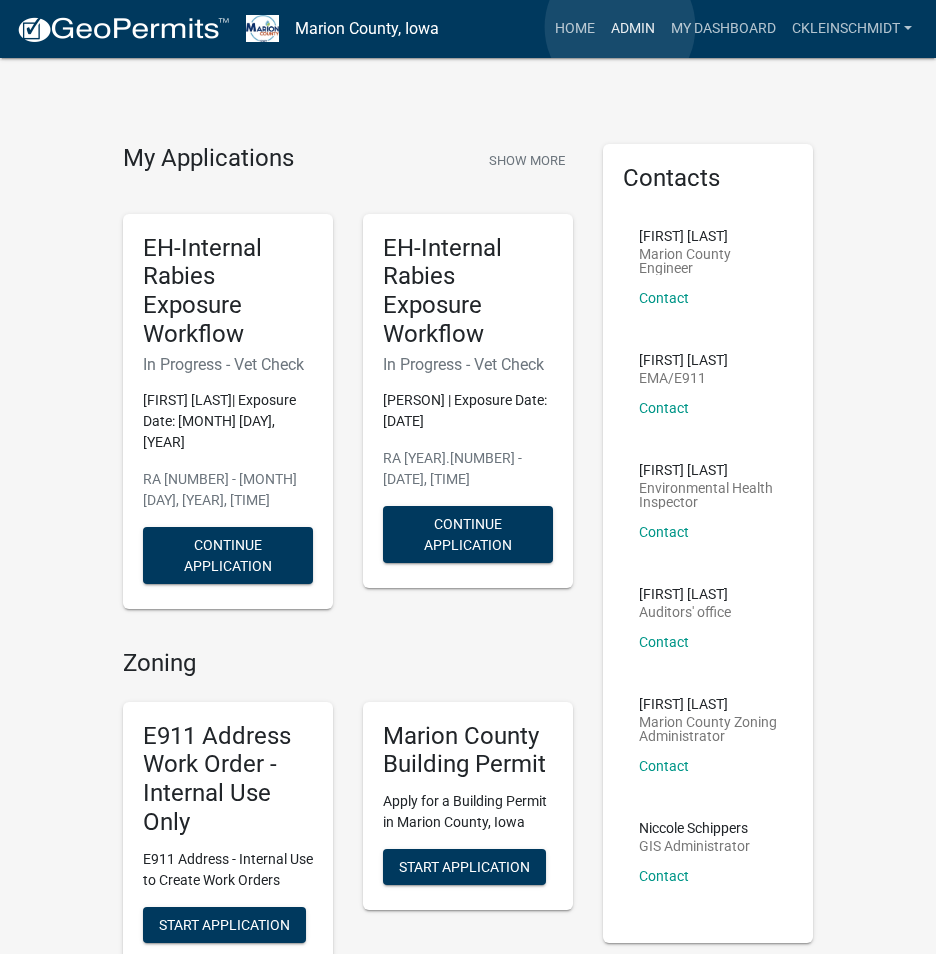 click on "Admin" at bounding box center (633, 29) 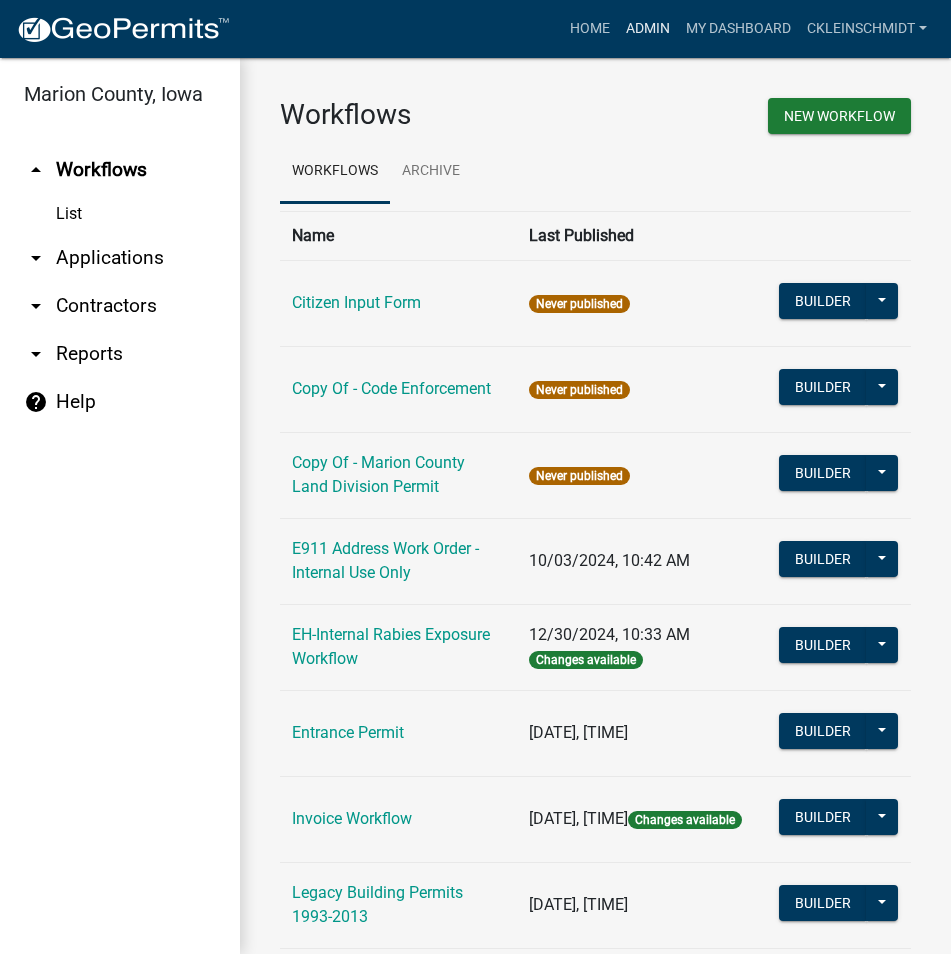 drag, startPoint x: 654, startPoint y: 12, endPoint x: 640, endPoint y: 18, distance: 15.231546 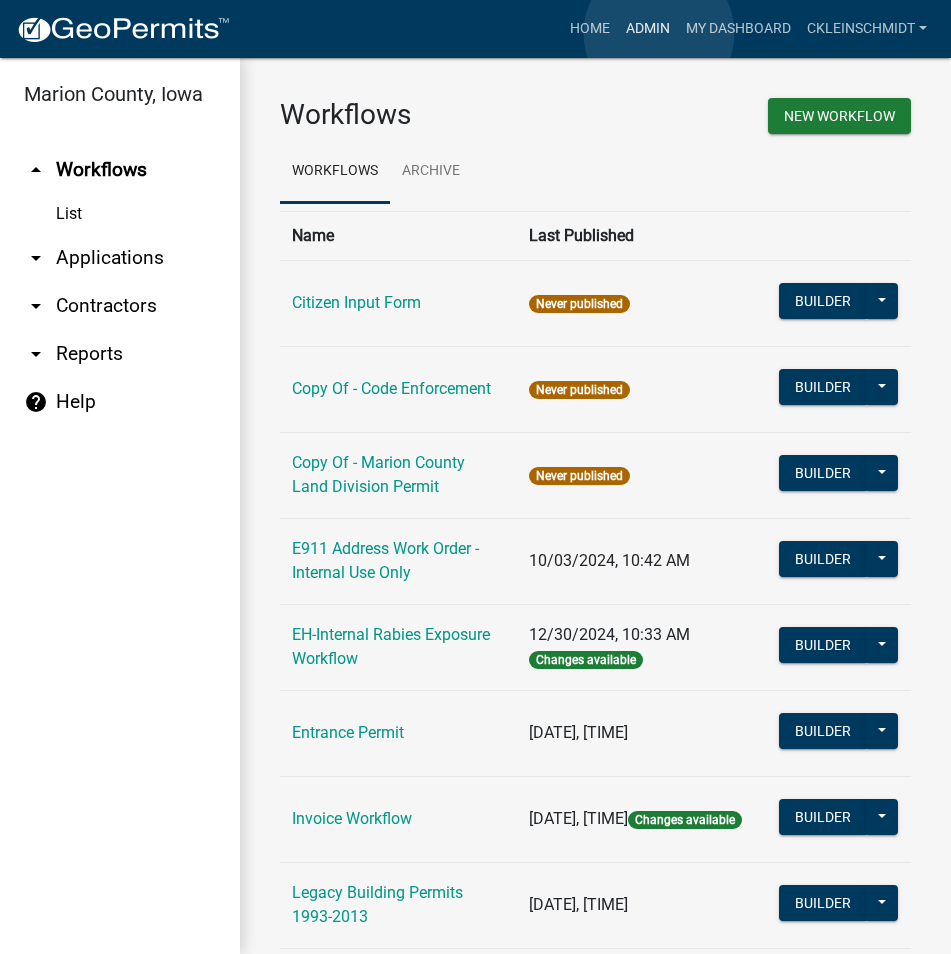 click on "Admin" at bounding box center (648, 29) 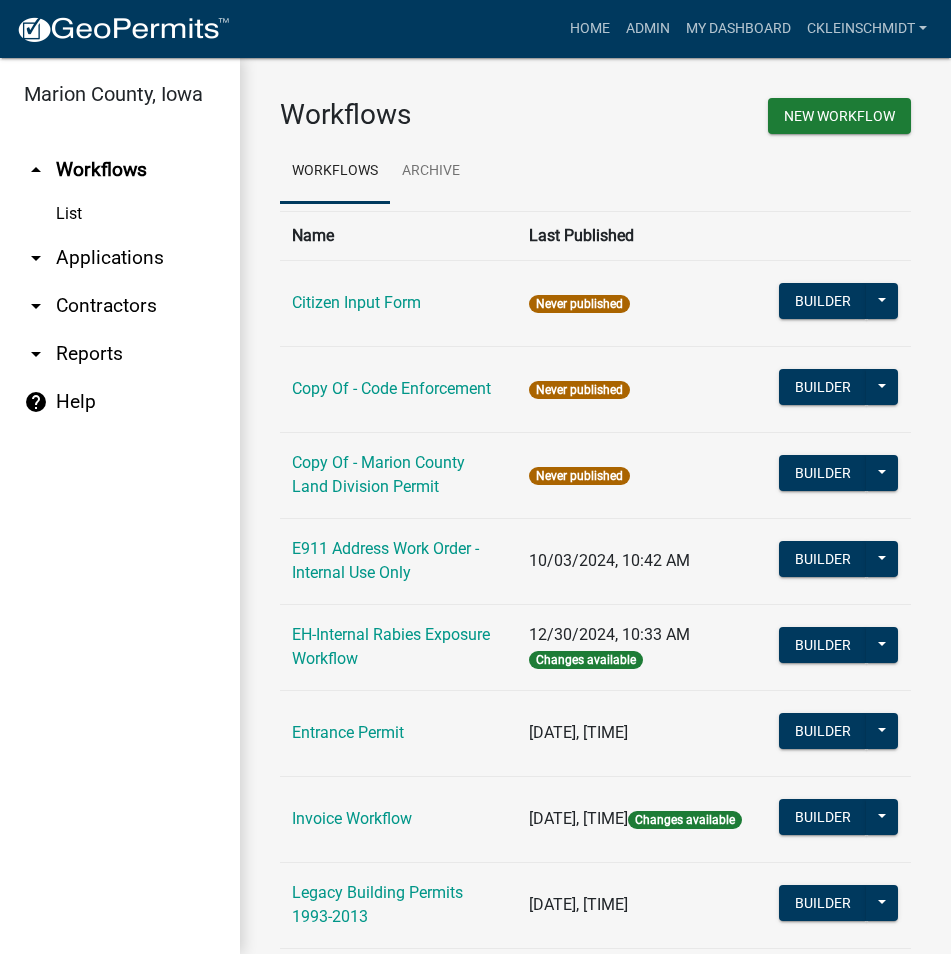 click on "arrow_drop_down   Applications" at bounding box center (120, 258) 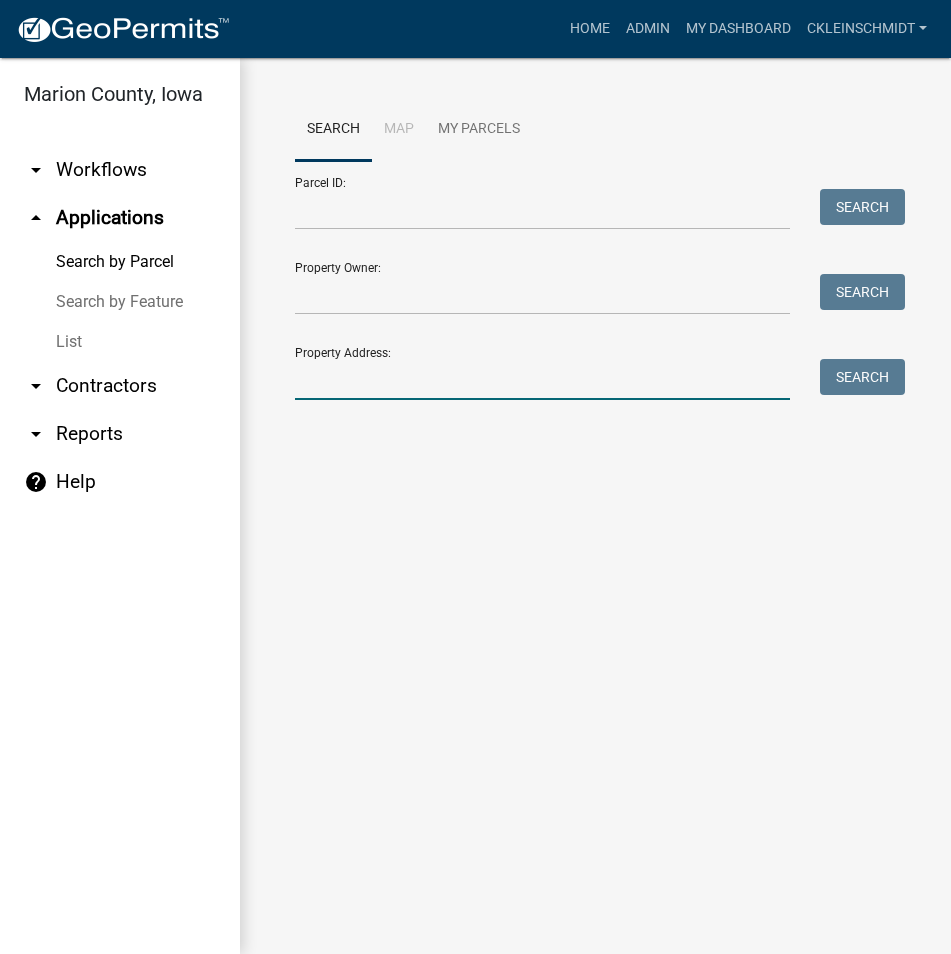 click on "Property Address:" at bounding box center (542, 379) 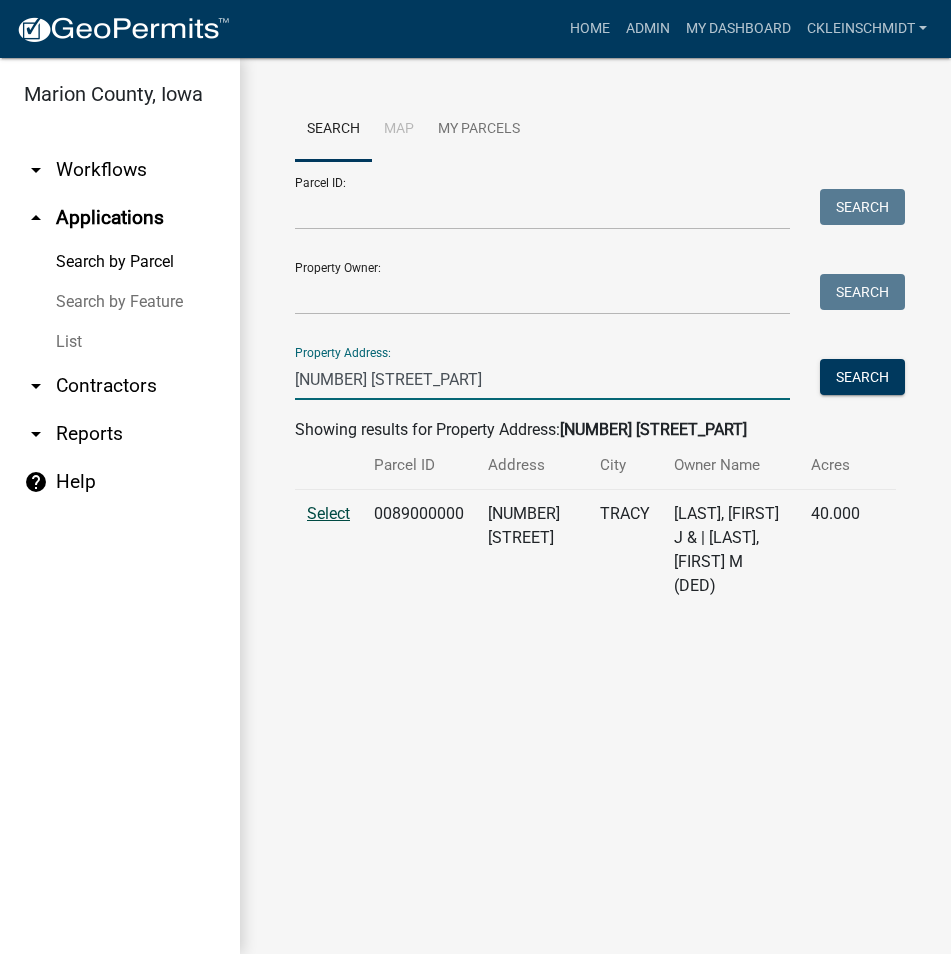 type on "[NUMBER] [STREET_PART]" 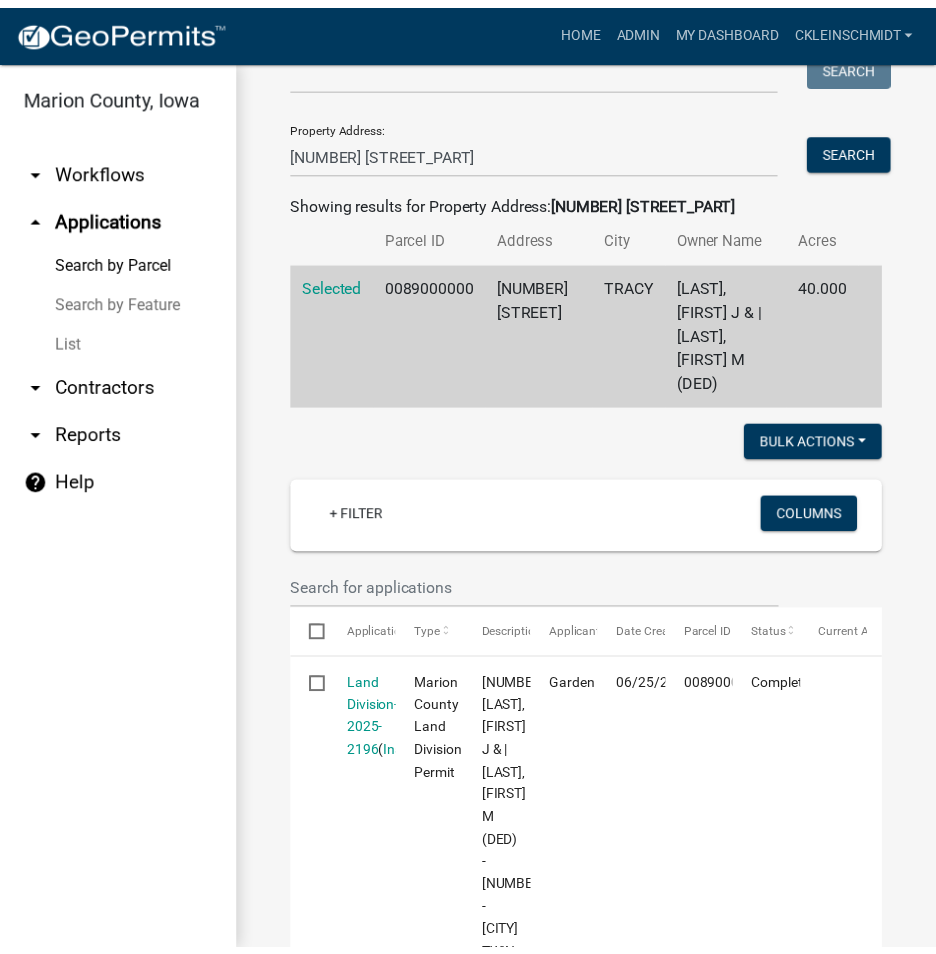 scroll, scrollTop: 377, scrollLeft: 0, axis: vertical 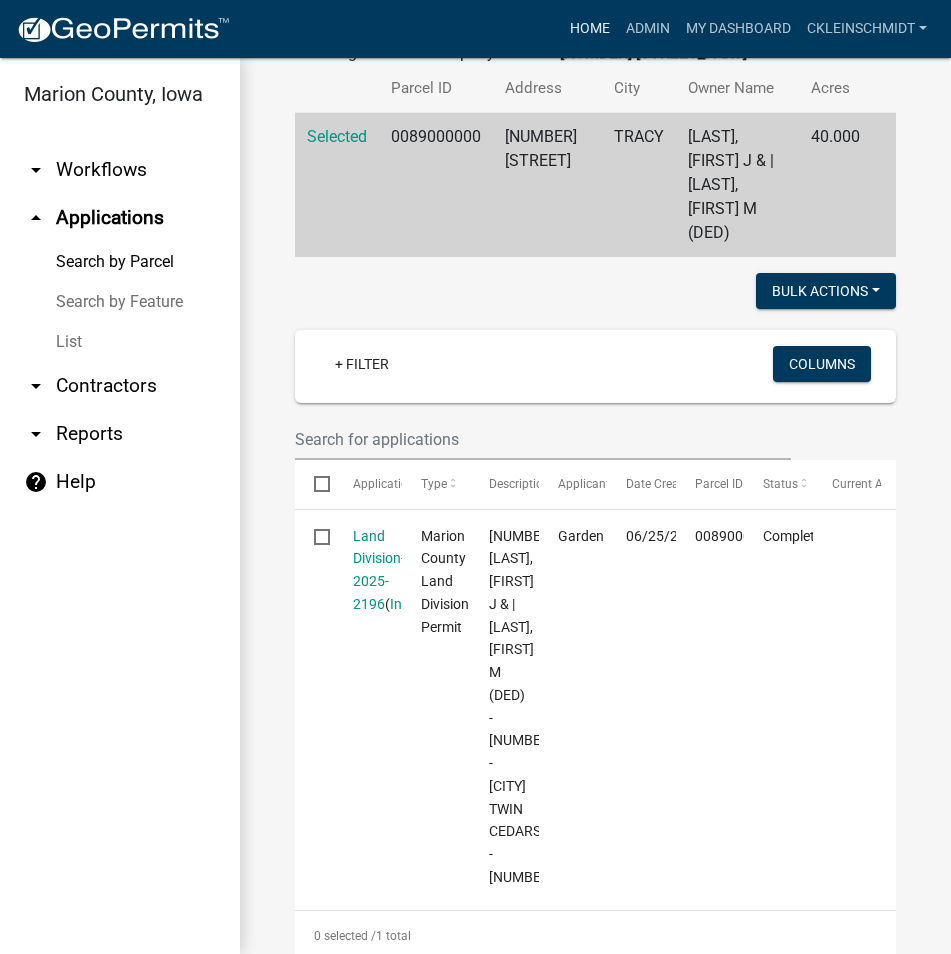 click on "Home" at bounding box center [590, 29] 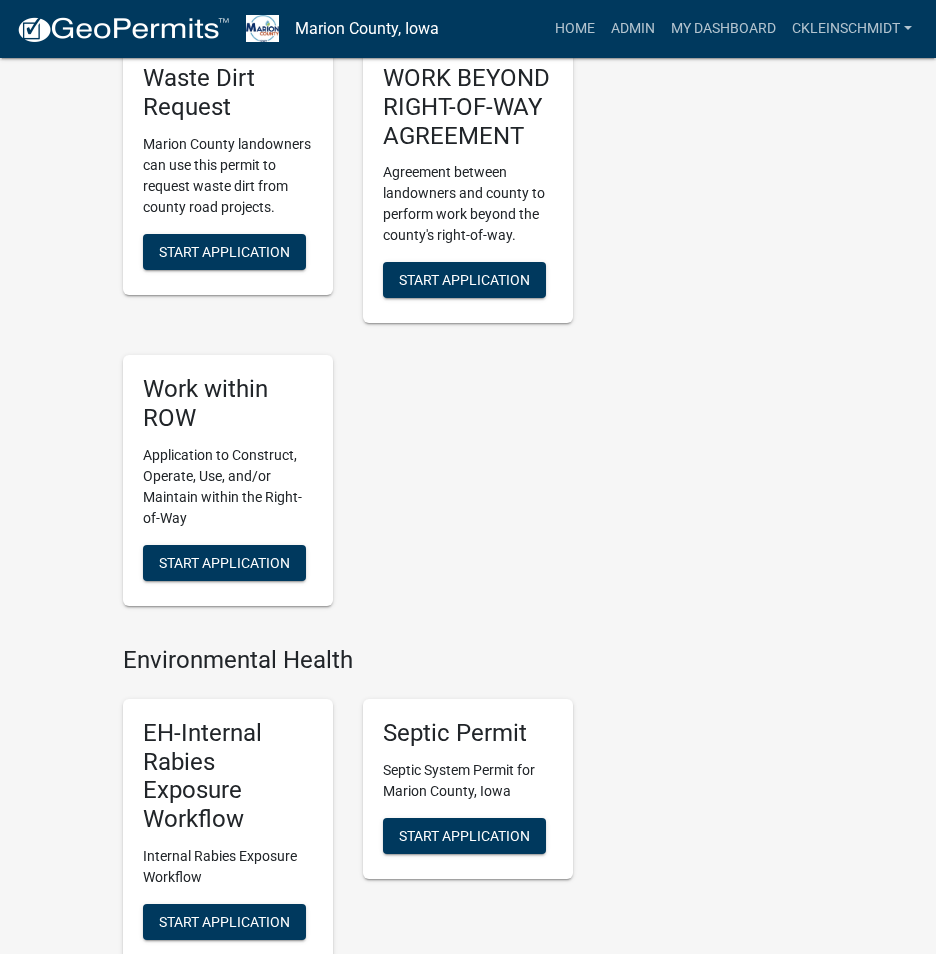scroll, scrollTop: 2000, scrollLeft: 0, axis: vertical 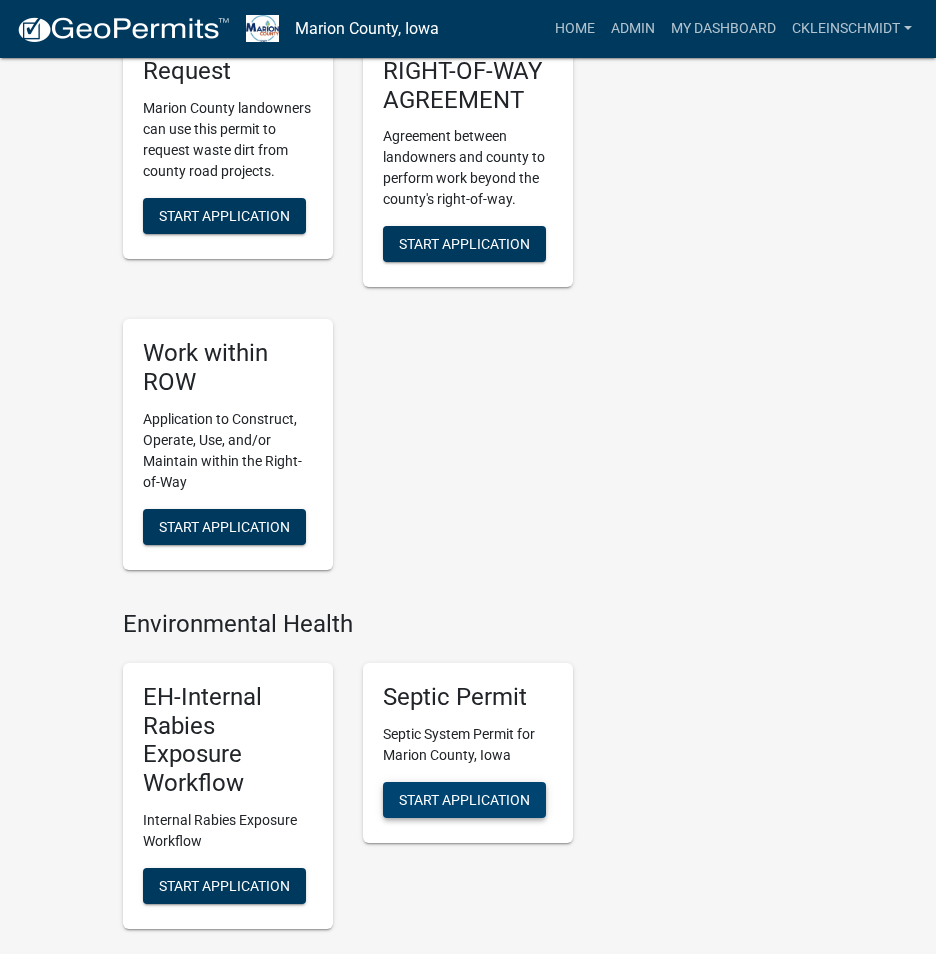 click on "Start Application" at bounding box center [464, 800] 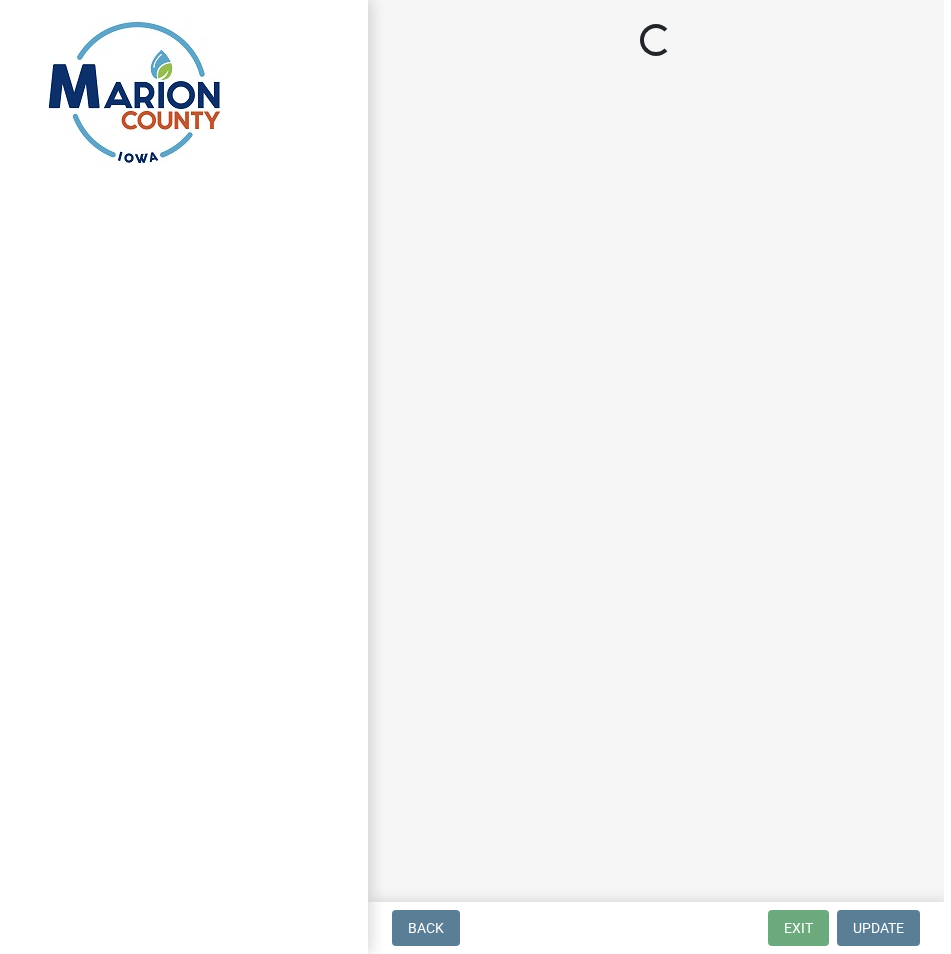 scroll, scrollTop: 0, scrollLeft: 0, axis: both 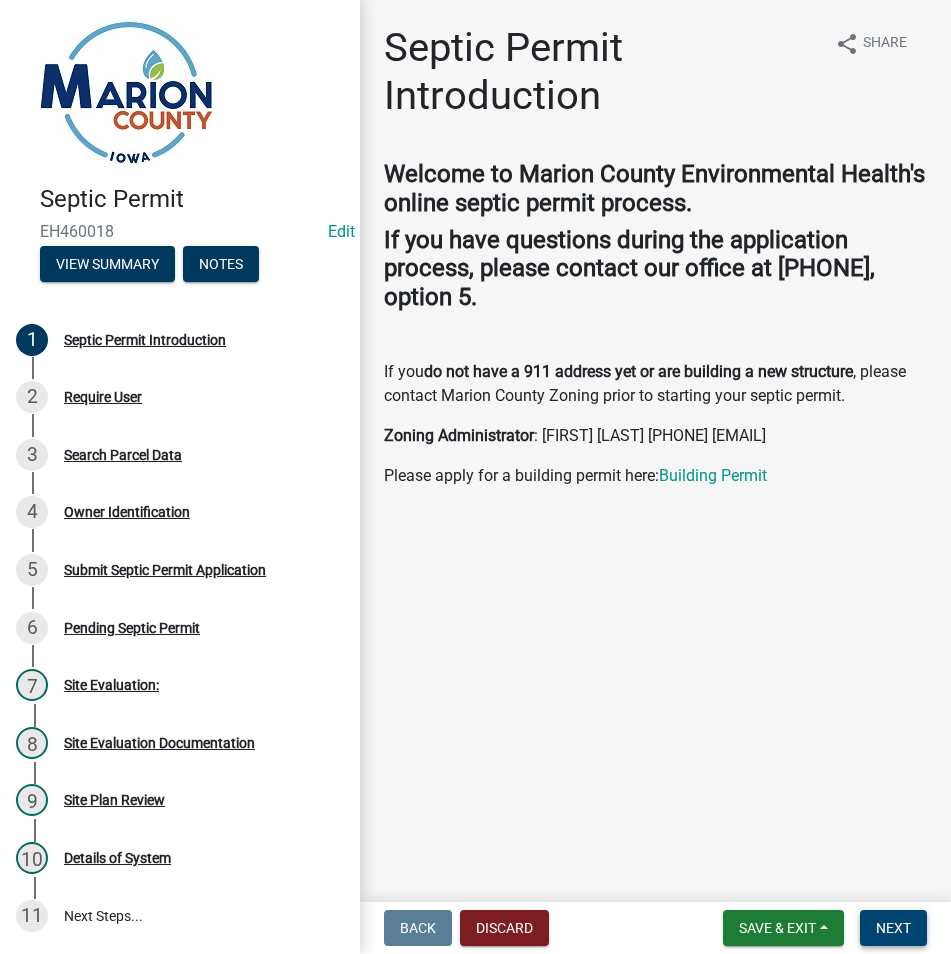 click on "Next" at bounding box center (893, 928) 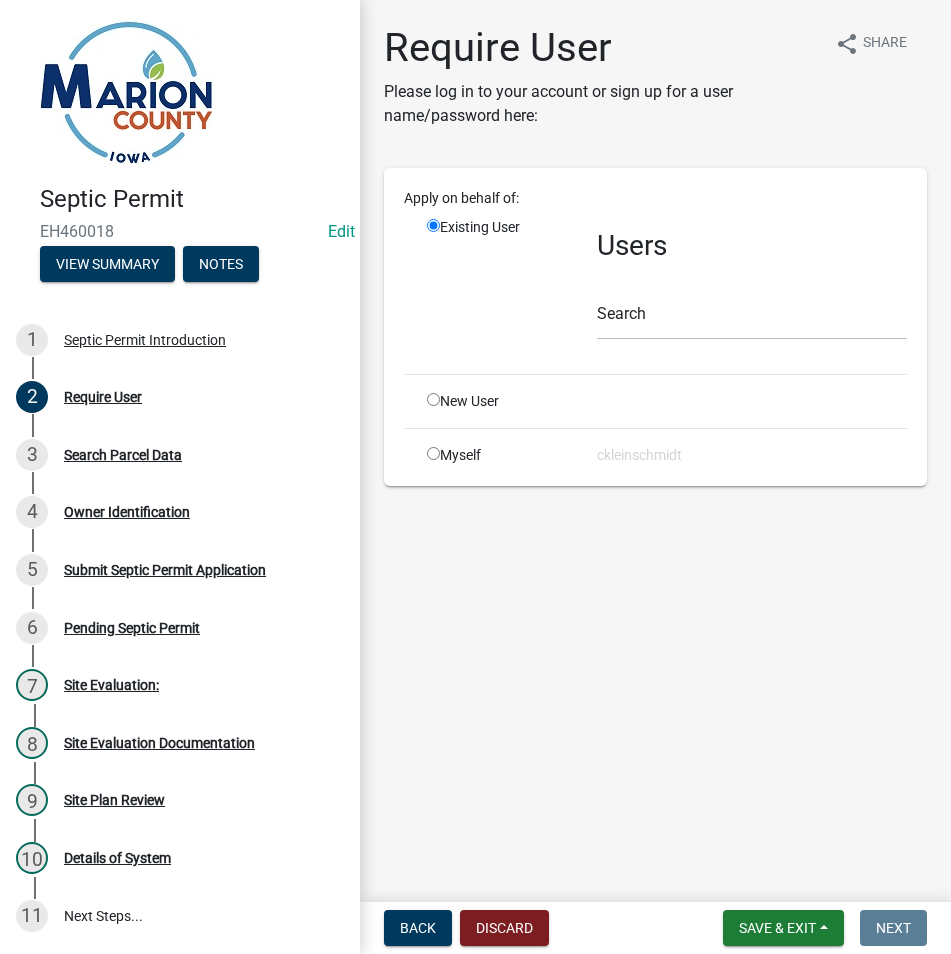 click 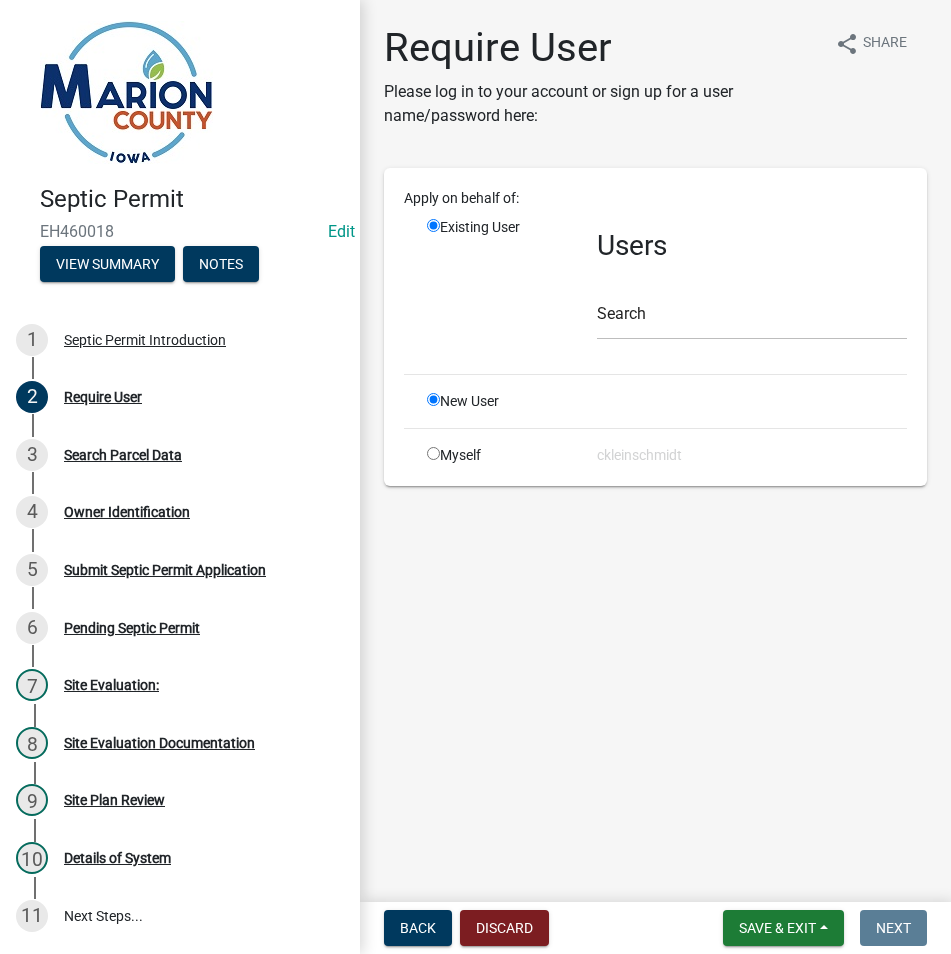 radio on "false" 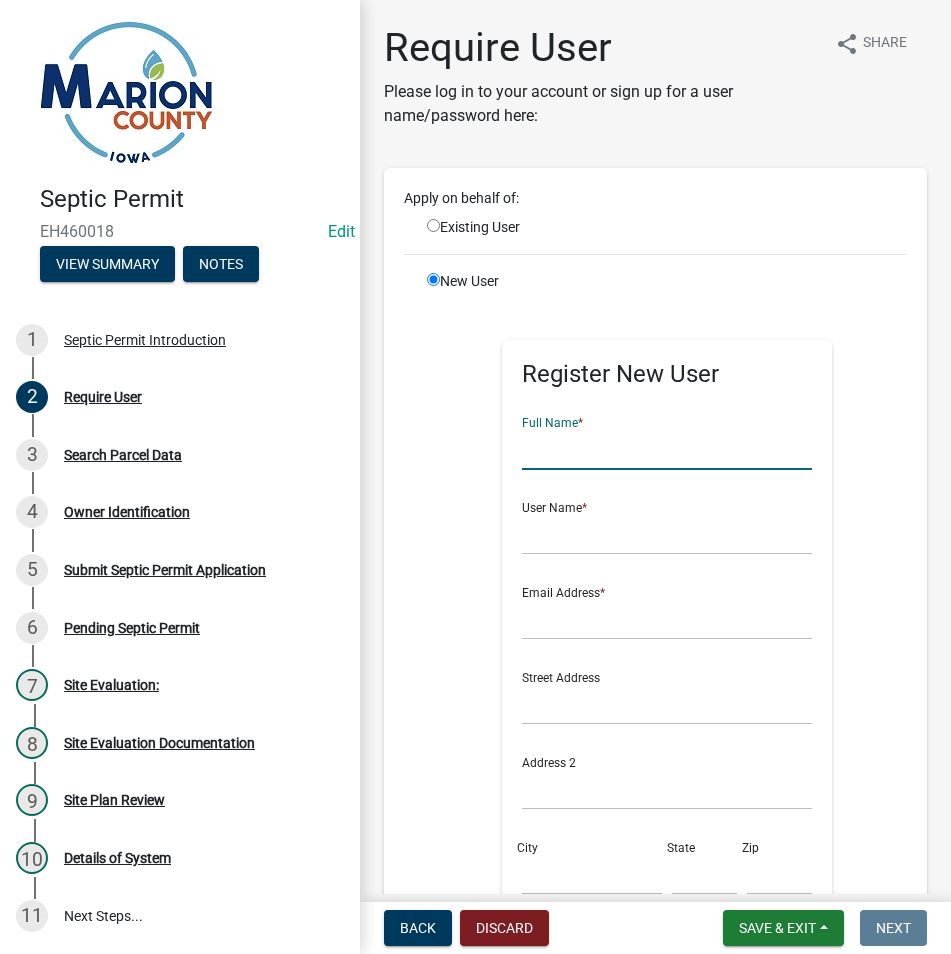 click 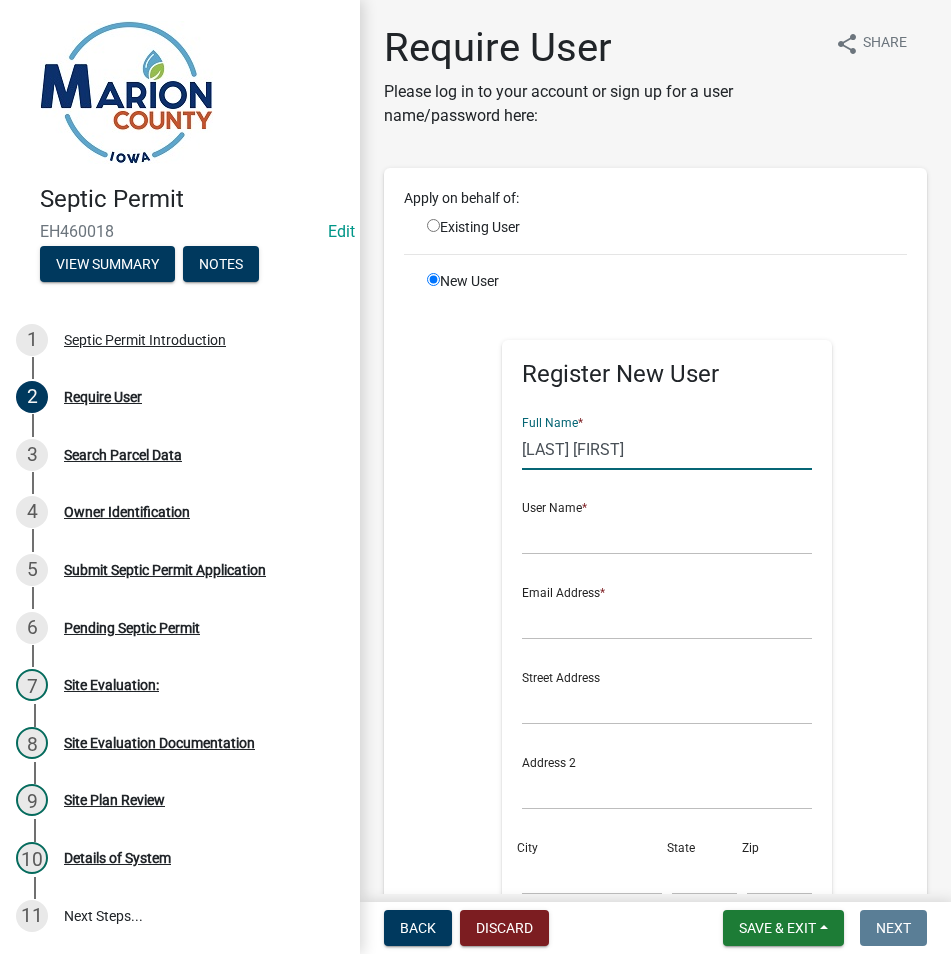 type on "[LAST] [FIRST]" 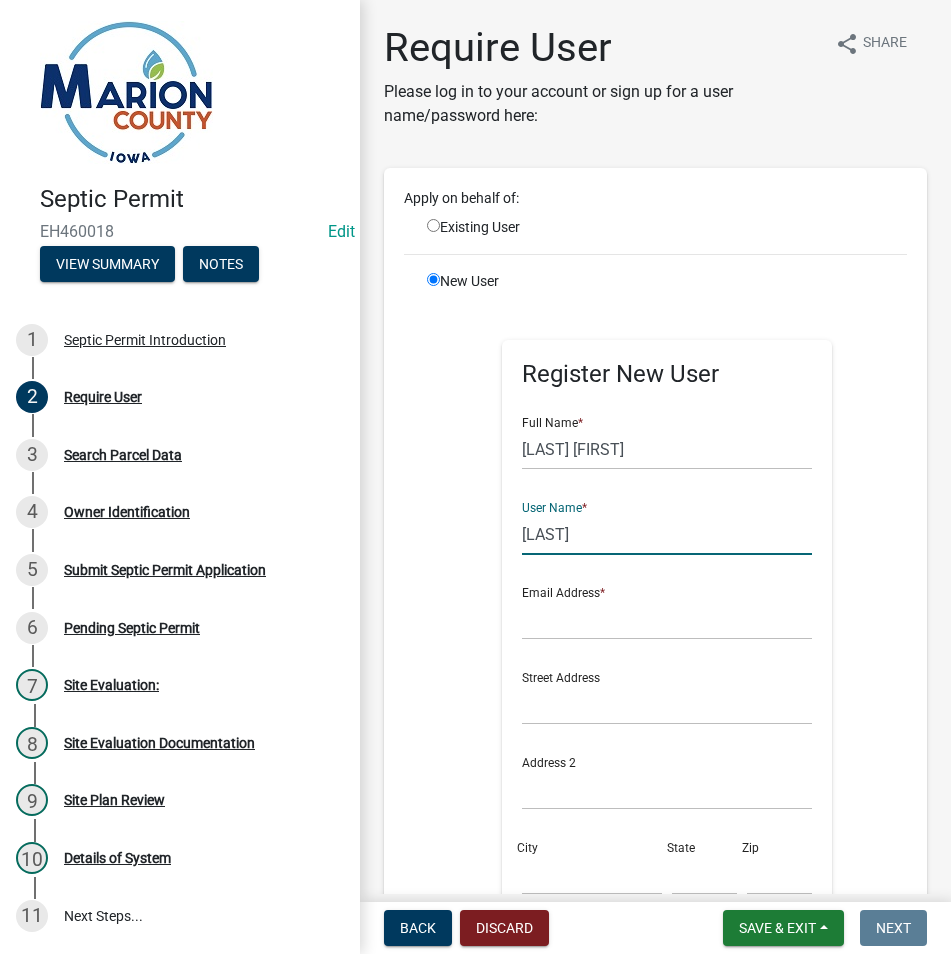 type on "[LAST]" 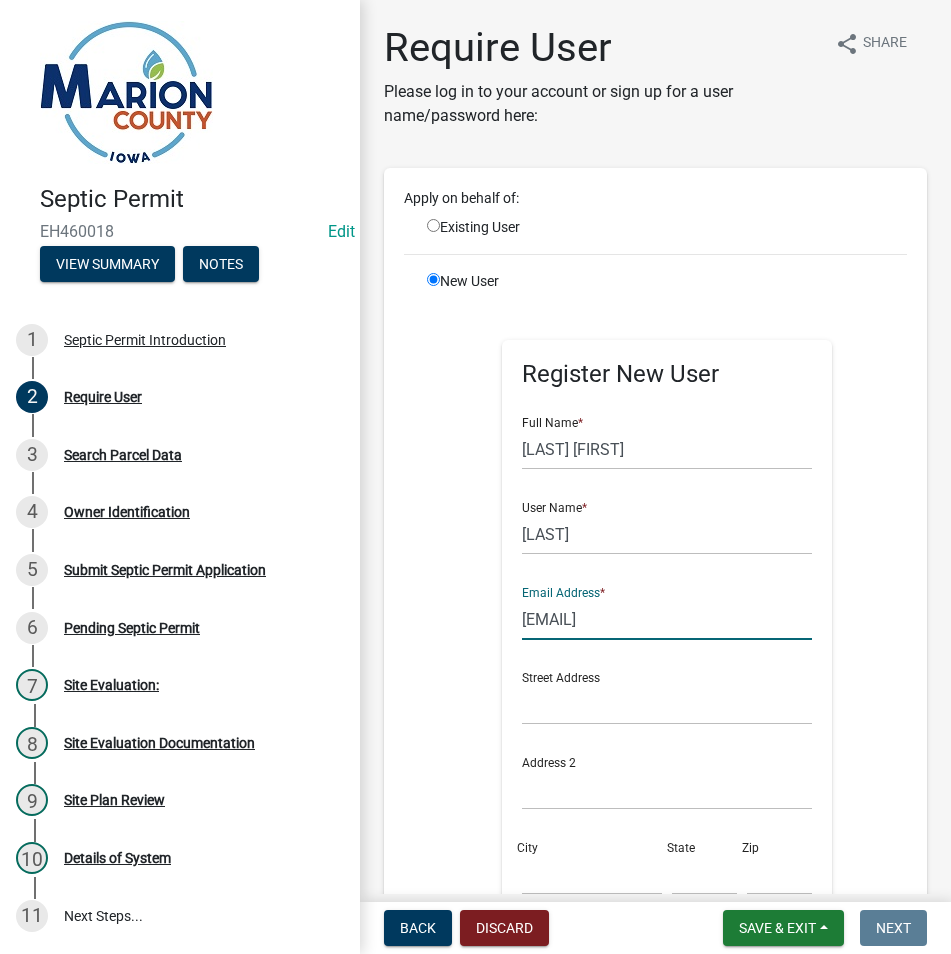type on "[EMAIL]" 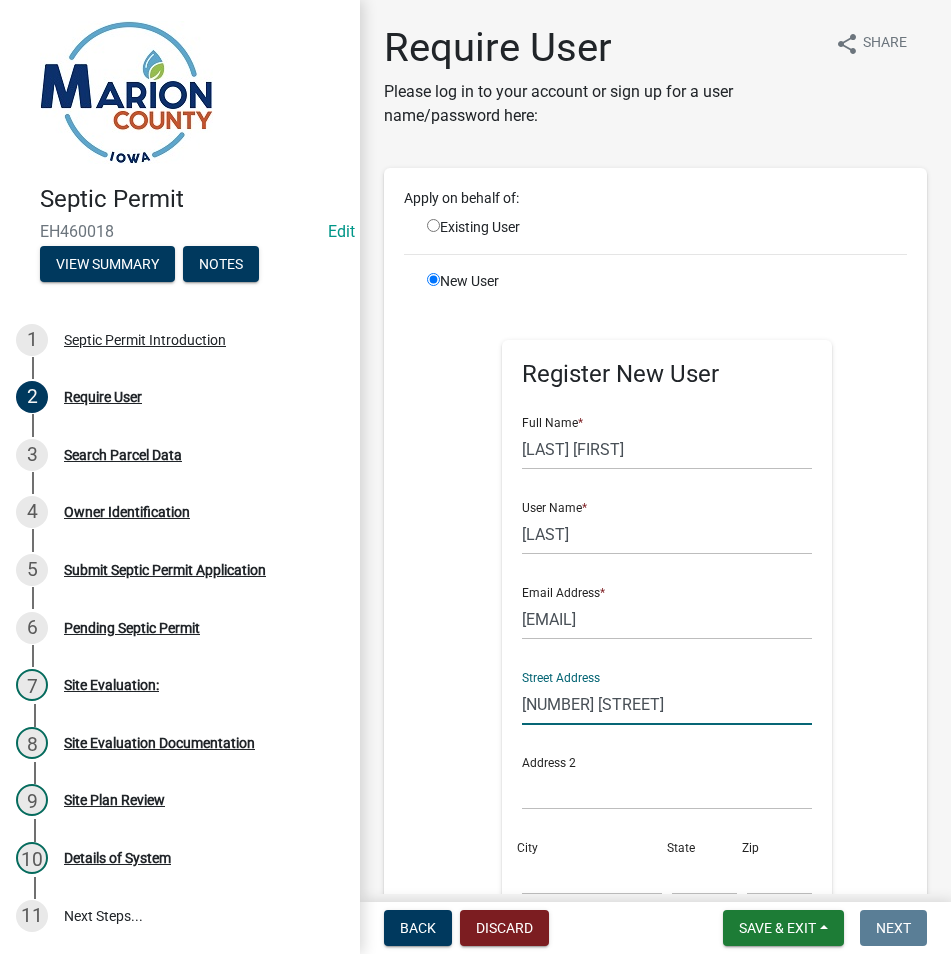 type on "[NUMBER] [STREET]" 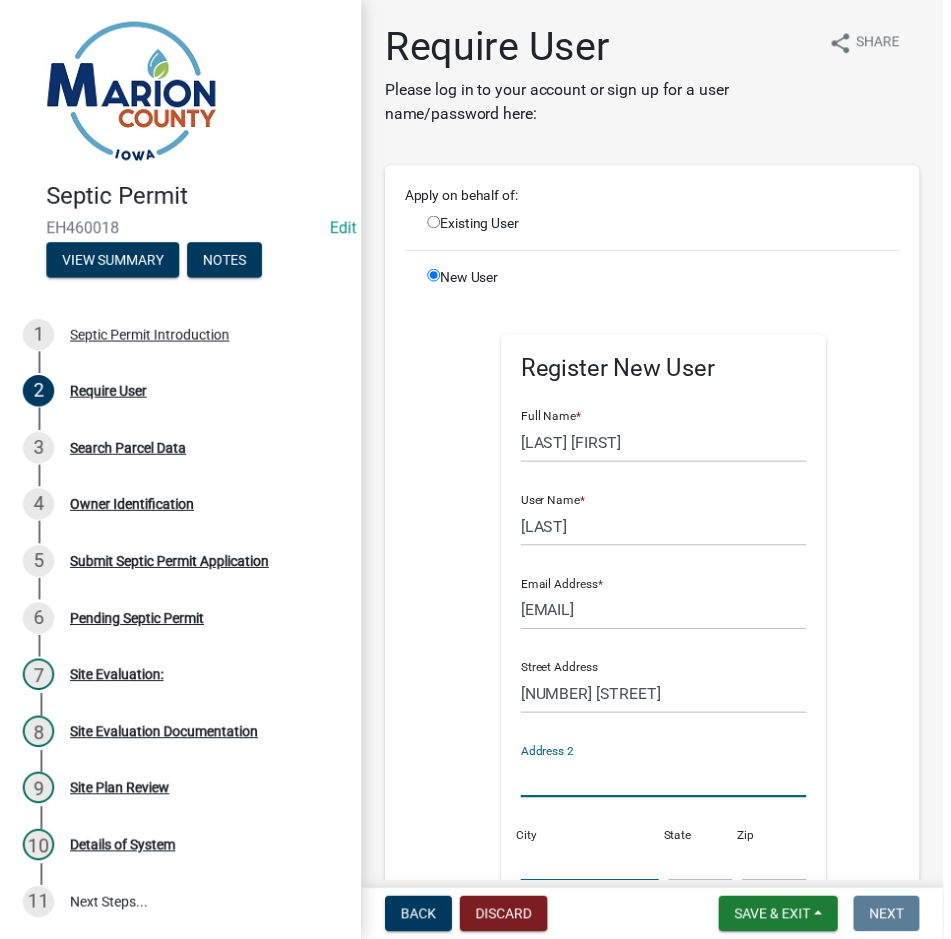 scroll, scrollTop: 1, scrollLeft: 0, axis: vertical 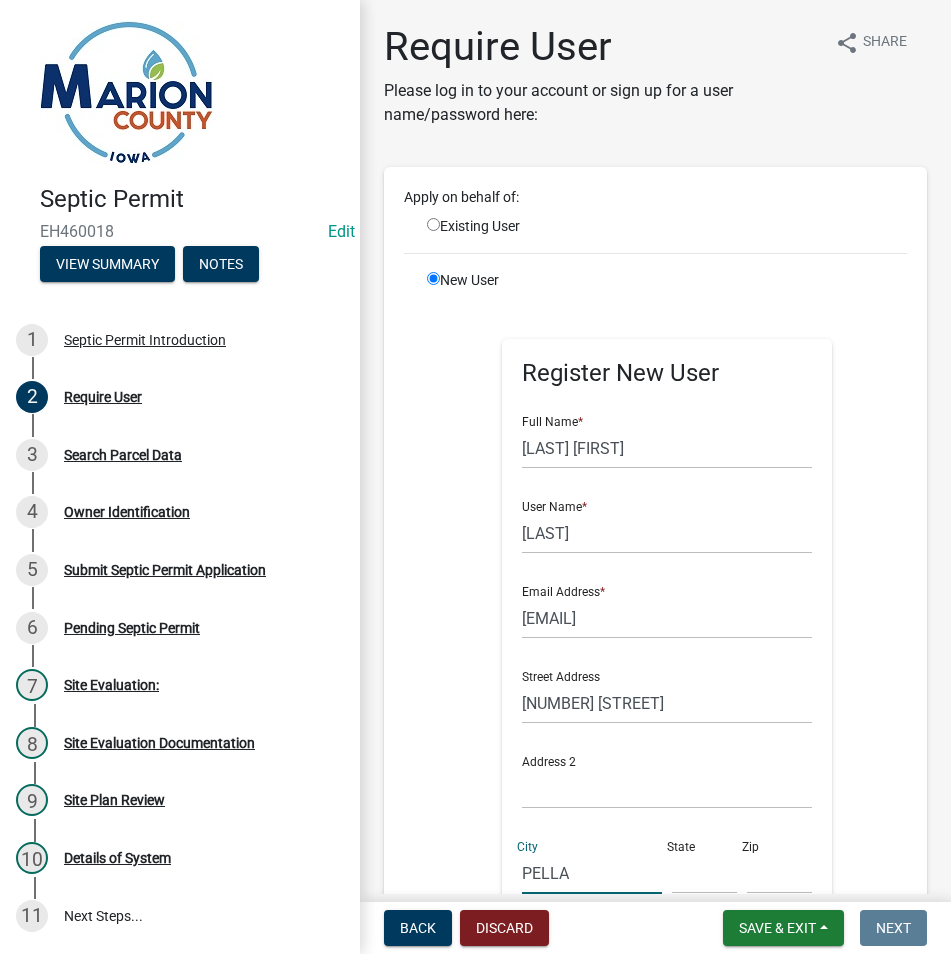 type on "PELLA" 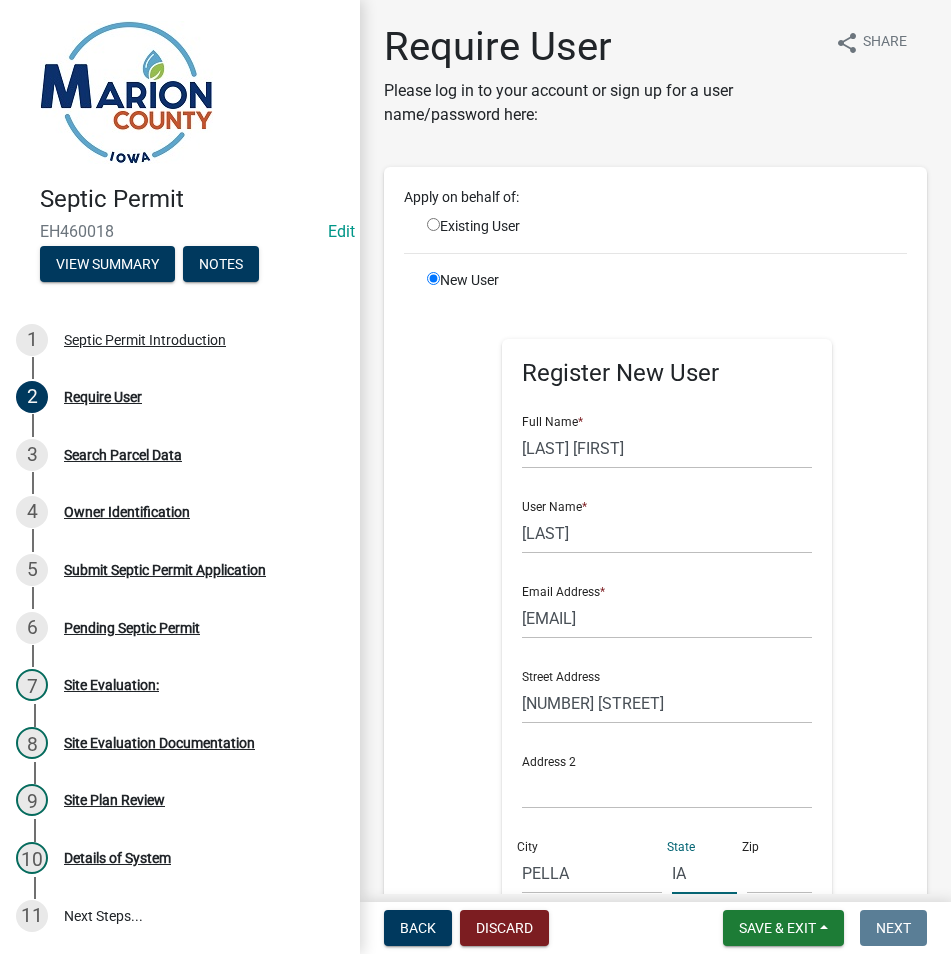 type on "IA" 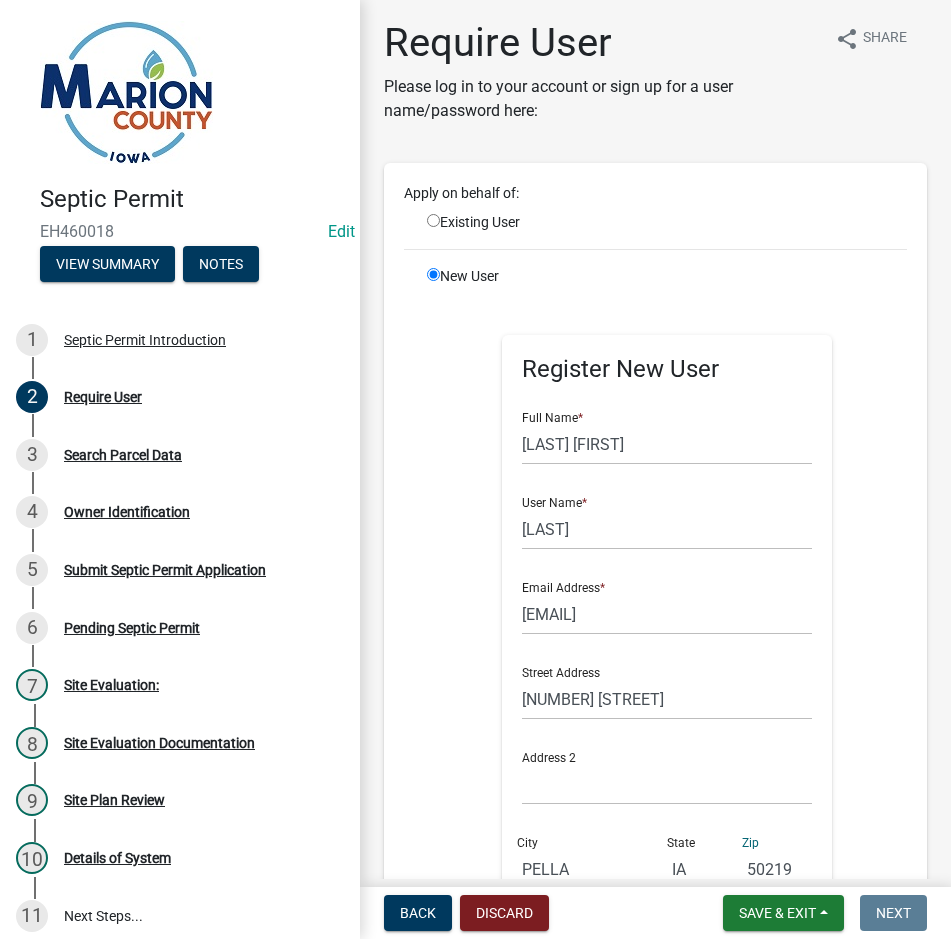 type on "50219" 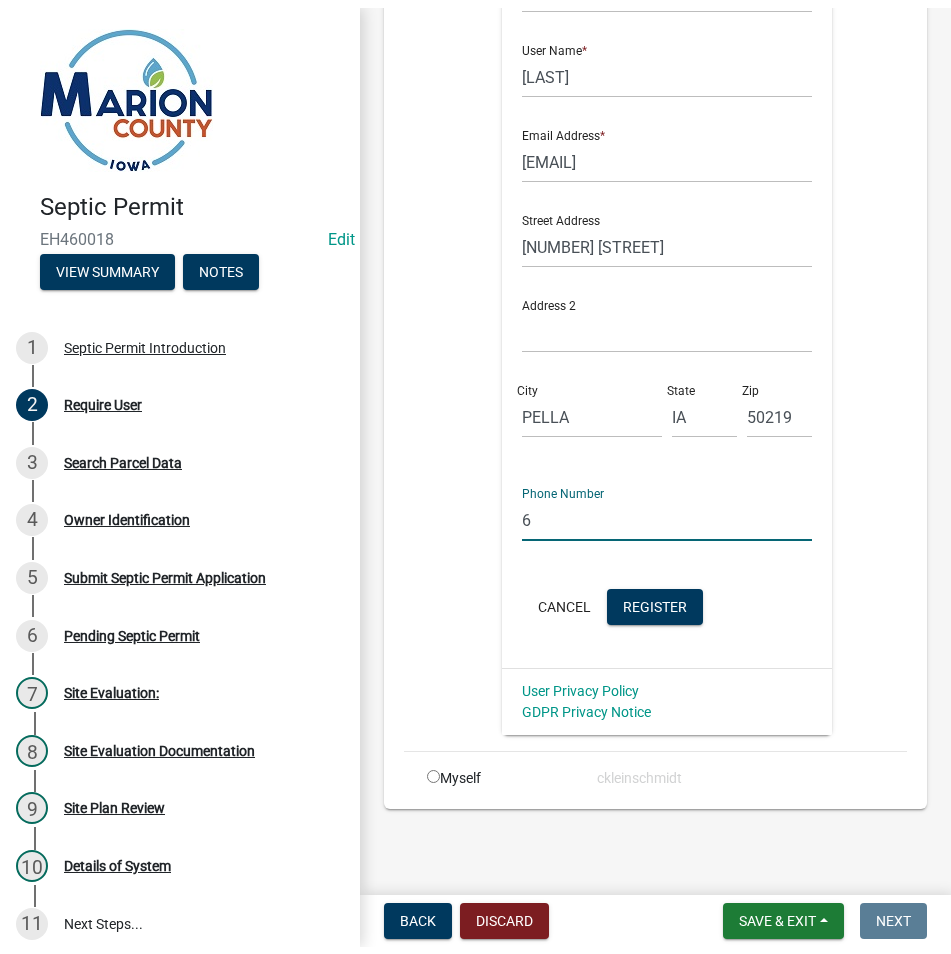 scroll, scrollTop: 450, scrollLeft: 0, axis: vertical 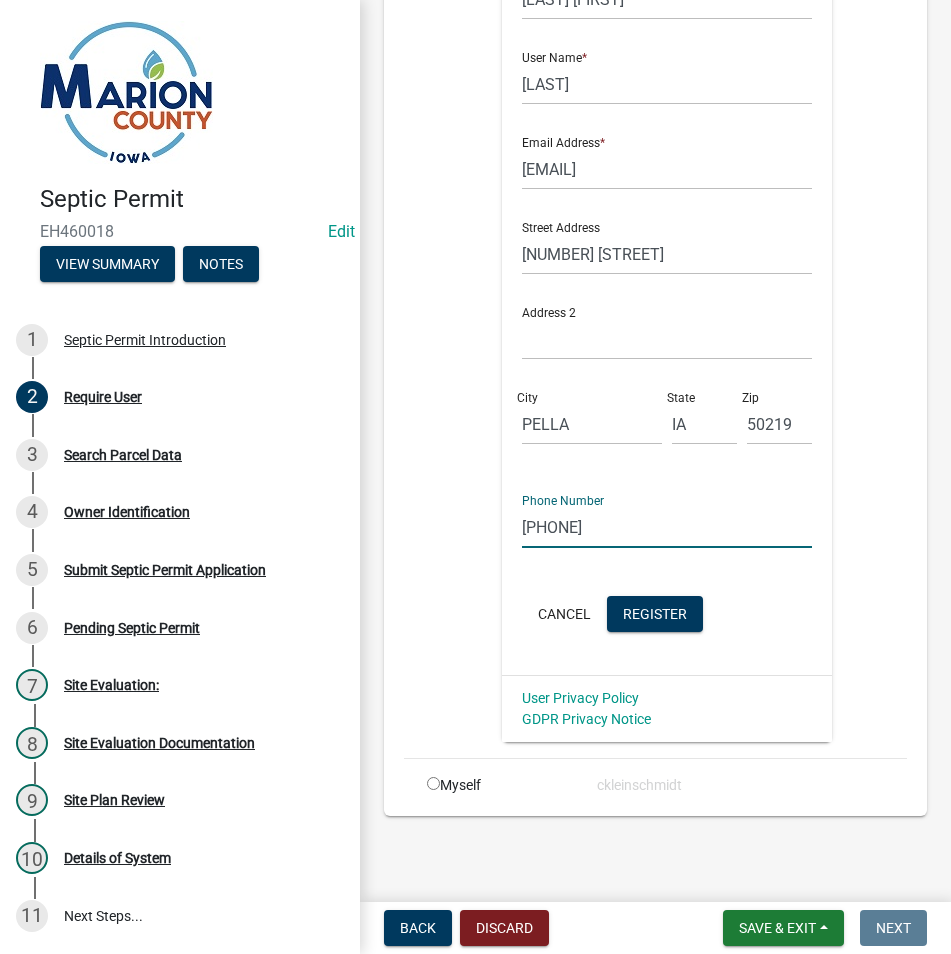 type on "[PHONE]" 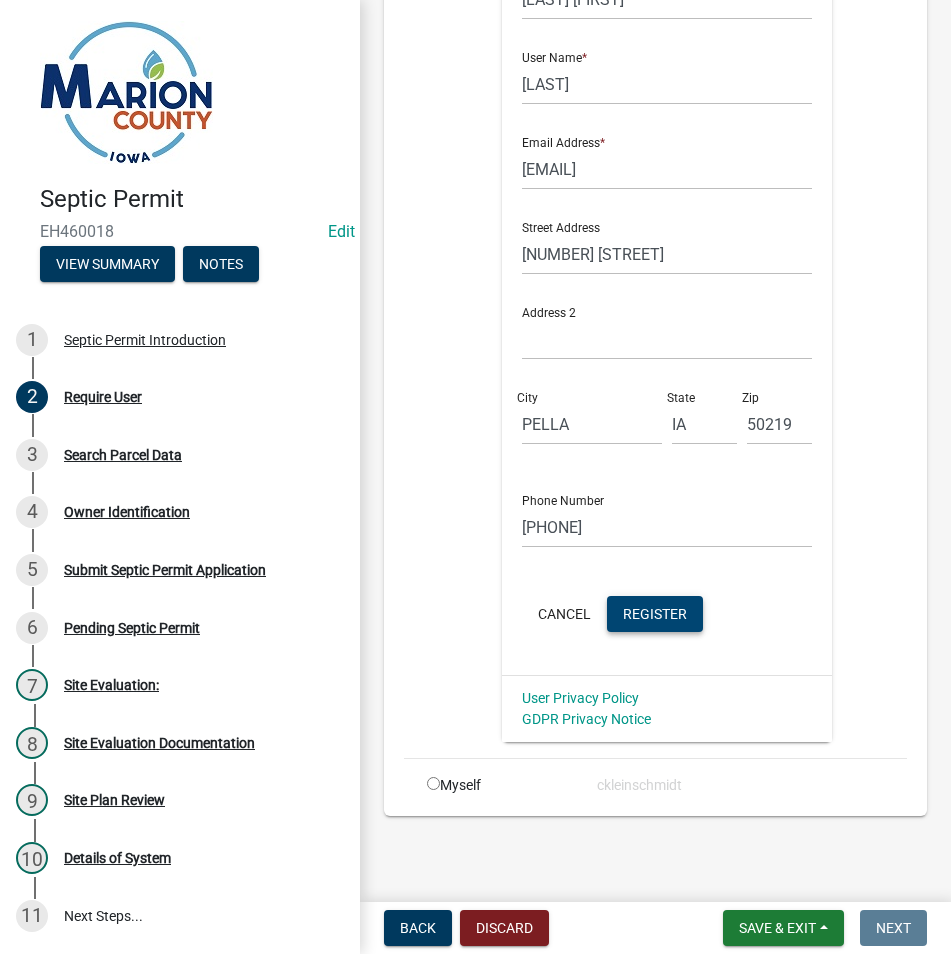click on "Register" 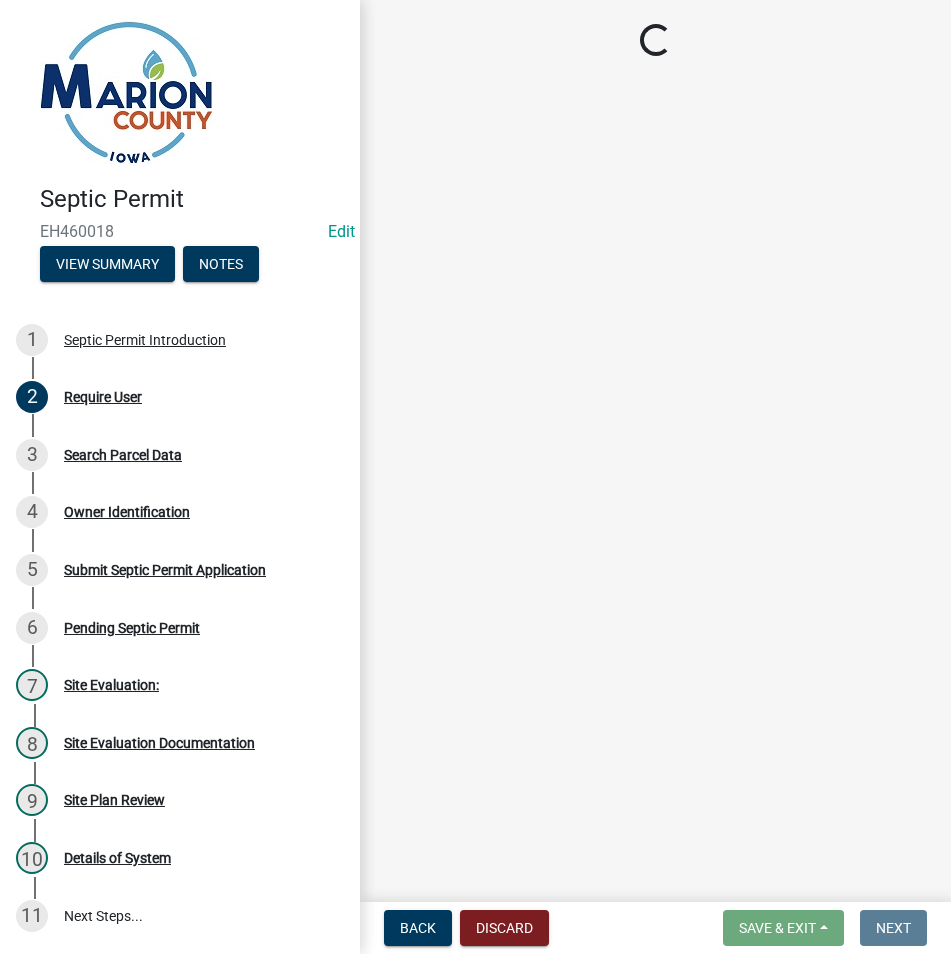 scroll, scrollTop: 0, scrollLeft: 0, axis: both 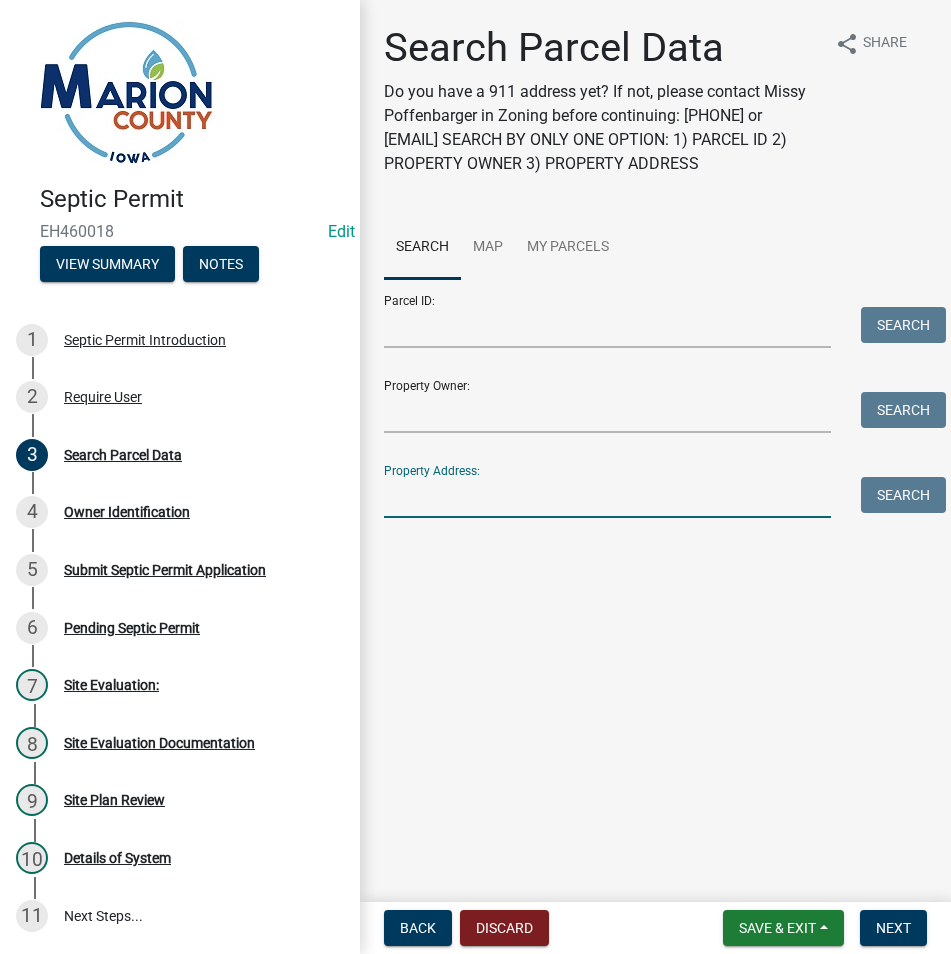 click on "Property Address:" at bounding box center [607, 497] 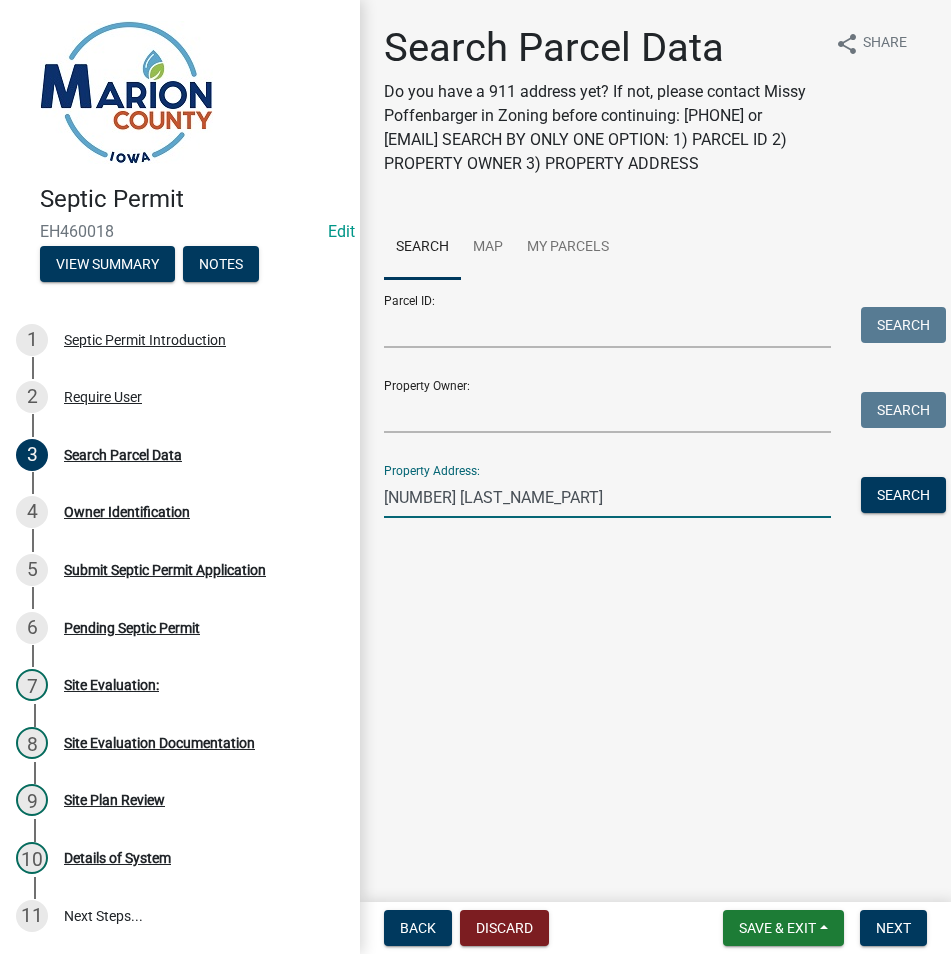 type on "[NUMBER] [LAST_NAME_PART]" 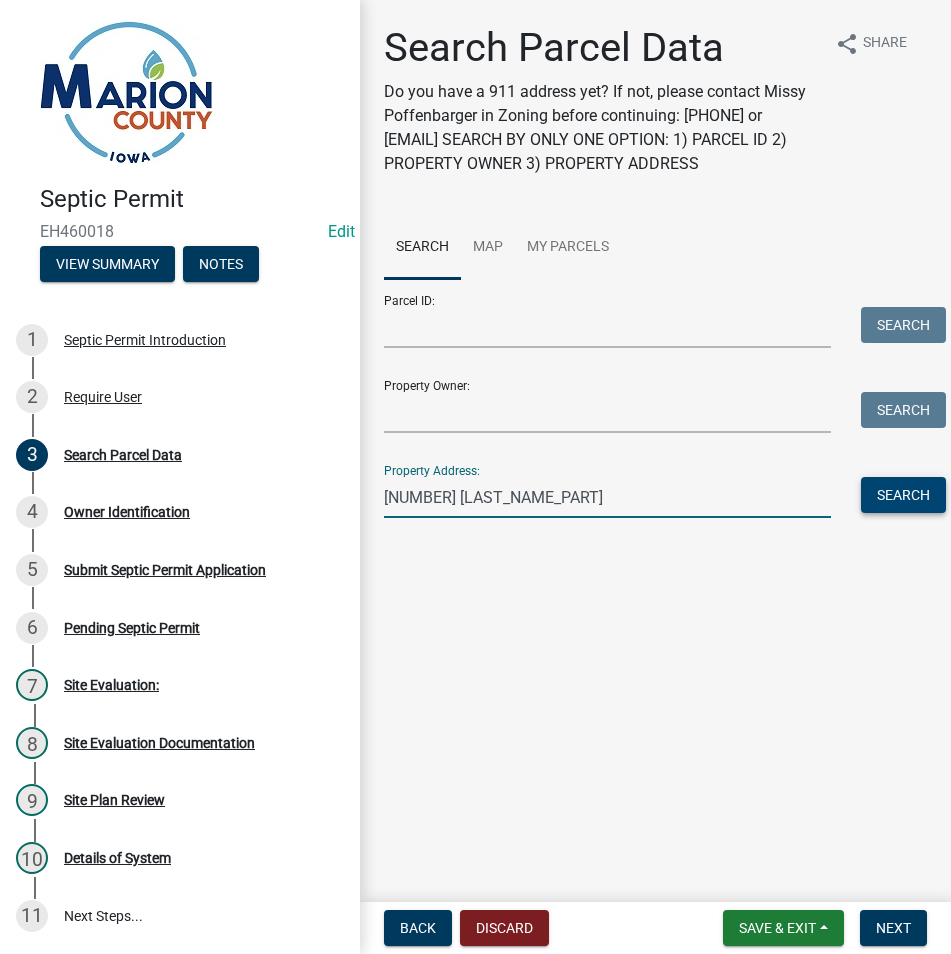 click on "Search" at bounding box center (903, 495) 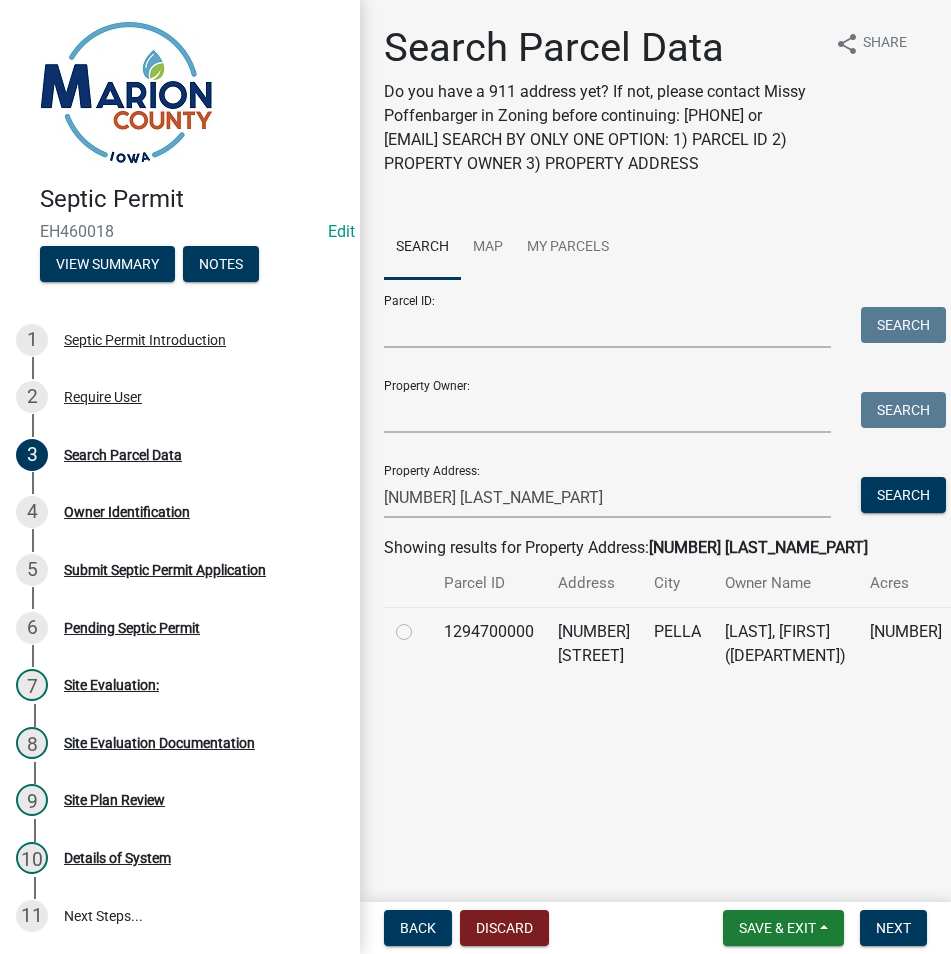 click 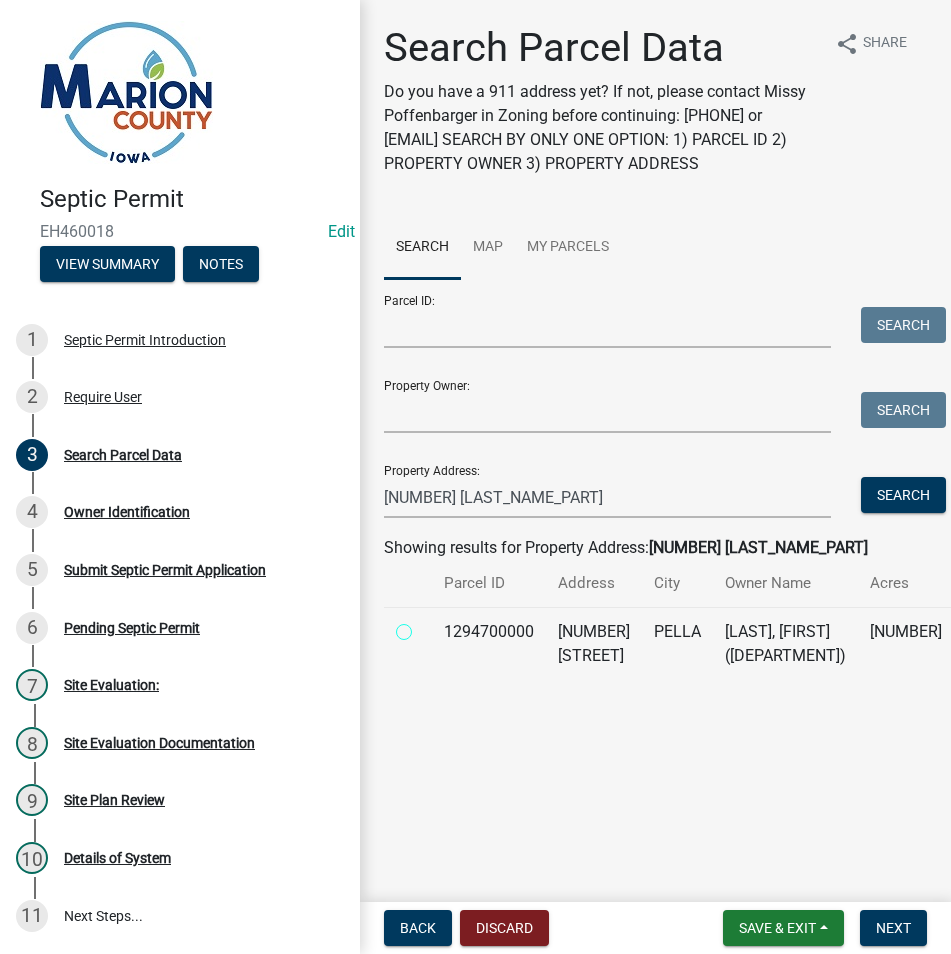 radio on "true" 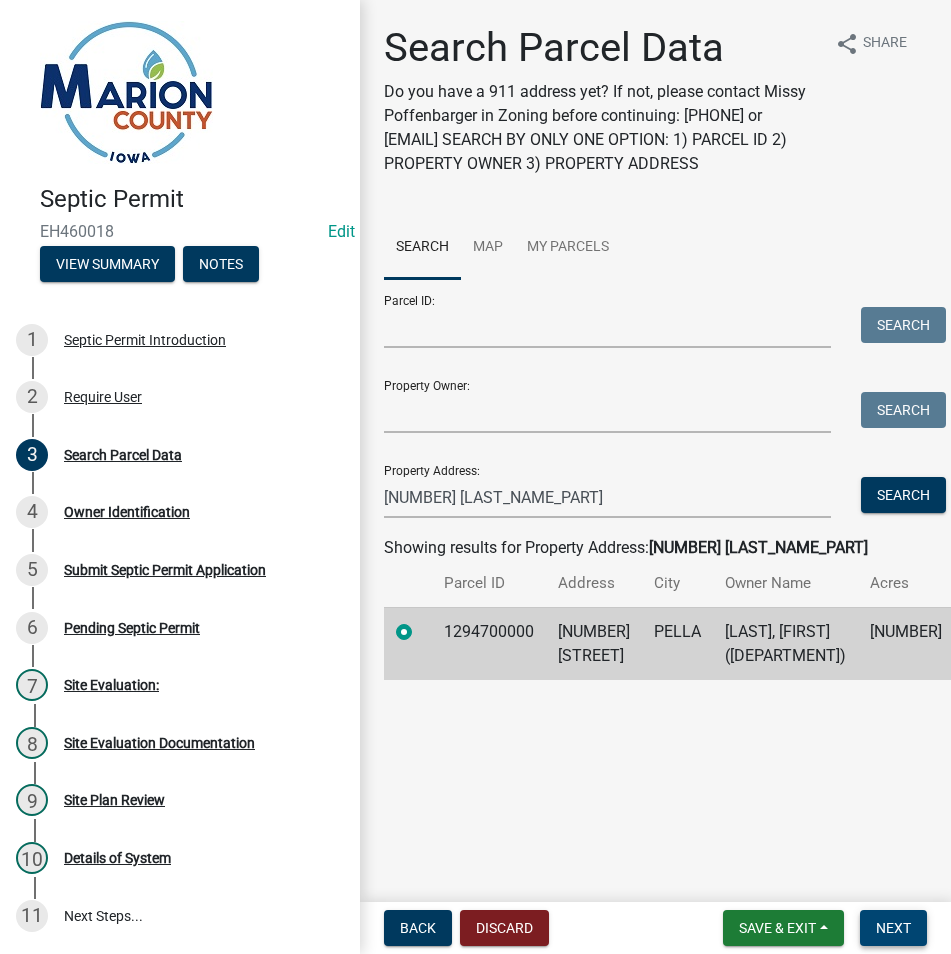 click on "Next" at bounding box center [893, 928] 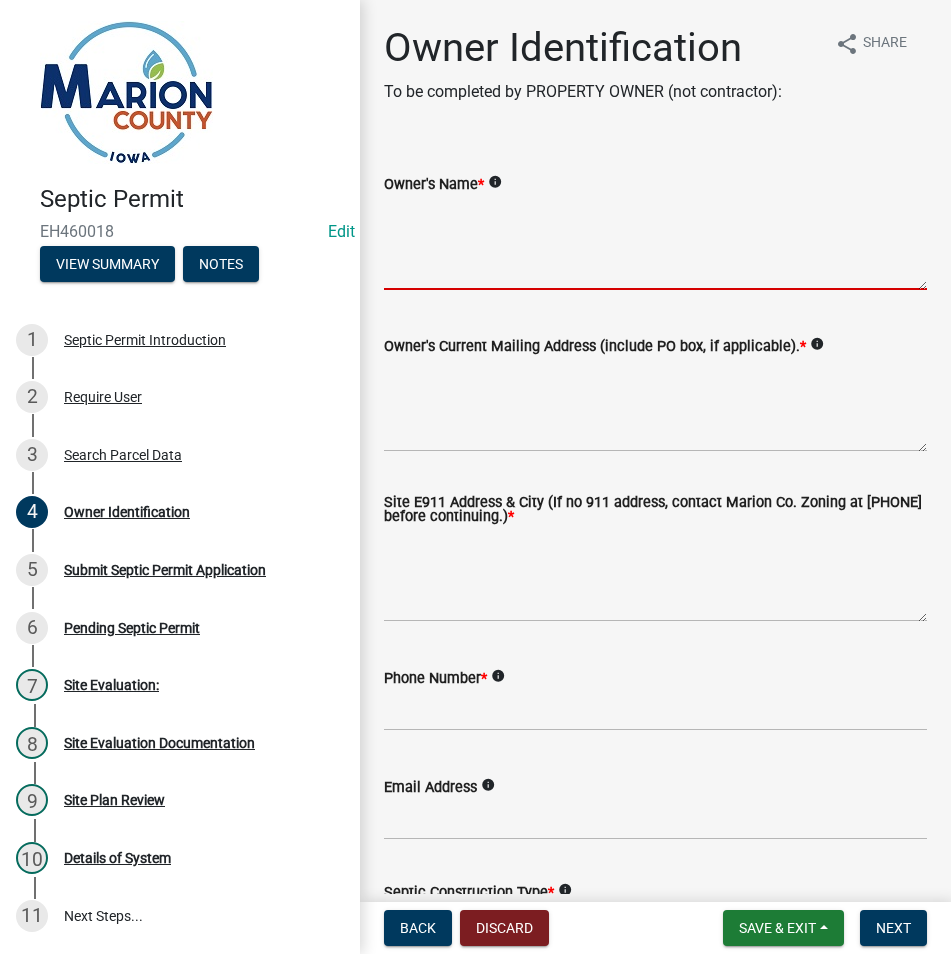 click on "Owner's Name *" at bounding box center [655, 243] 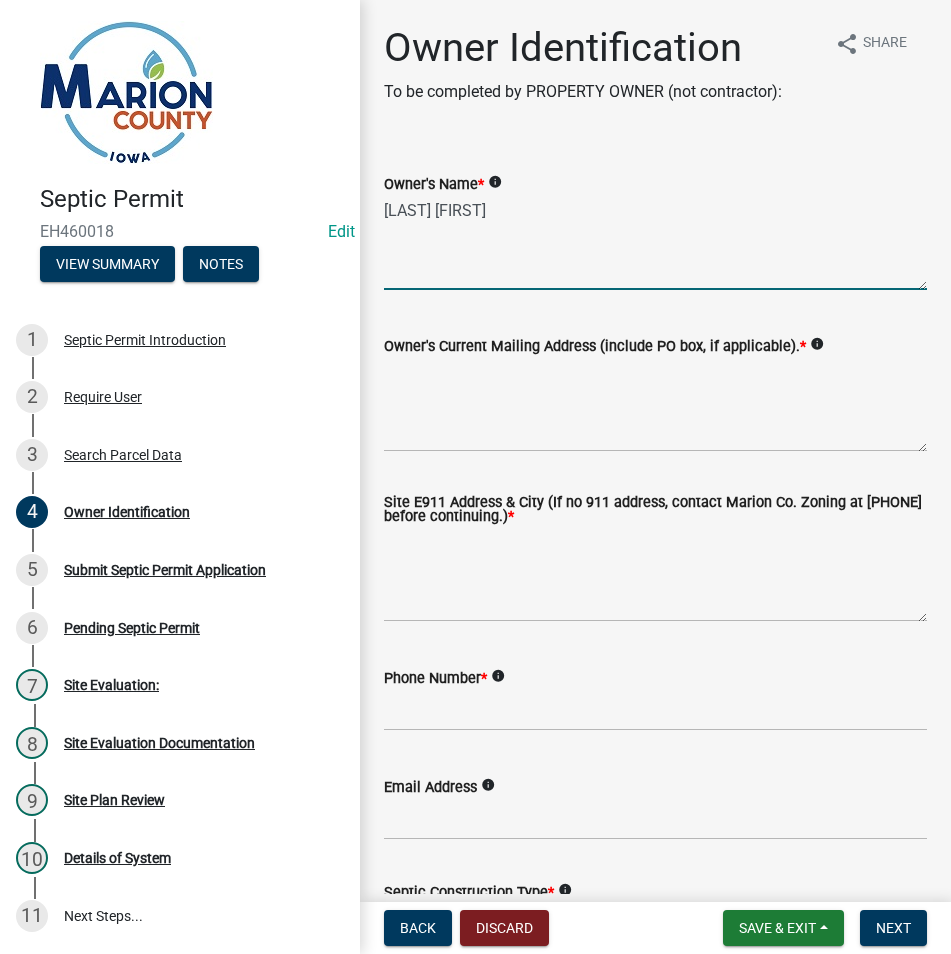 type on "[LAST] [FIRST]" 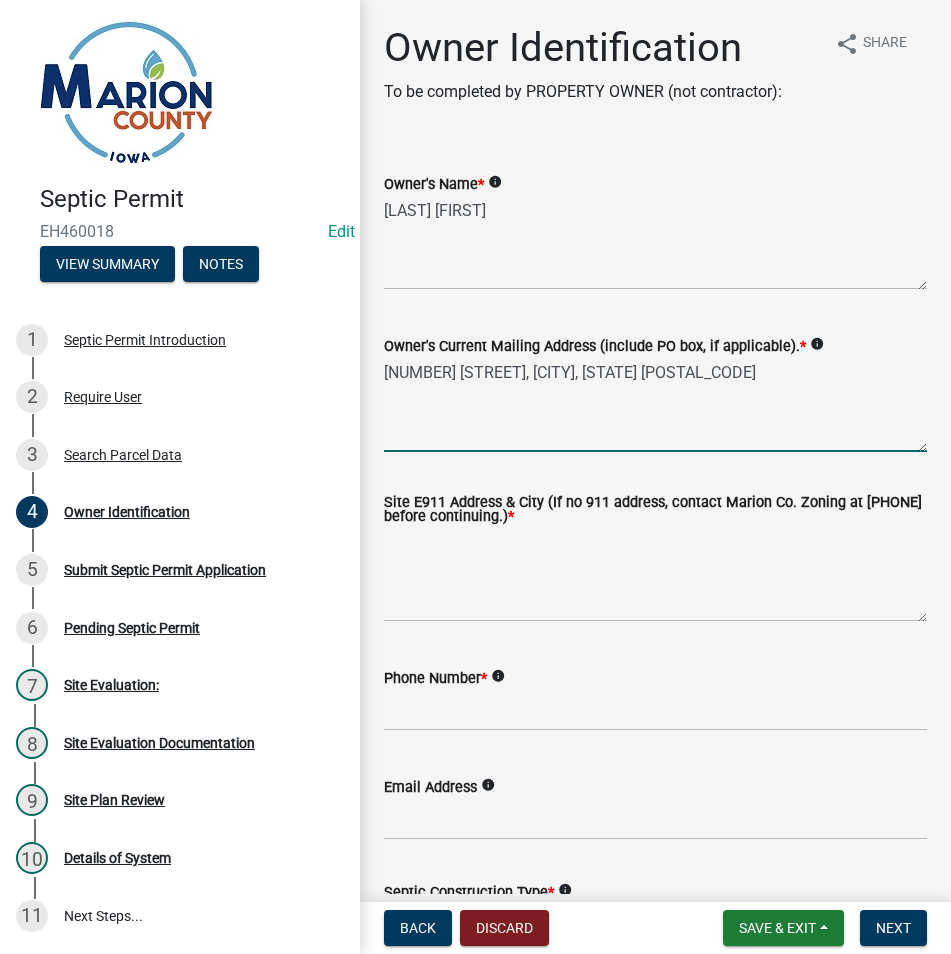 click on "[NUMBER] [STREET], [CITY], [STATE] [POSTAL_CODE]" at bounding box center [655, 405] 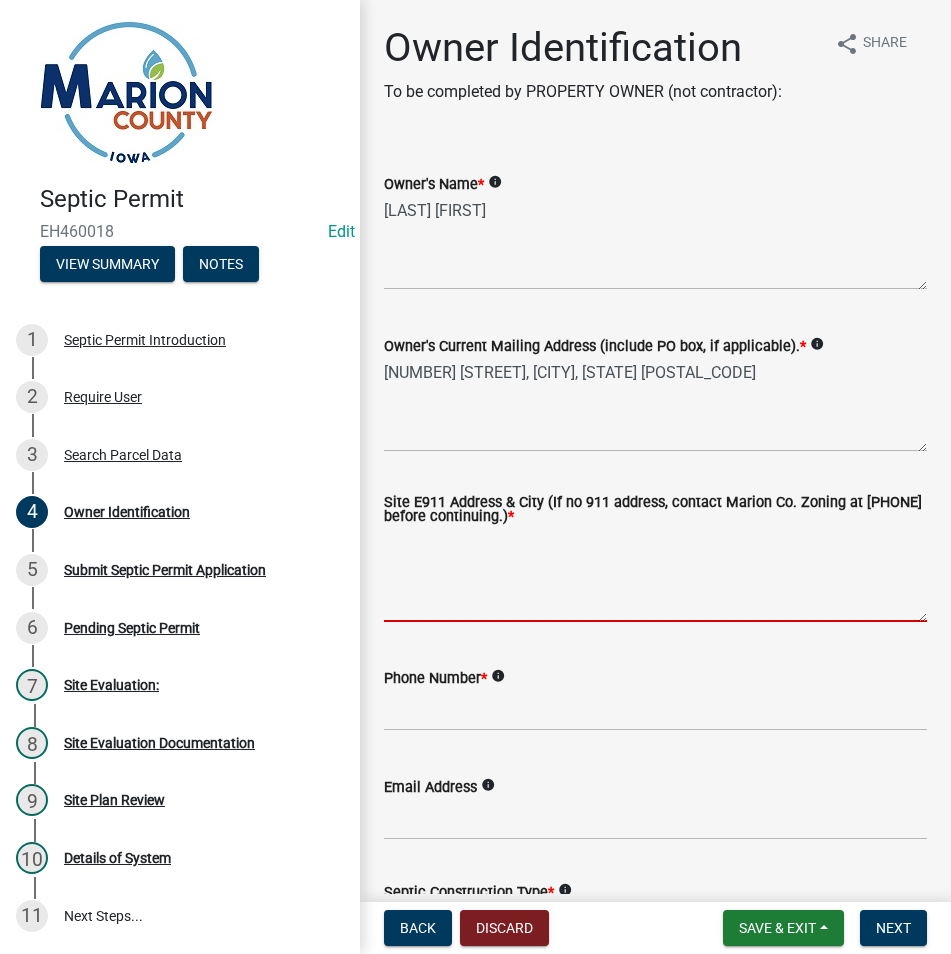 click on "Site E911 Address & [CITY] (If no 911 address, contact Marion Co. Zoning at [PHONE] before continuing.) *" at bounding box center (655, 575) 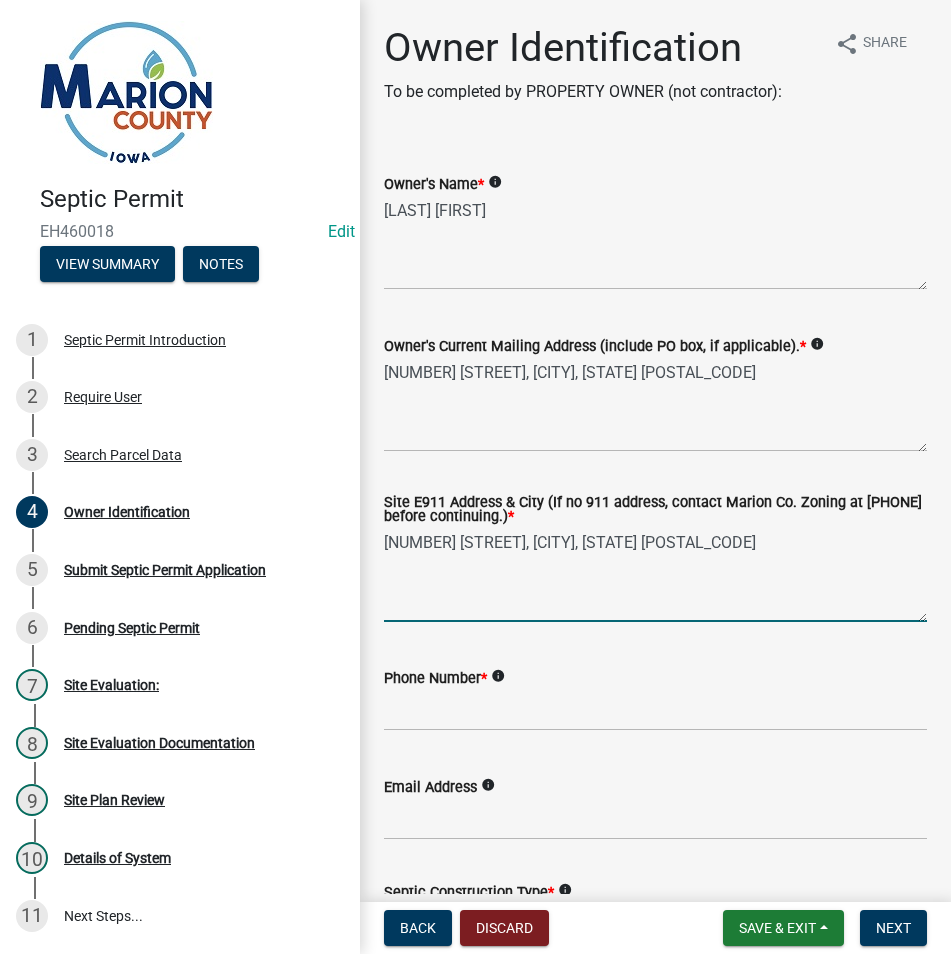 type on "[NUMBER] [STREET], [CITY], [STATE] [POSTAL_CODE]" 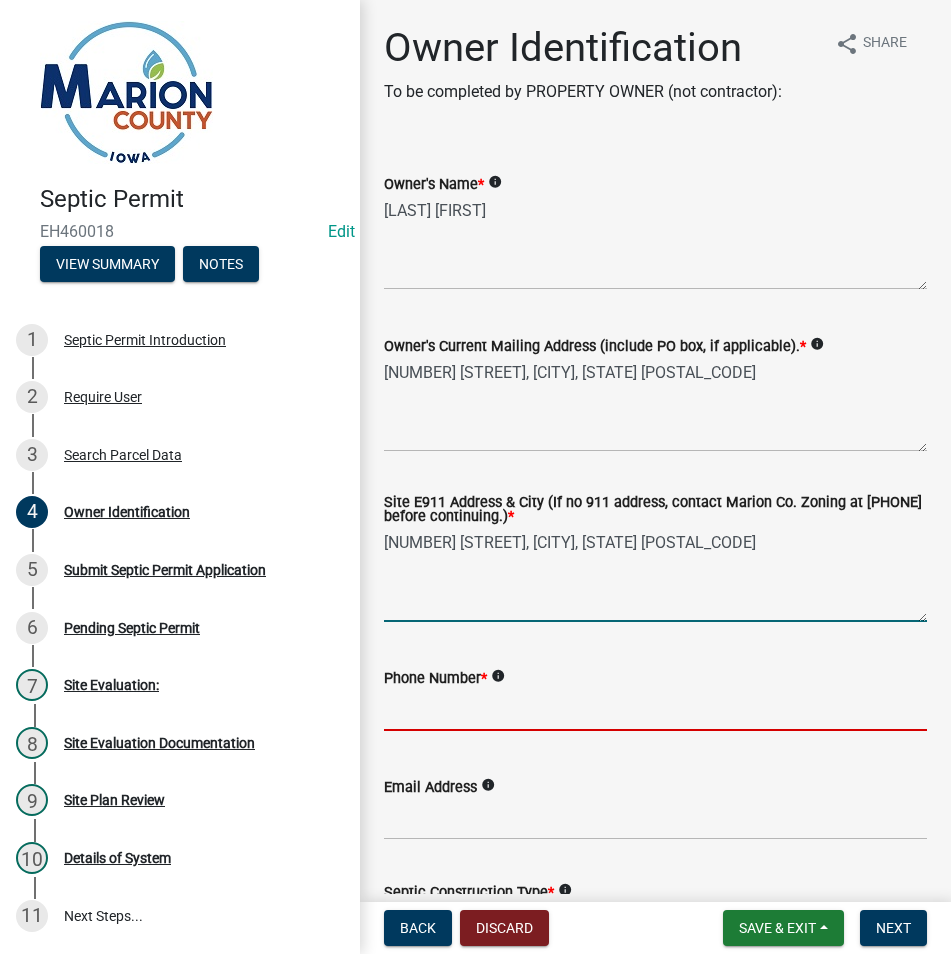 click on "Phone Number  *" at bounding box center (655, 710) 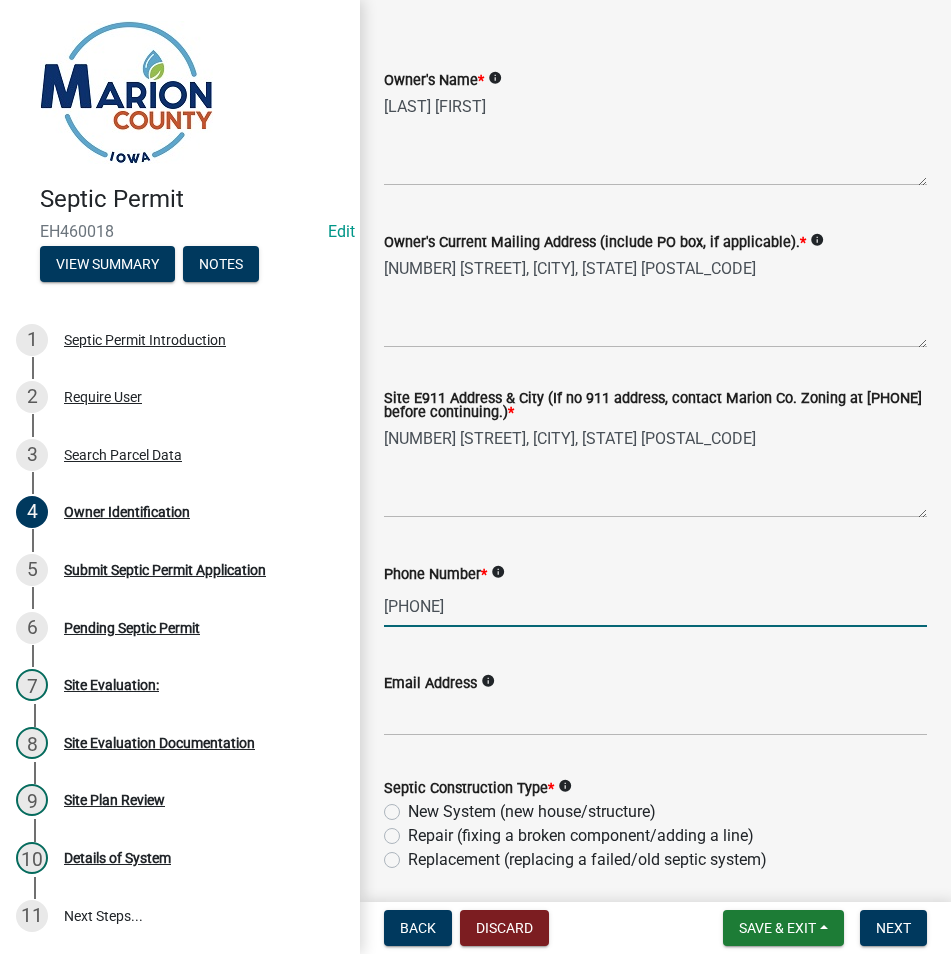 scroll, scrollTop: 200, scrollLeft: 0, axis: vertical 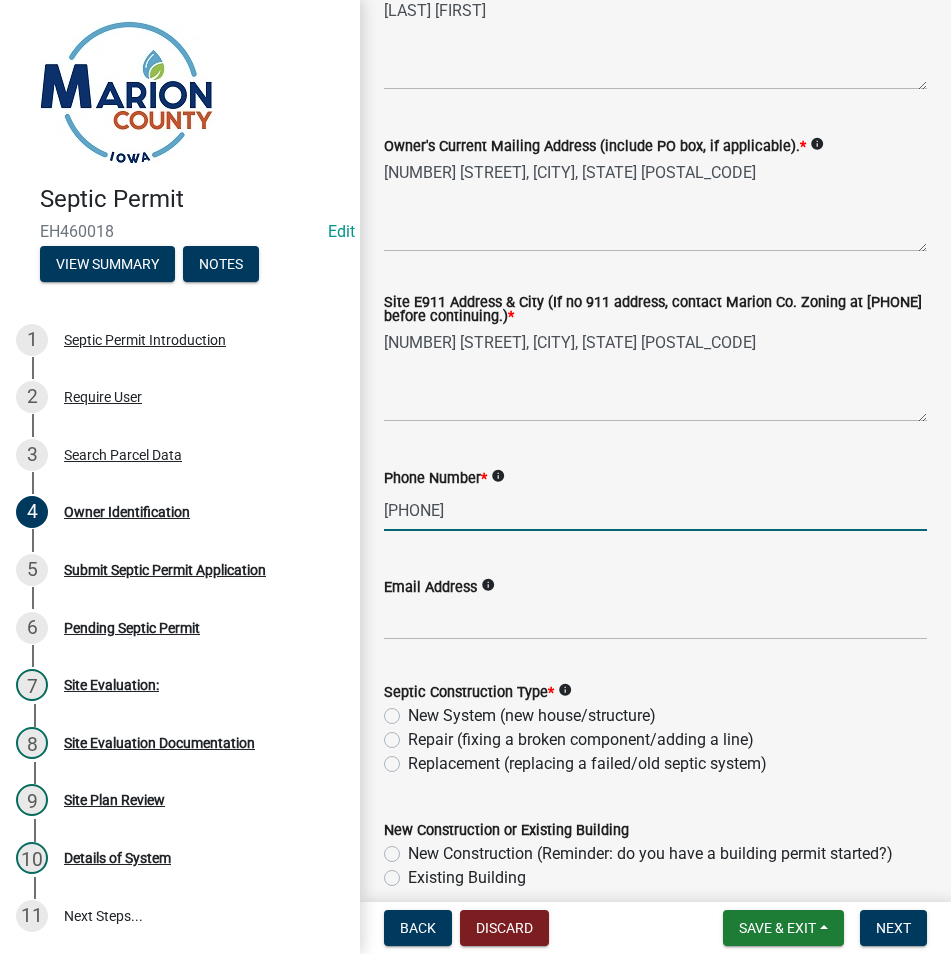 type on "[PHONE]" 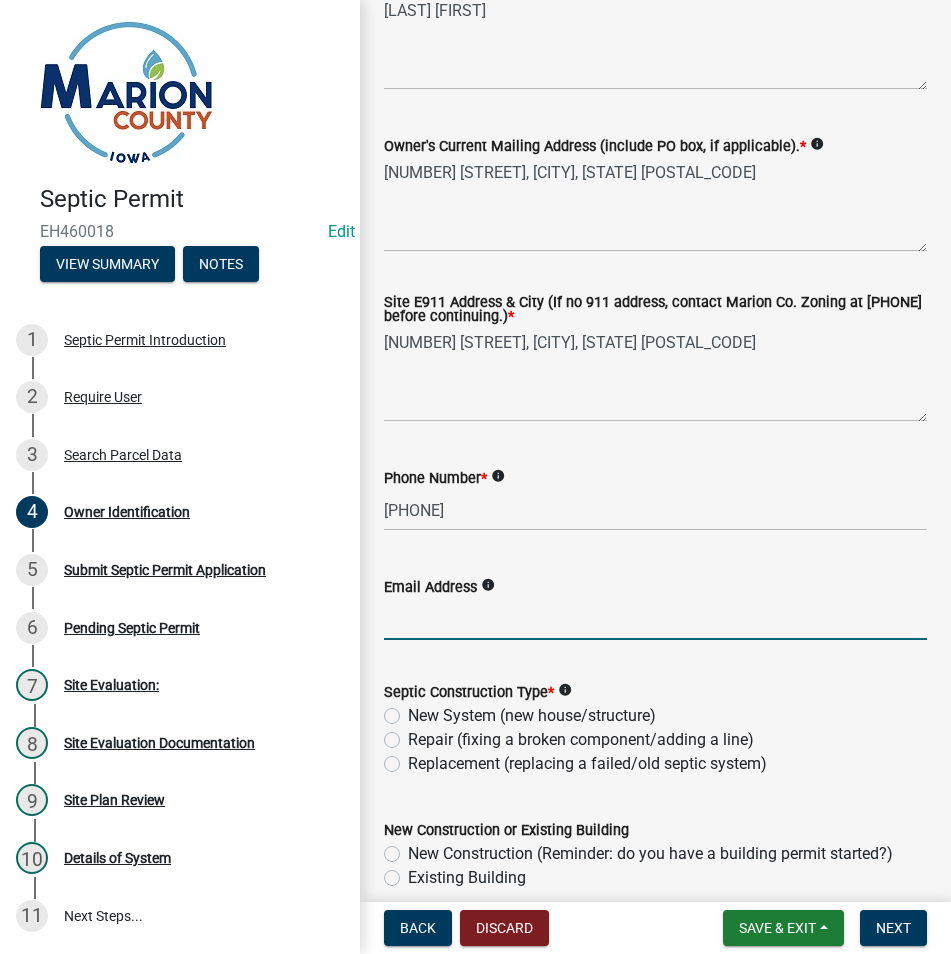 click on "Email Address" at bounding box center [655, 619] 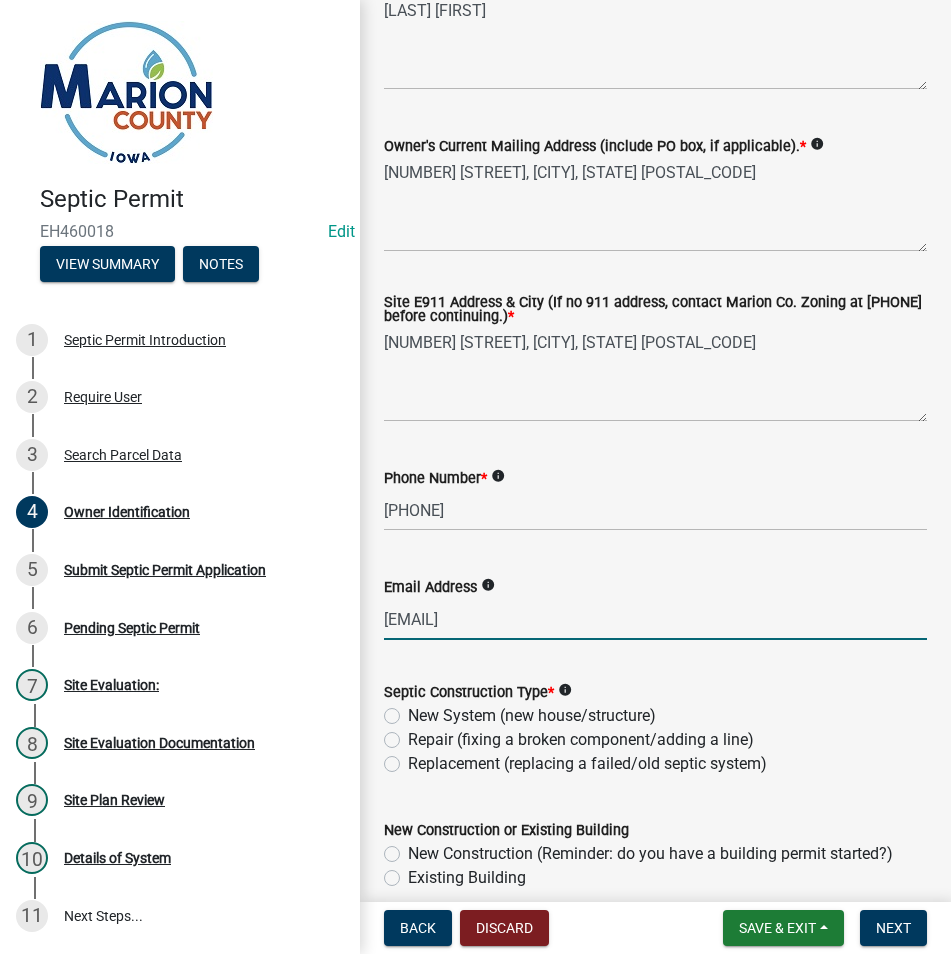 scroll, scrollTop: 500, scrollLeft: 0, axis: vertical 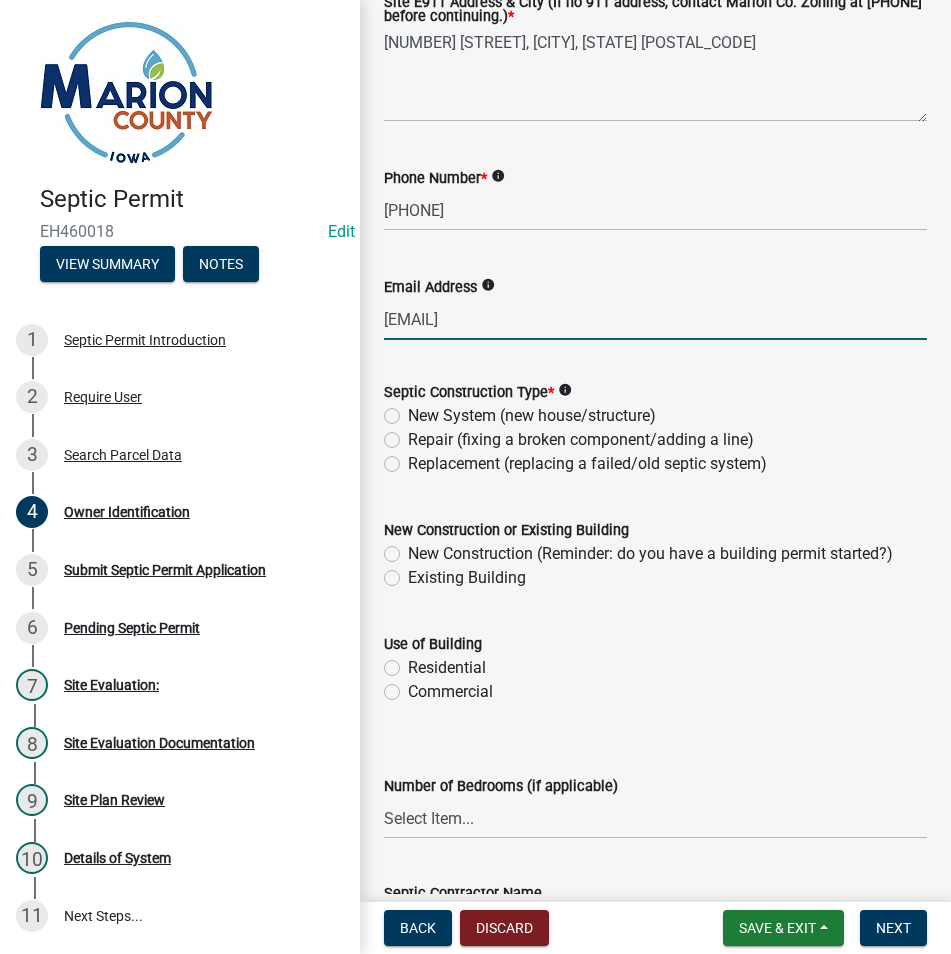 type on "[EMAIL]" 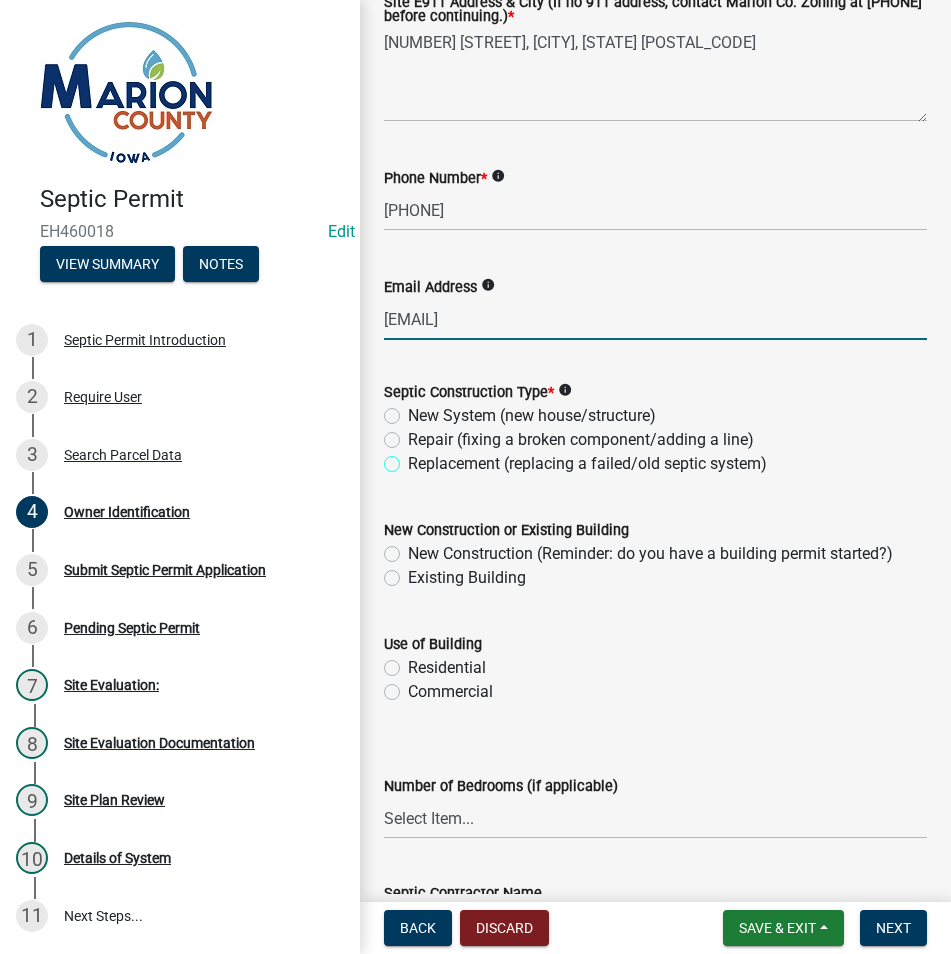click on "Replacement (replacing a failed/old septic system)" at bounding box center [414, 458] 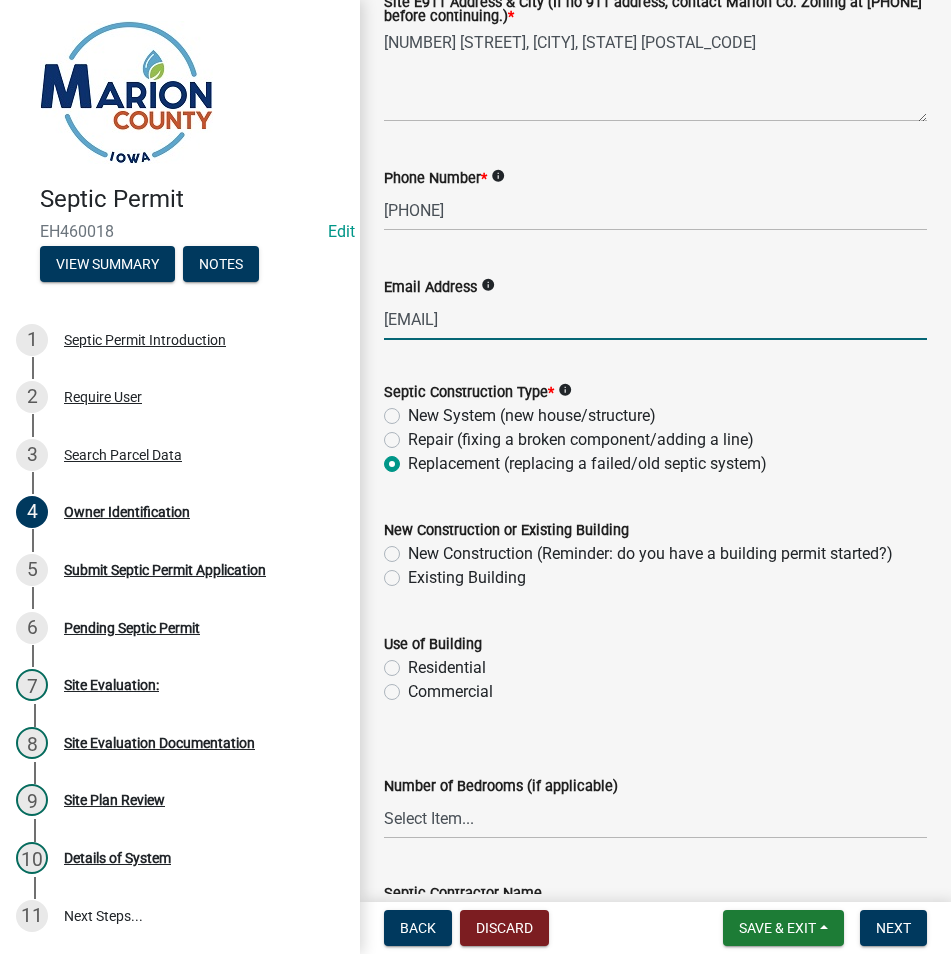 radio on "true" 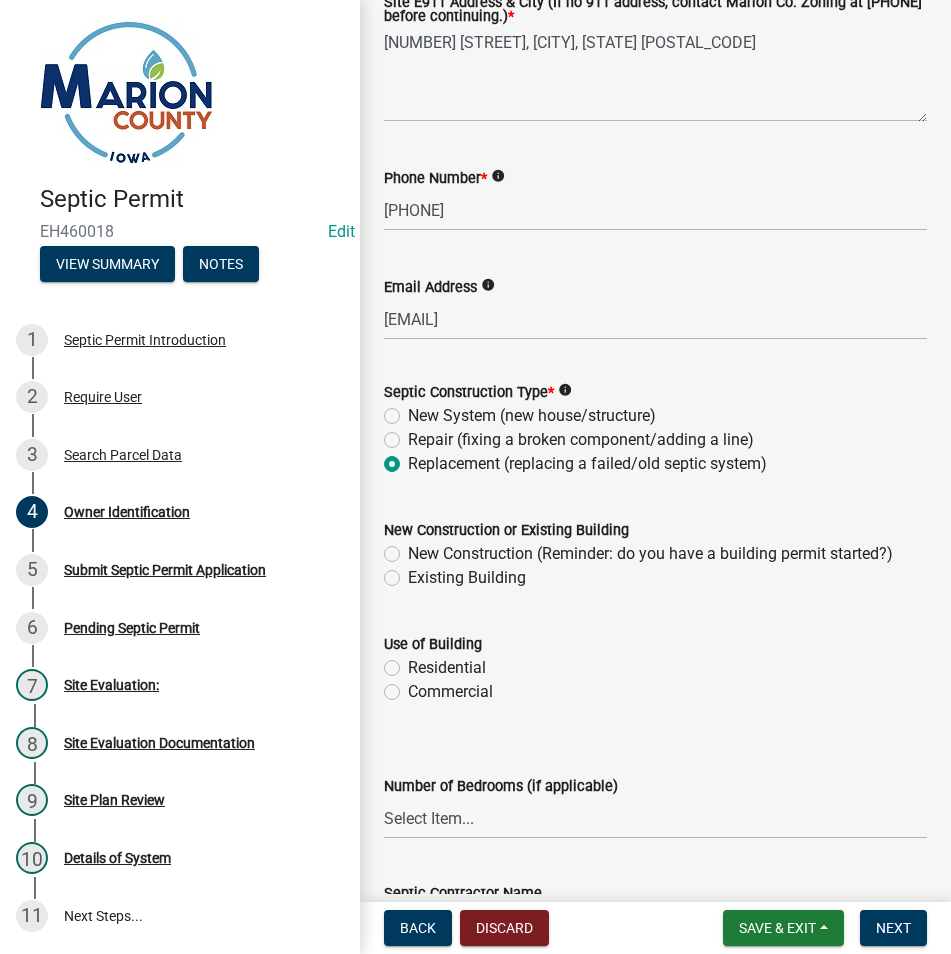 click on "Existing Building" 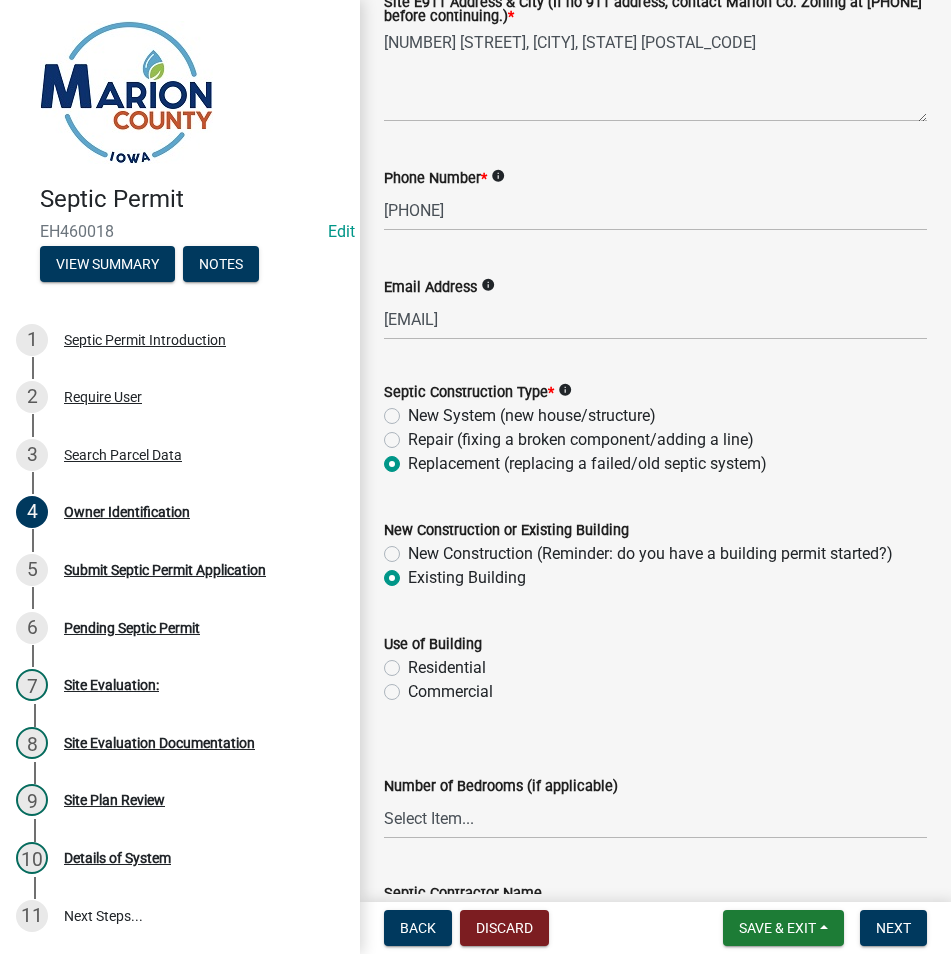 radio on "true" 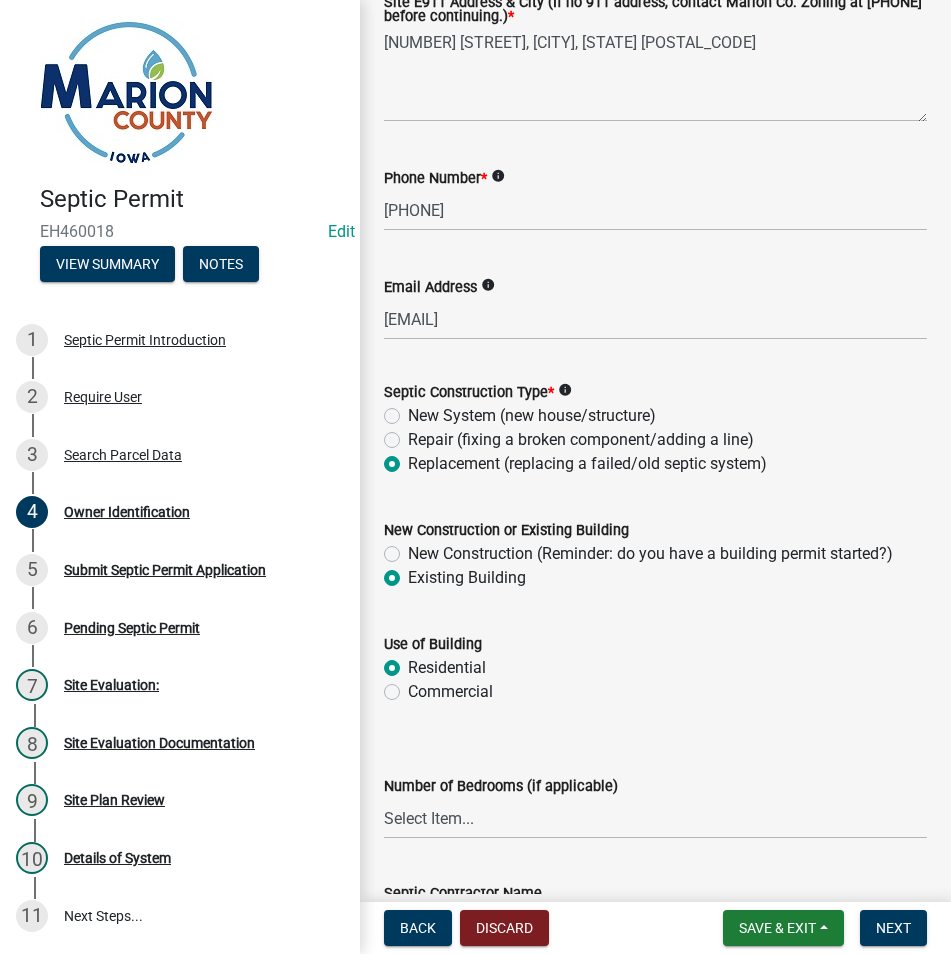 radio on "true" 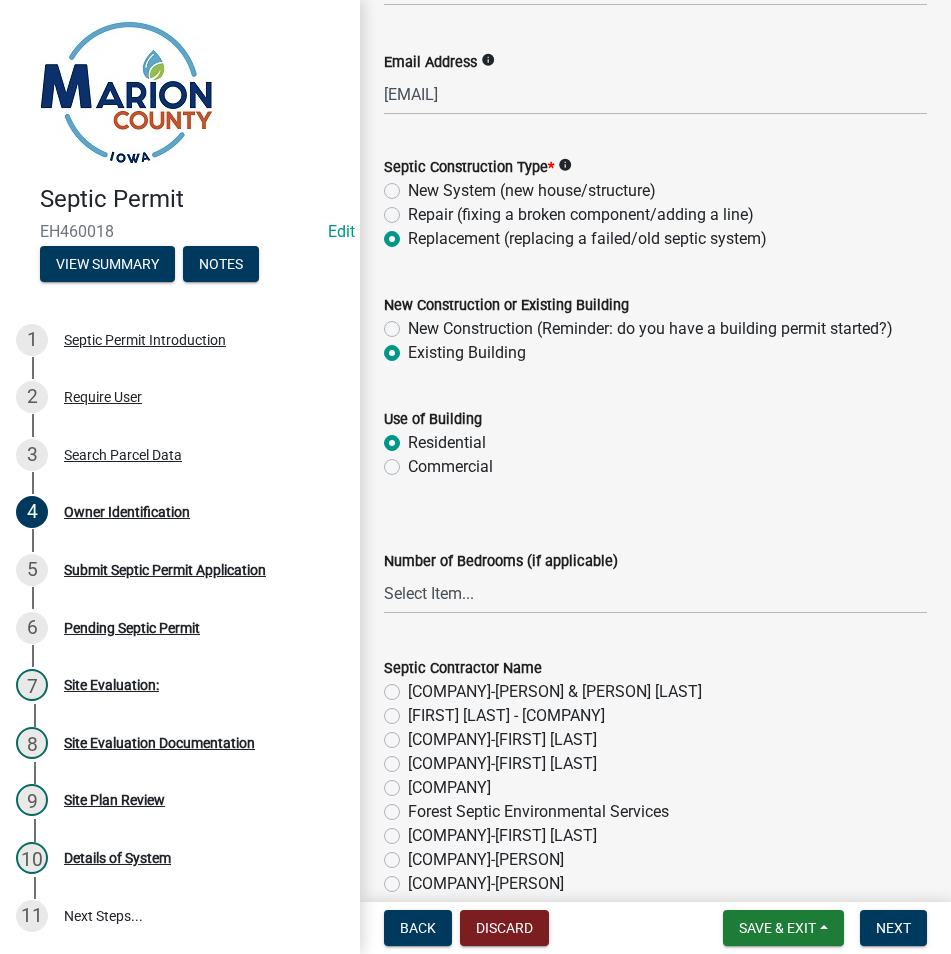 scroll, scrollTop: 900, scrollLeft: 0, axis: vertical 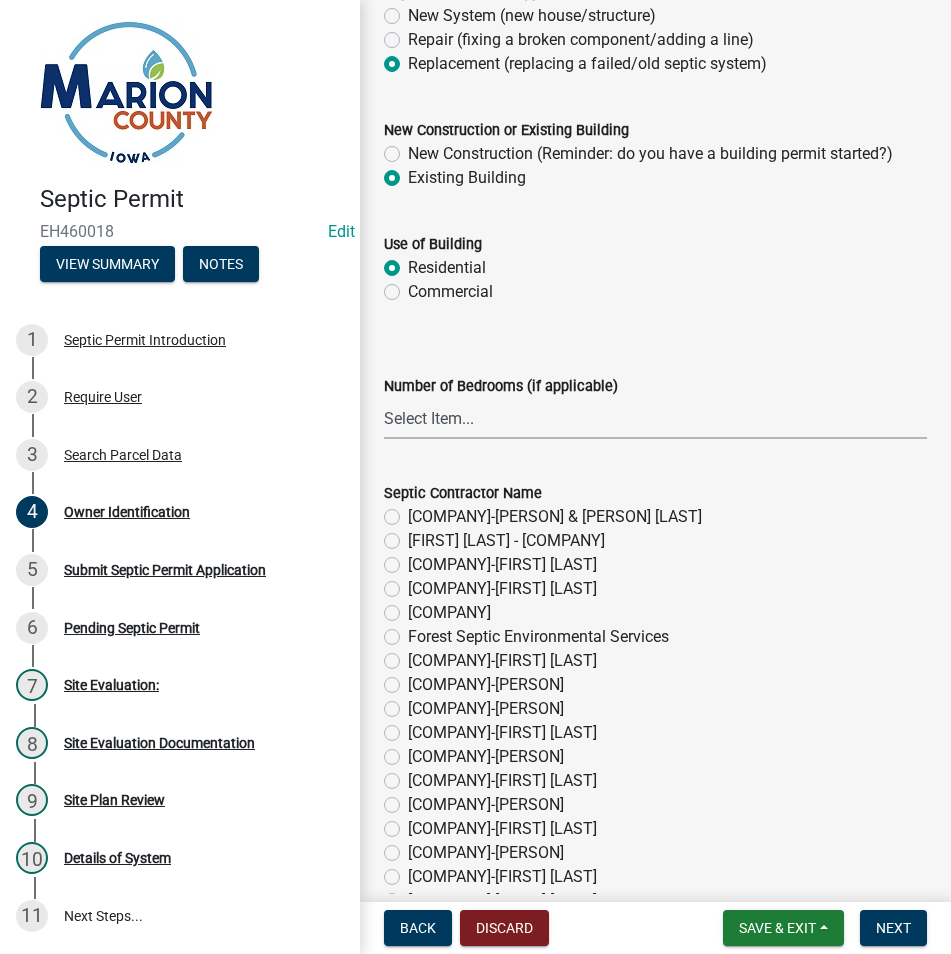 click on "Select Item...   1   2   3   4   5   6" at bounding box center [655, 418] 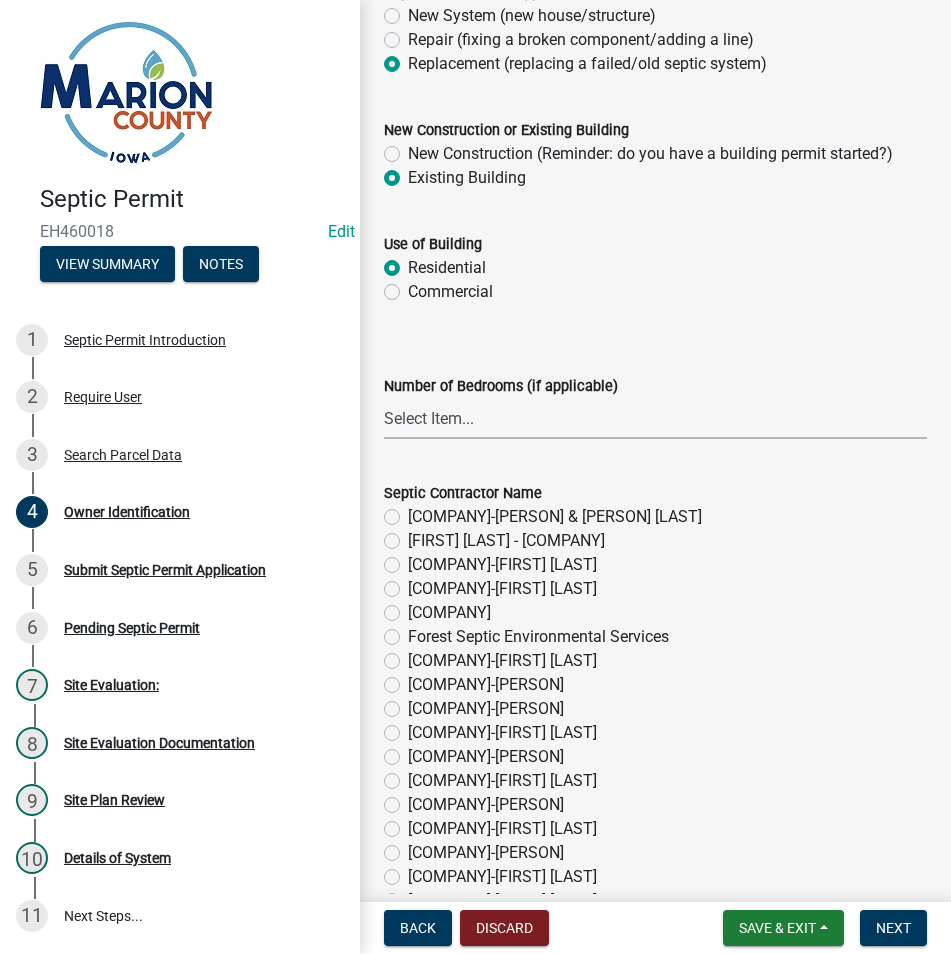click on "Select Item...   1   2   3   4   5   6" at bounding box center (655, 418) 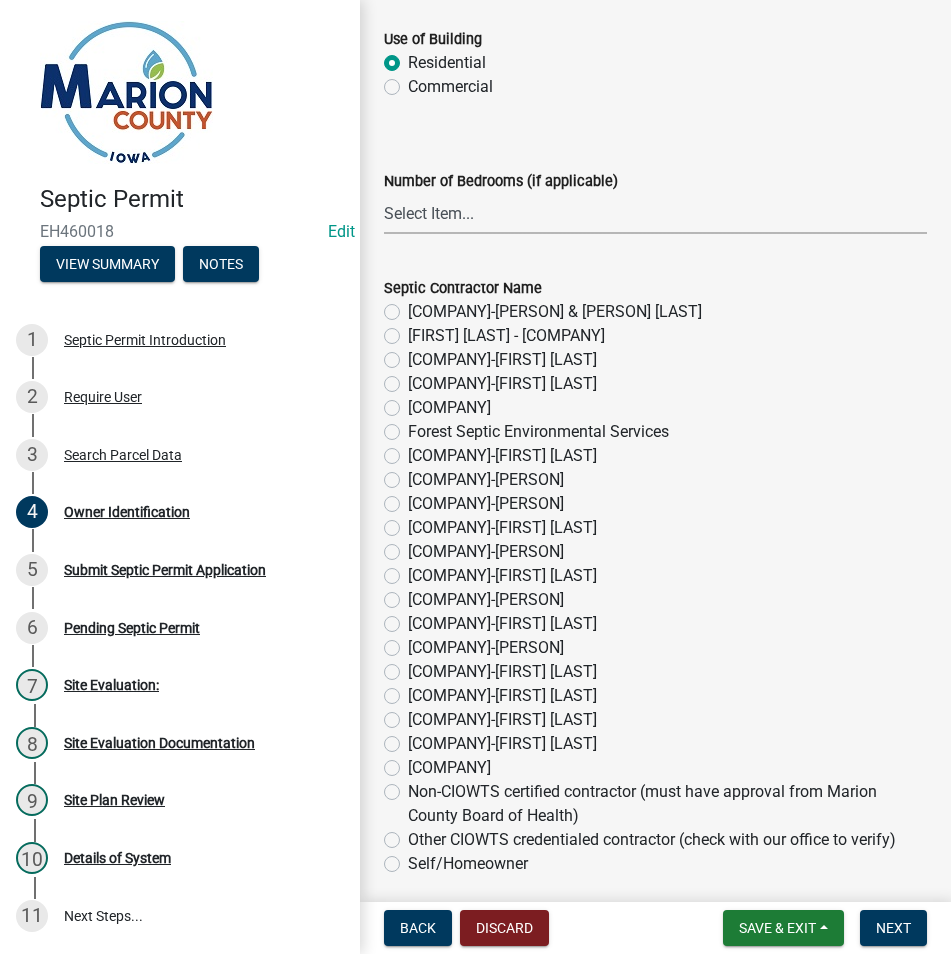 scroll, scrollTop: 1300, scrollLeft: 0, axis: vertical 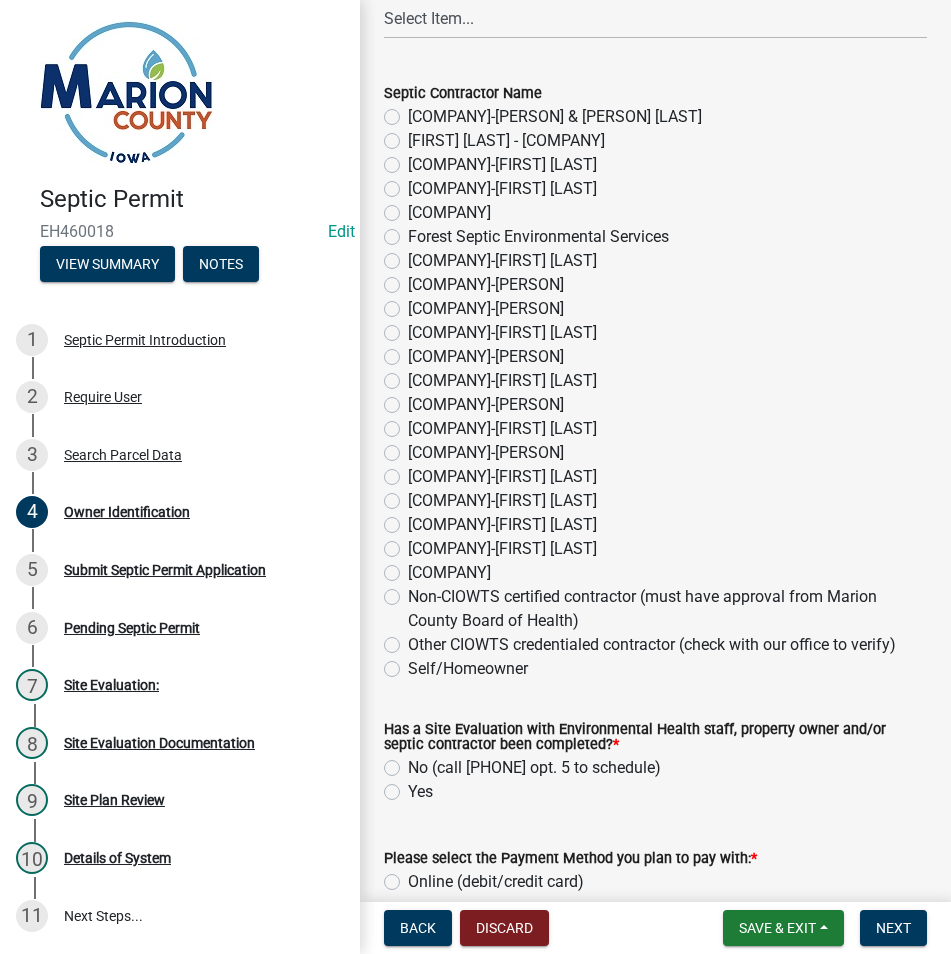 click on "Other CIOWTS credentialed contractor (check with our office to verify)" 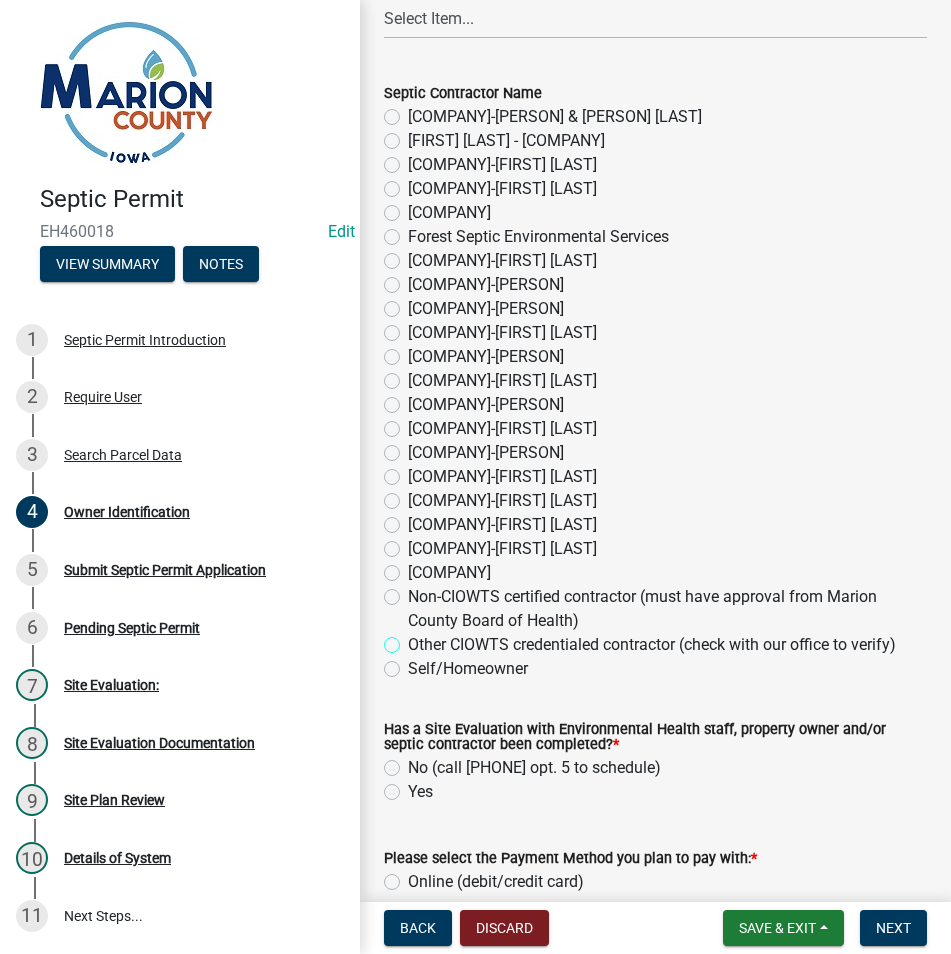 click on "Other CIOWTS credentialed contractor (check with our office to verify)" at bounding box center [414, 639] 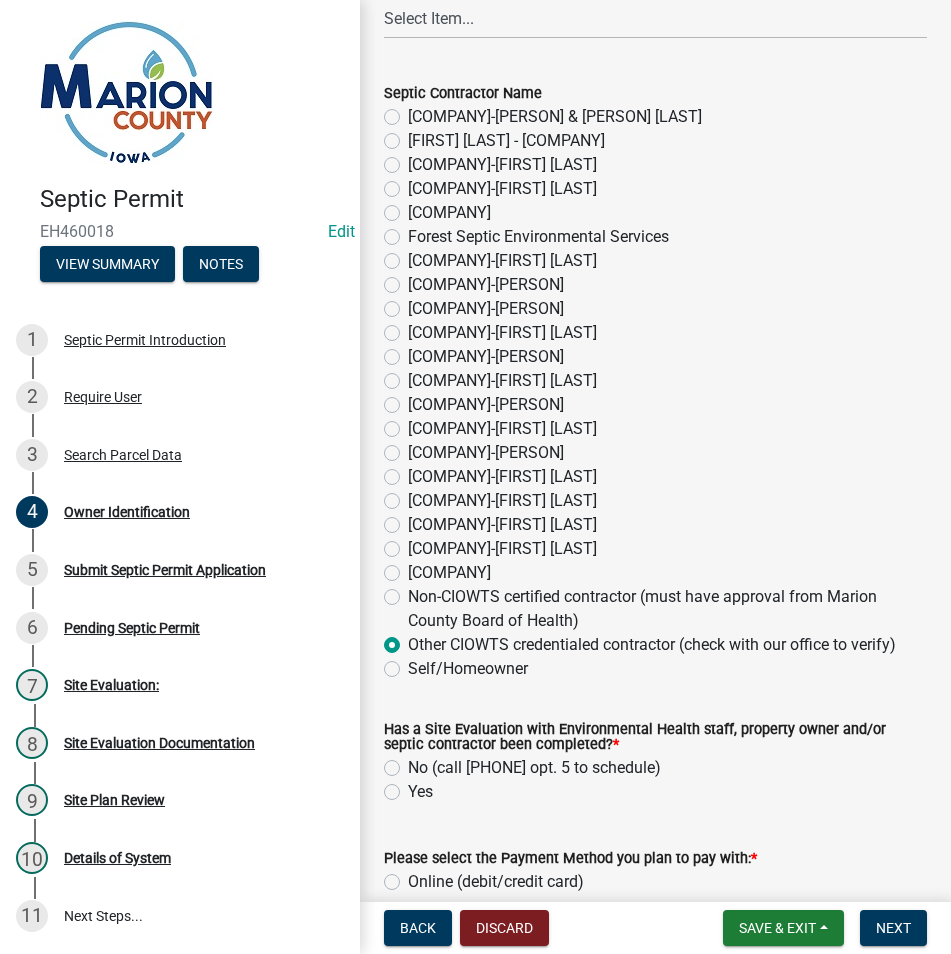 radio on "true" 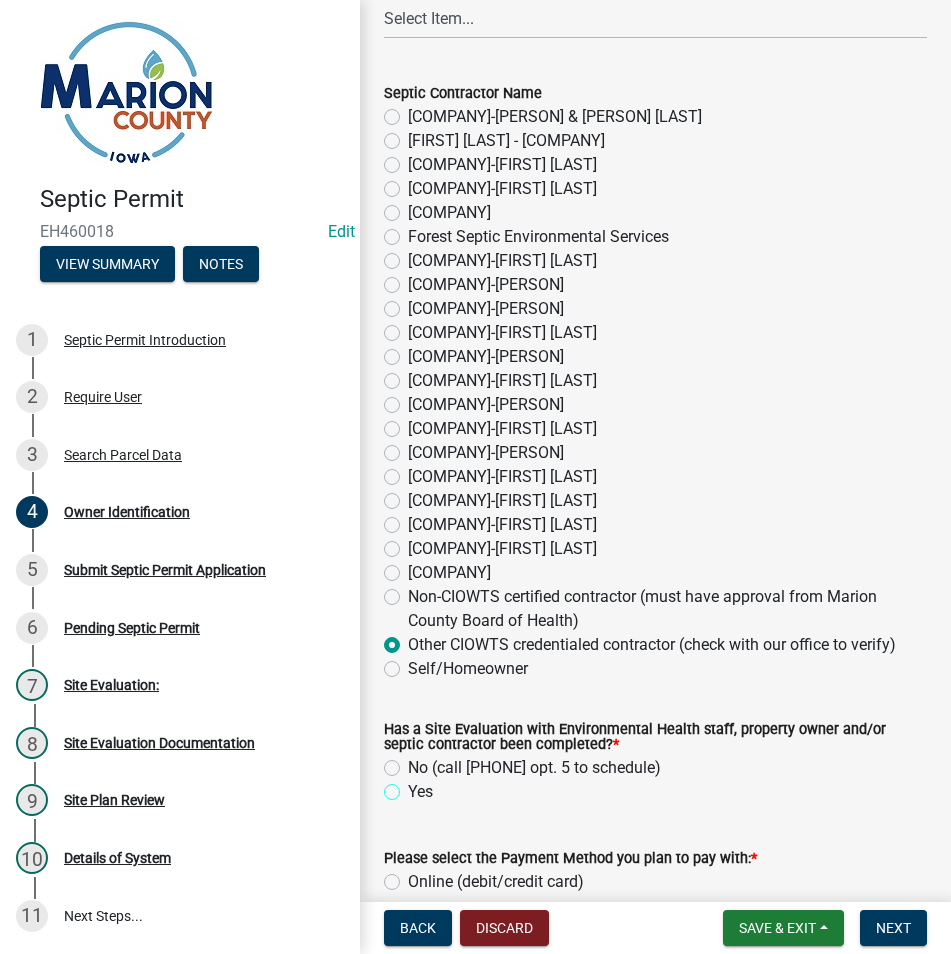 click on "Yes" at bounding box center [414, 786] 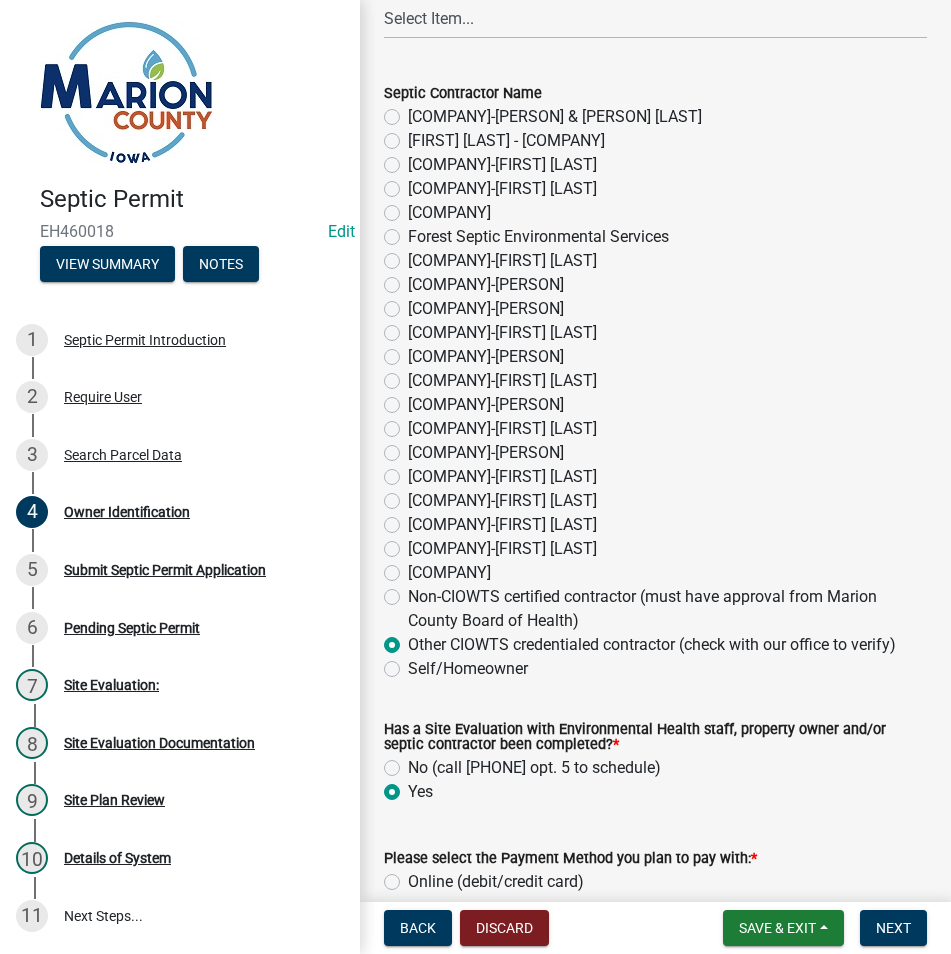 radio on "true" 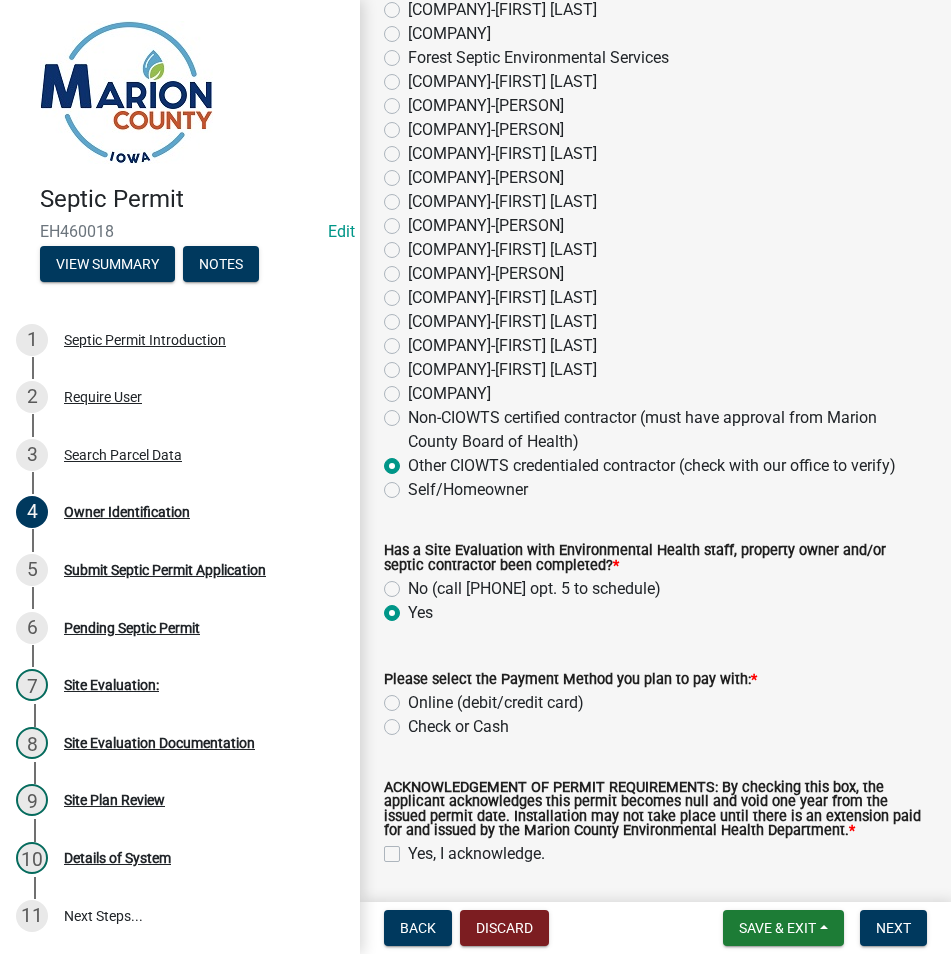 scroll, scrollTop: 1600, scrollLeft: 0, axis: vertical 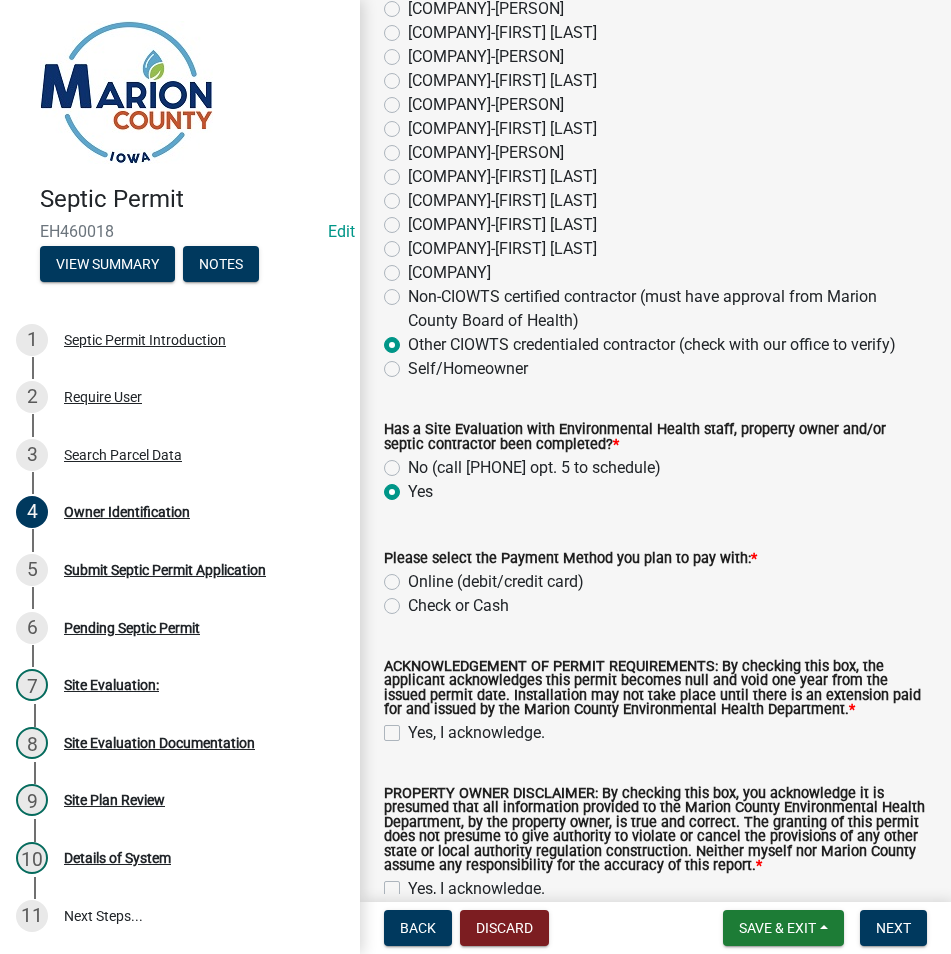 click on "Online (debit/credit card)" 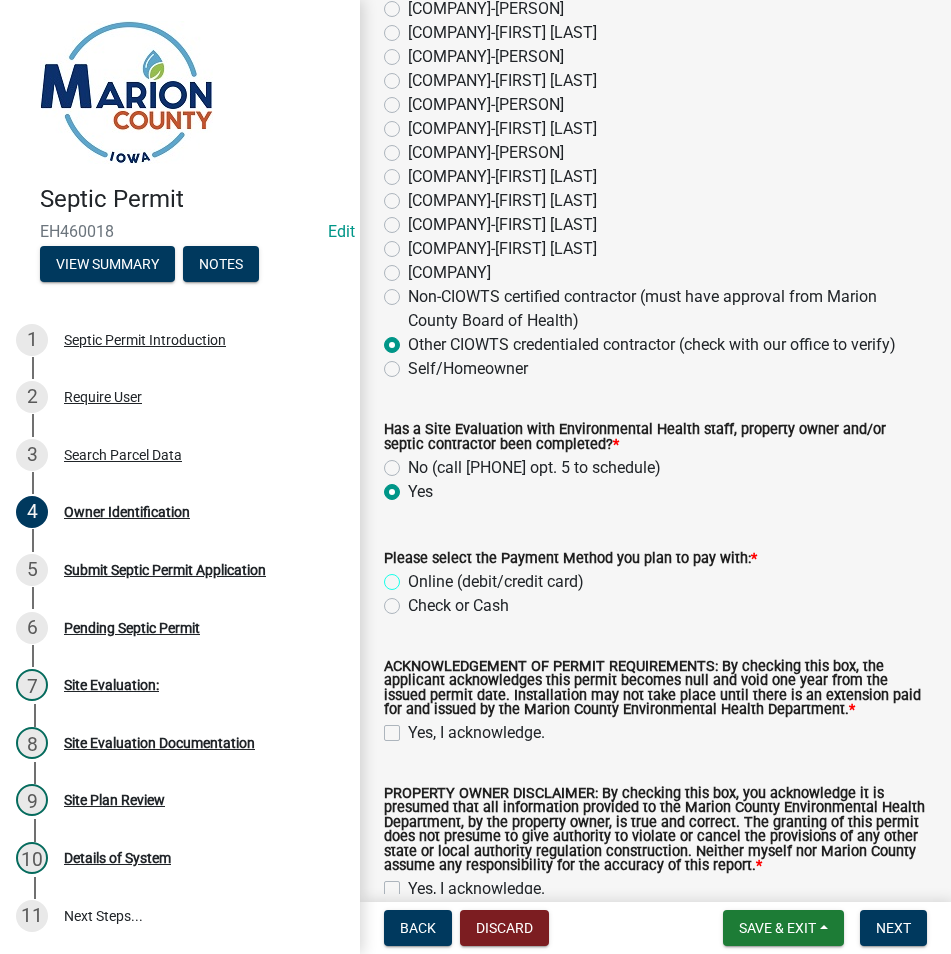 click on "Online (debit/credit card)" at bounding box center [414, 576] 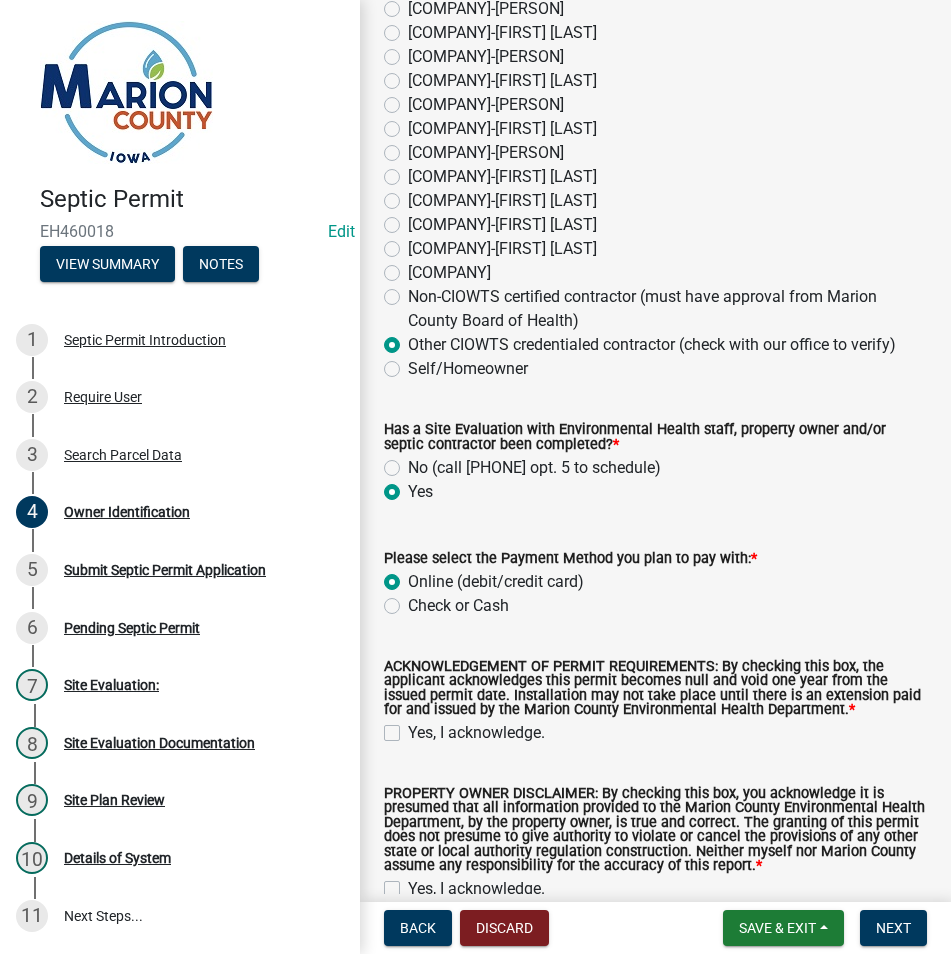 radio on "true" 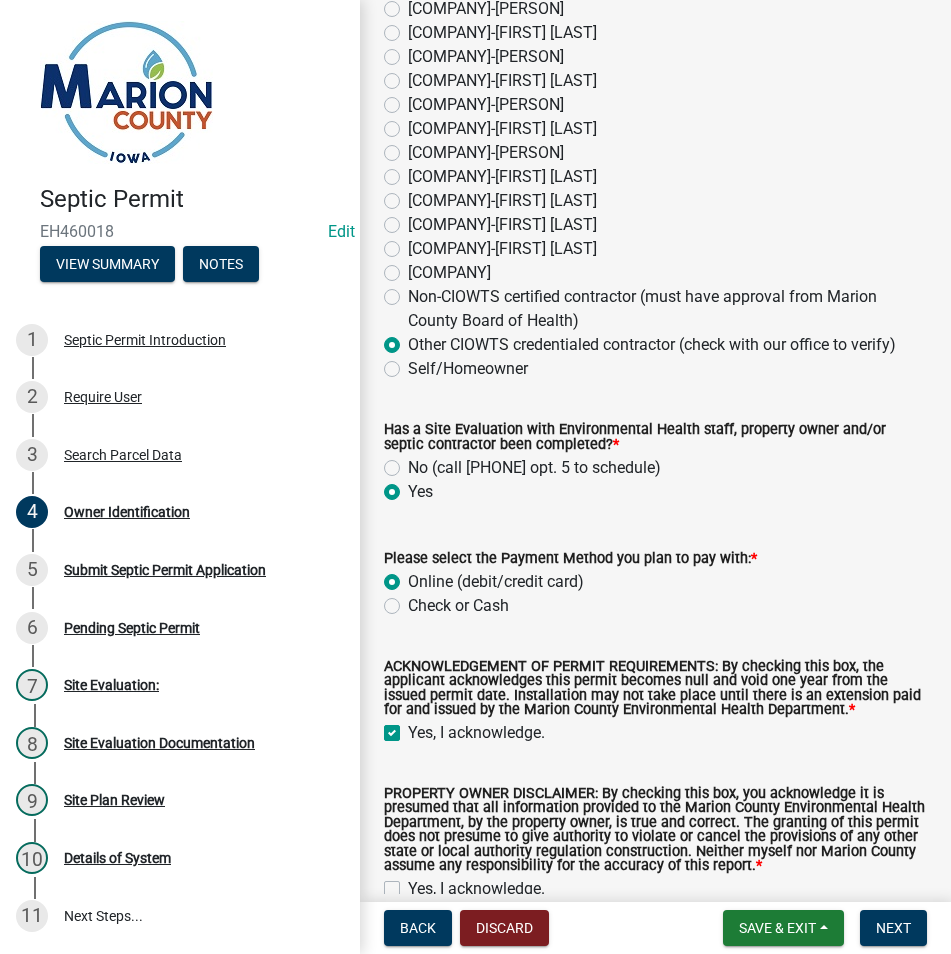 checkbox on "true" 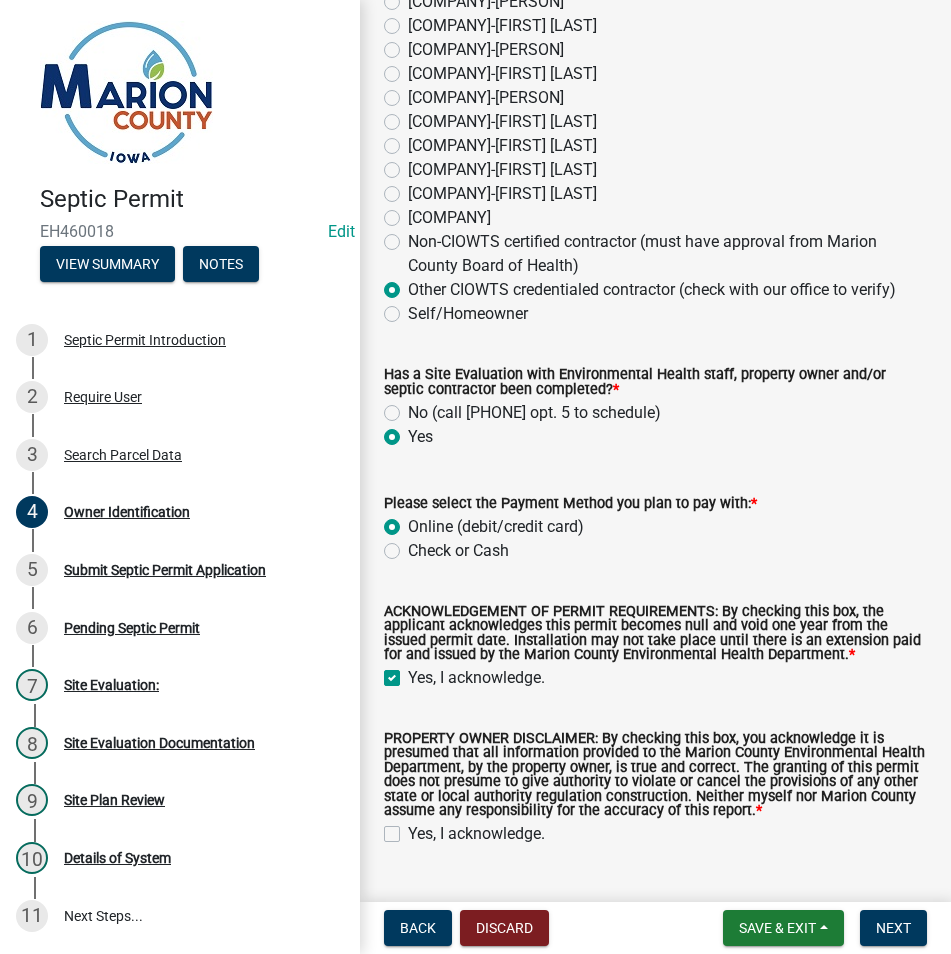 scroll, scrollTop: 1707, scrollLeft: 0, axis: vertical 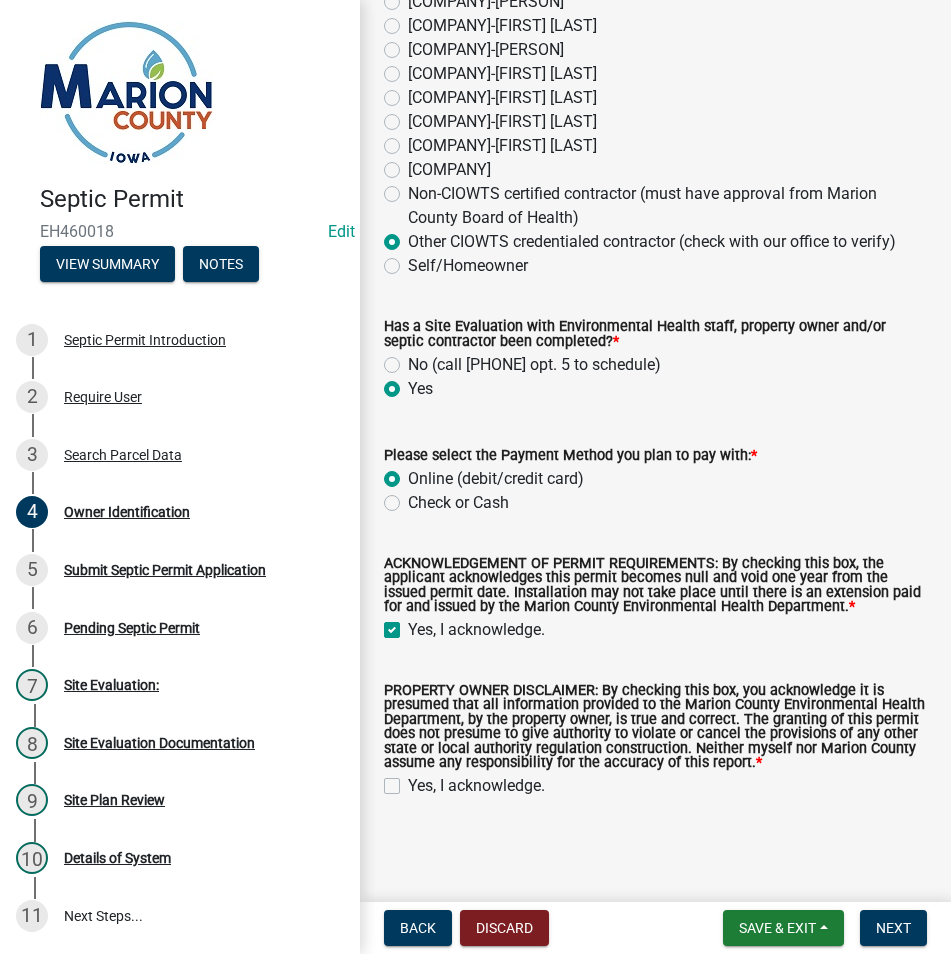 click on "PROPERTY OWNER DISCLAIMER: By checking this box, you acknowledge it is presumed that all information provided to the Marion County Environmental Health Department, by the property owner, is true and correct. The granting of this permit does not presume to give authority to violate or cancel the provisions of any other state or local authority regulation construction. Neither myself nor Marion County assume any responsibility for the accuracy of this report.  *  Yes, I acknowledge." 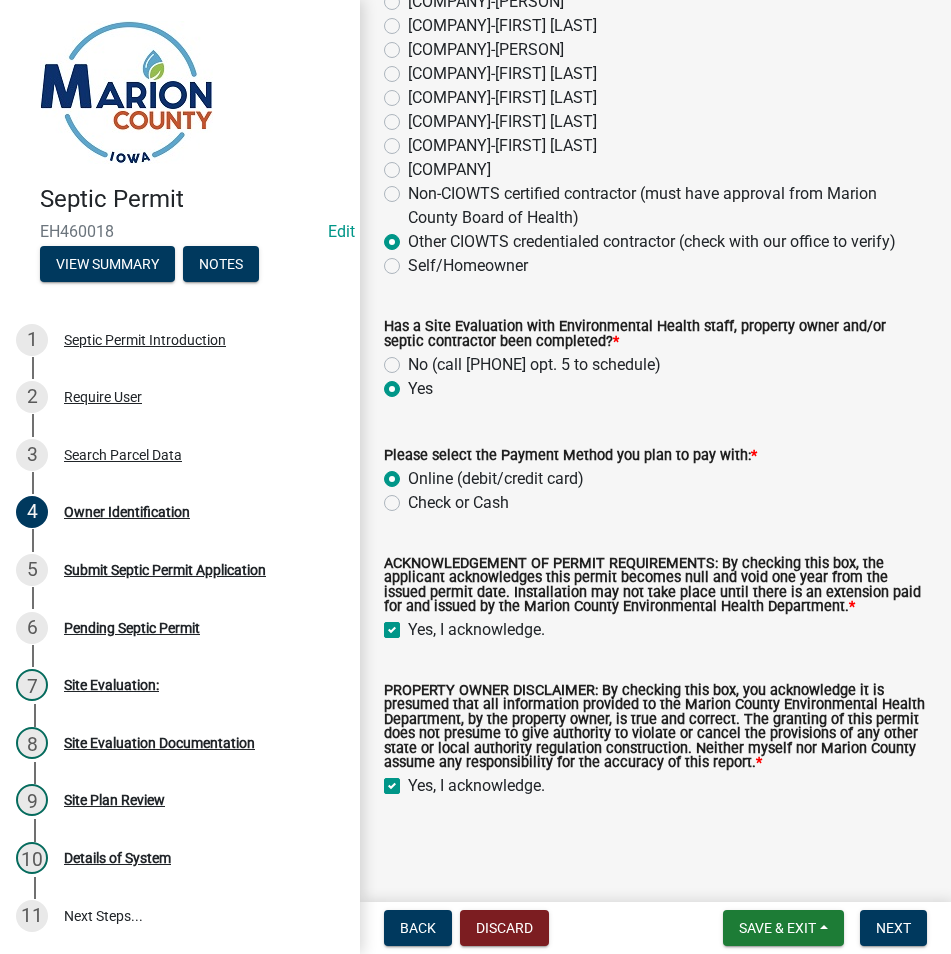 checkbox on "true" 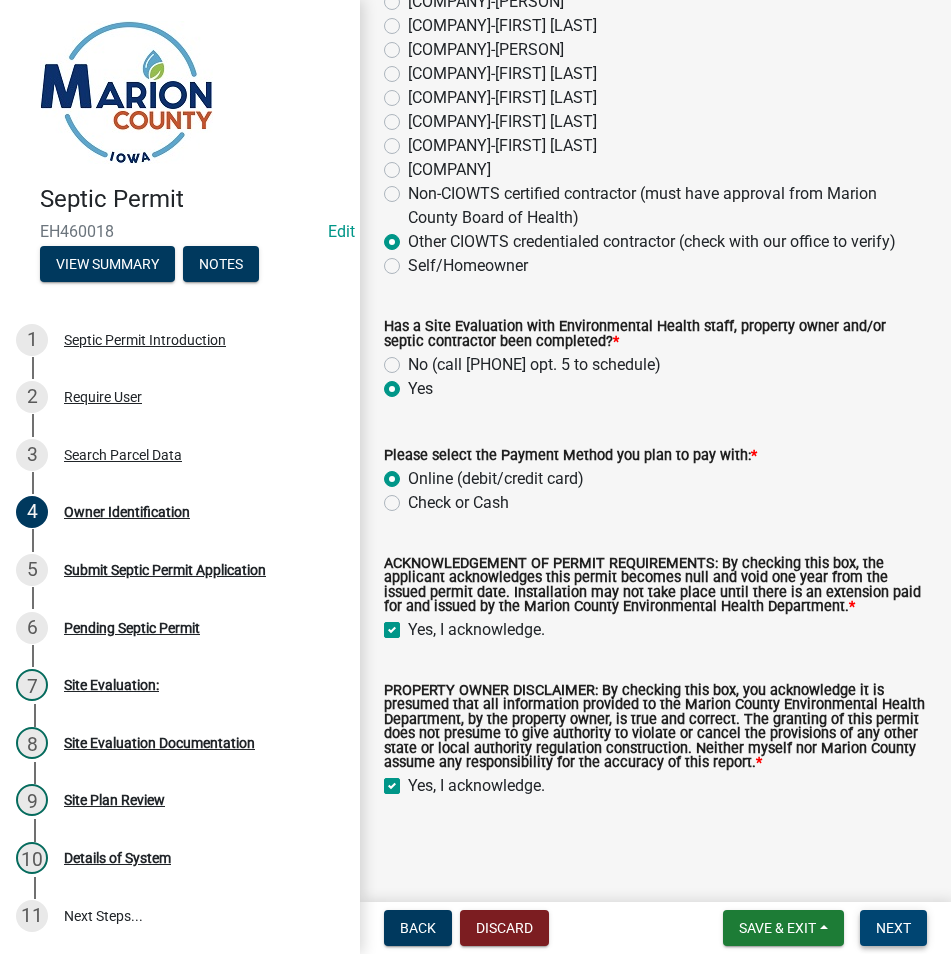 click on "Next" at bounding box center [893, 928] 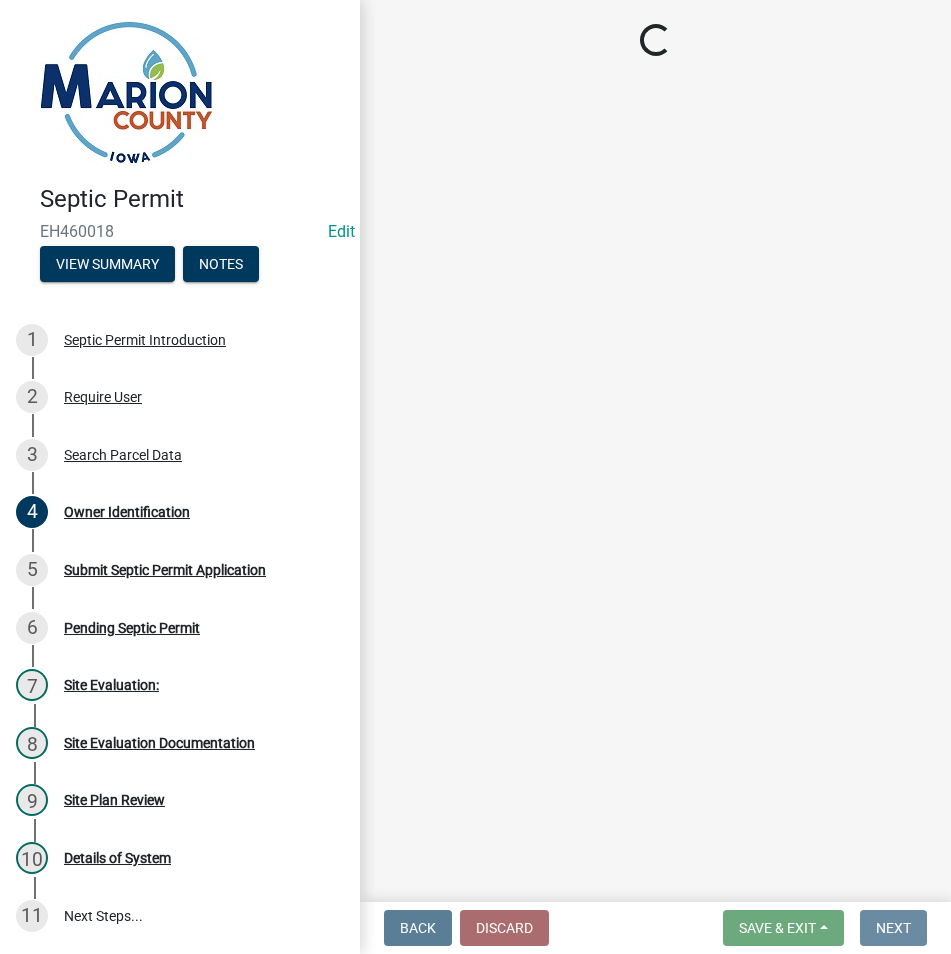 scroll, scrollTop: 0, scrollLeft: 0, axis: both 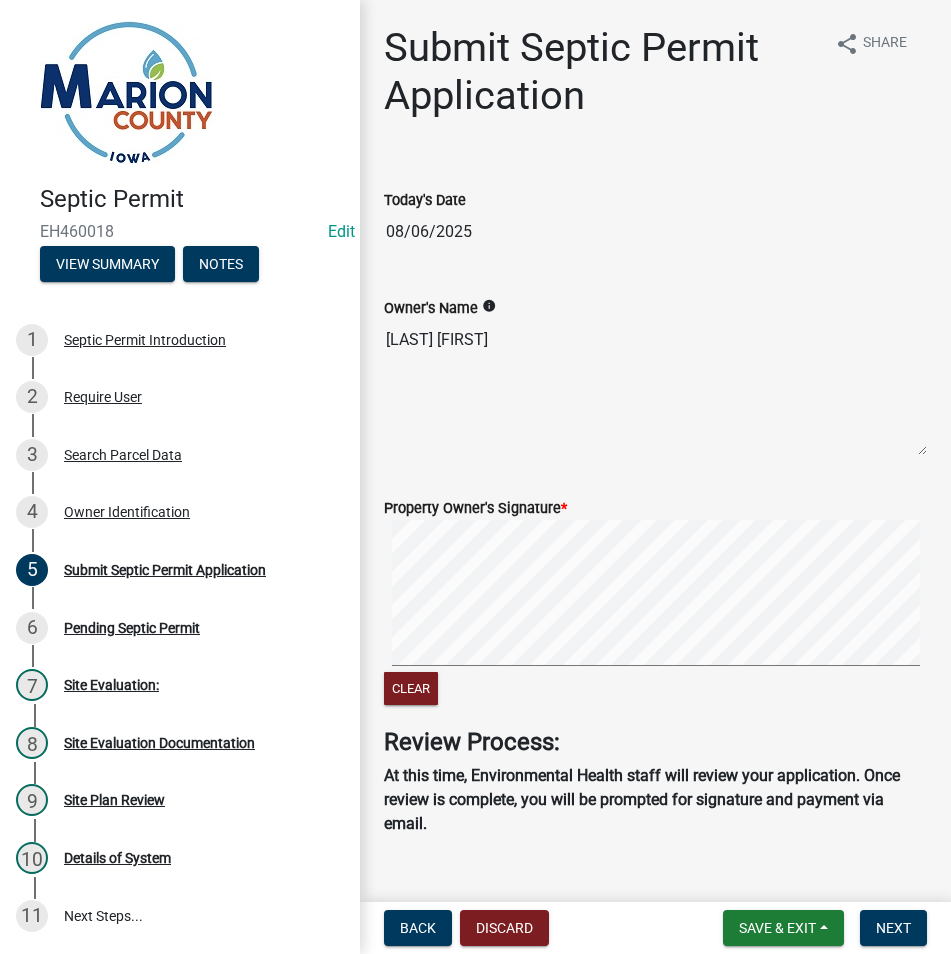 click at bounding box center (655, 596) 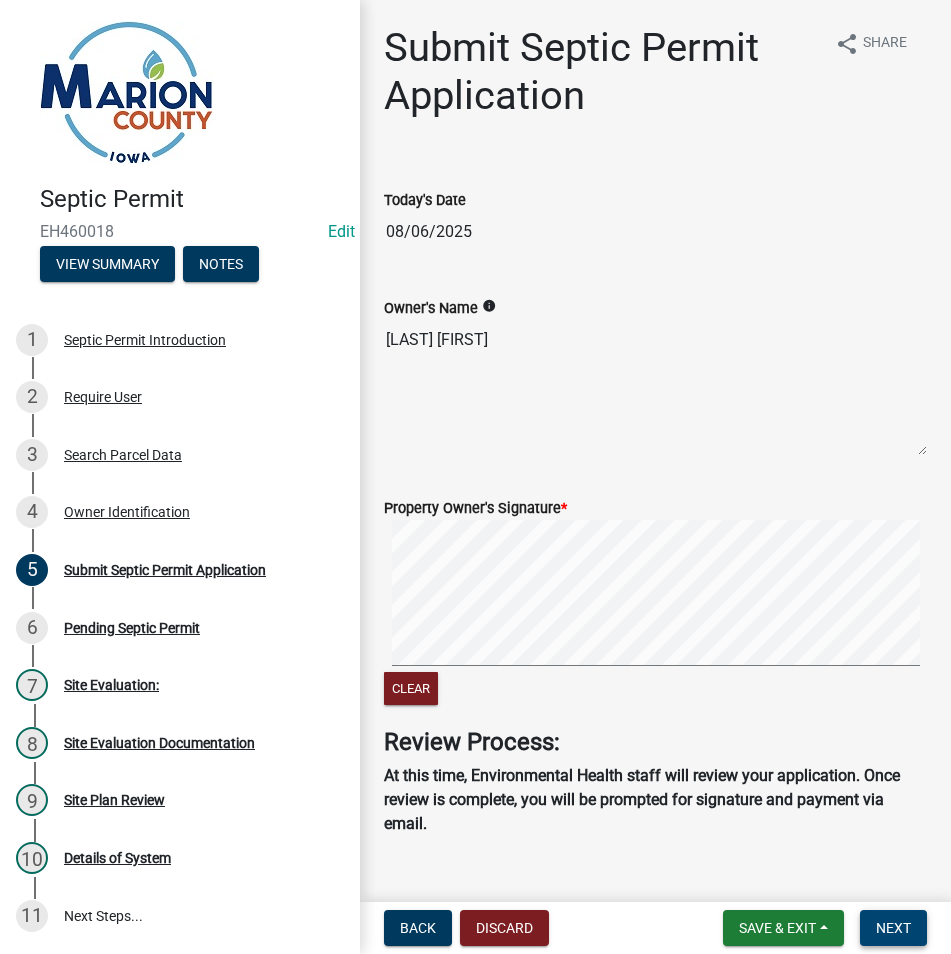 click on "Next" at bounding box center [893, 928] 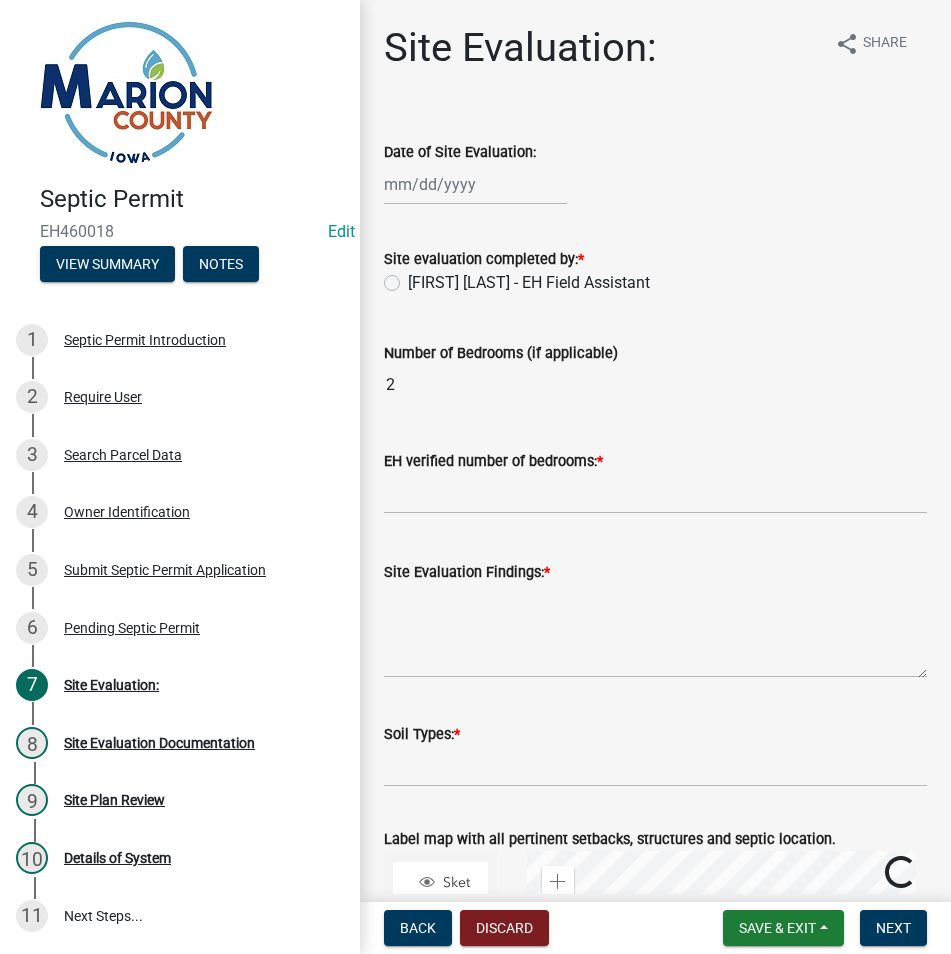 click on "Date of Site Evaluation:" 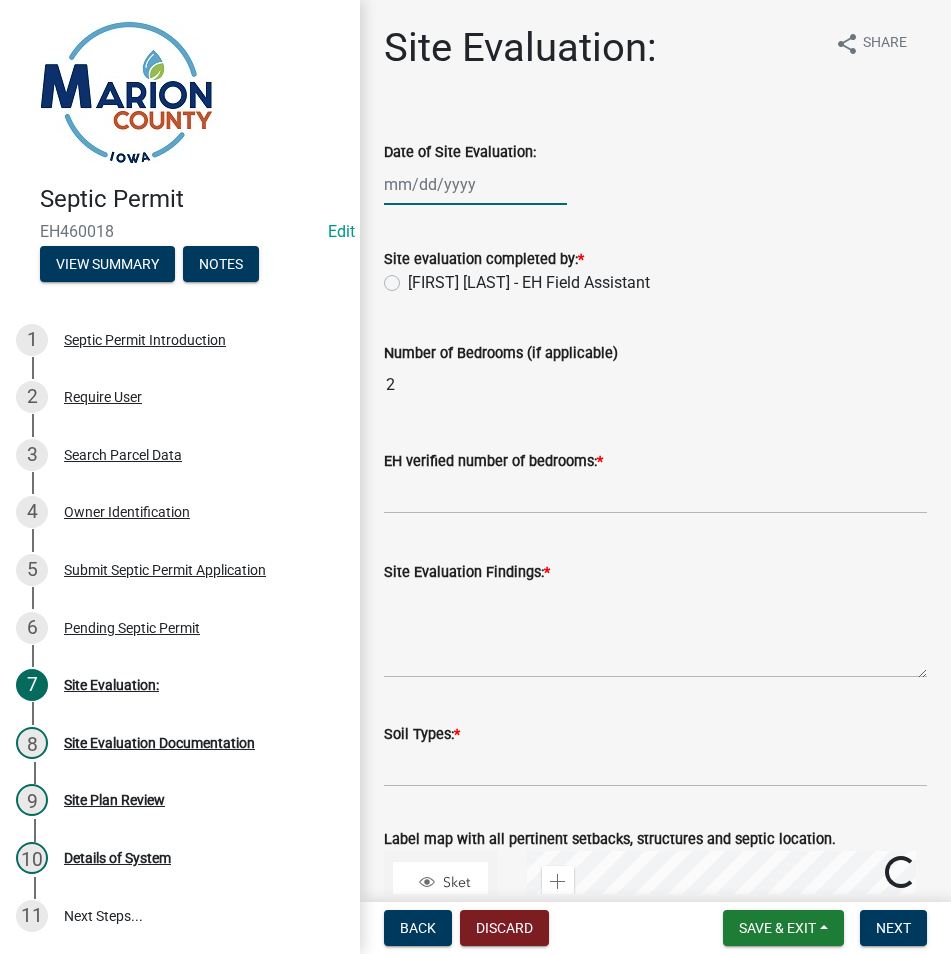 click 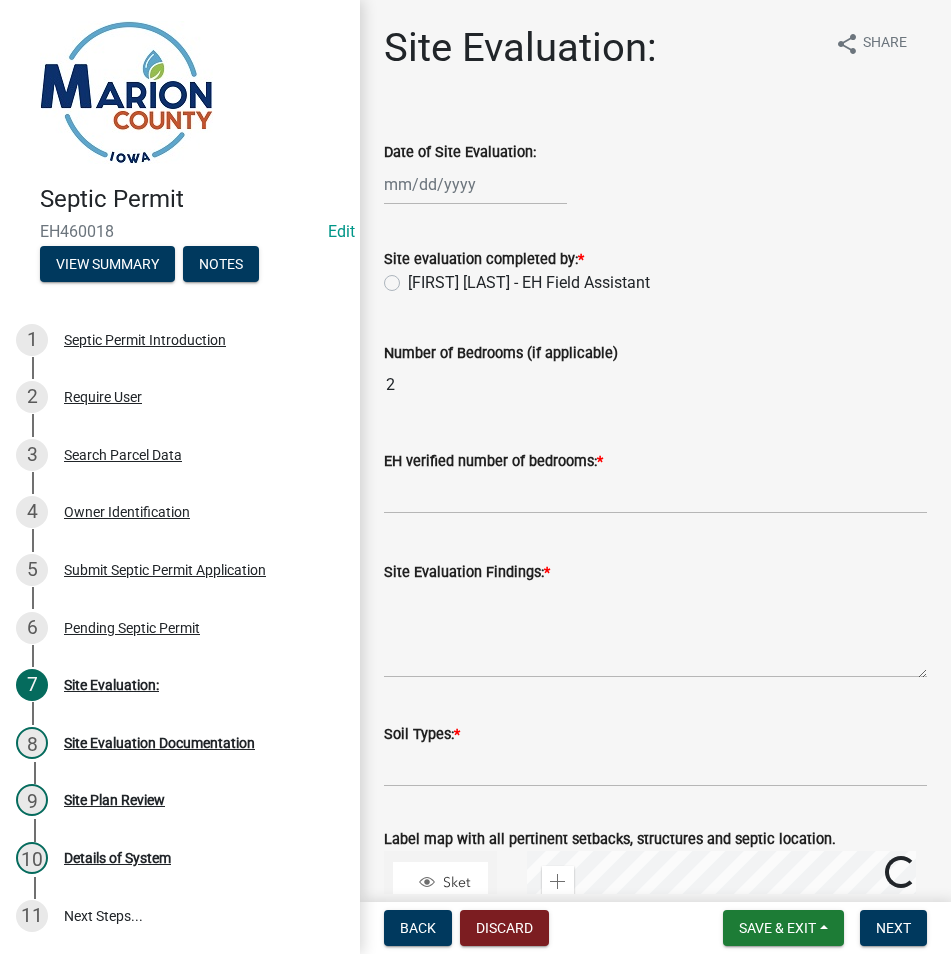 select on "8" 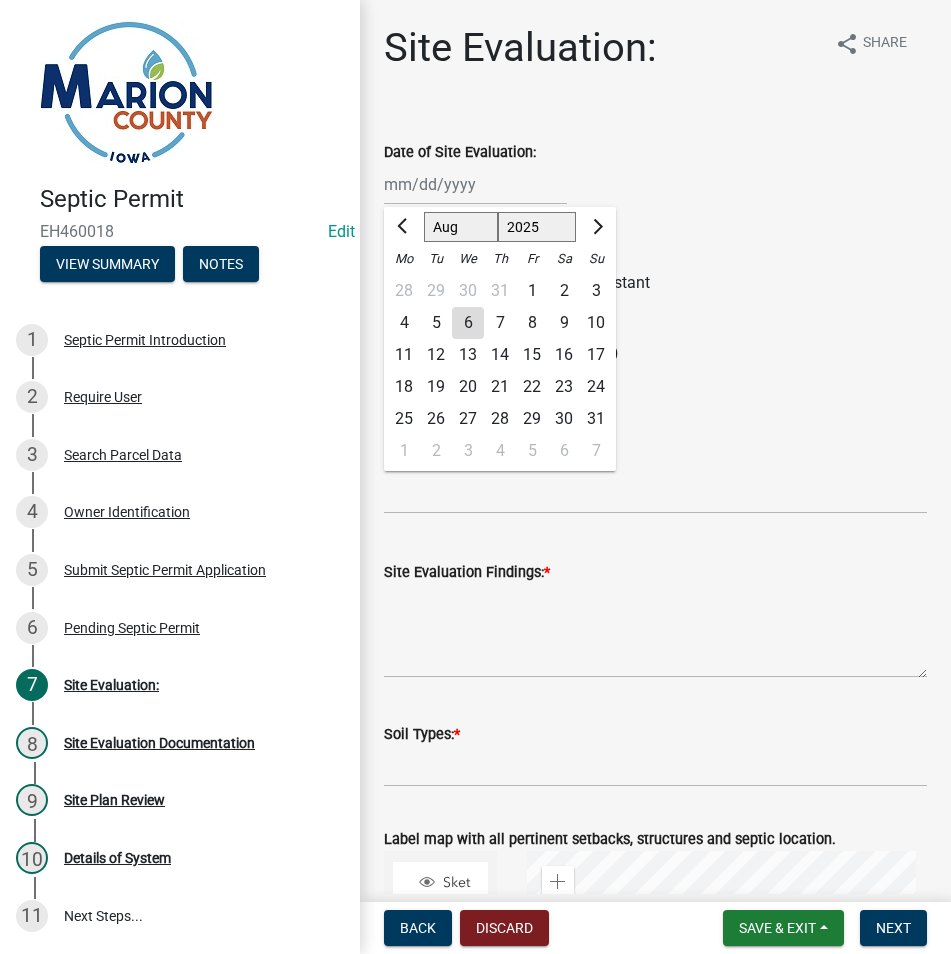 click on "Date of Site Evaluation:" 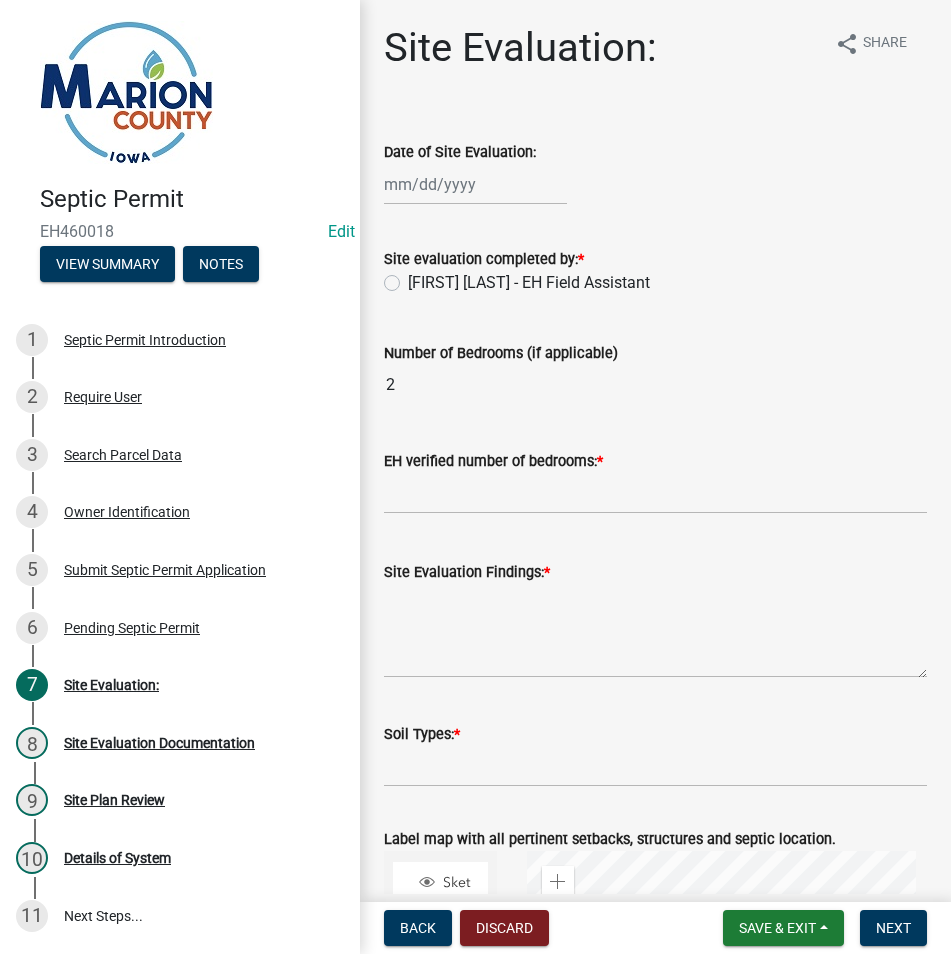 click on "Site evaluation completed by: * [FIRST] [LAST] - EH Field Assistant" 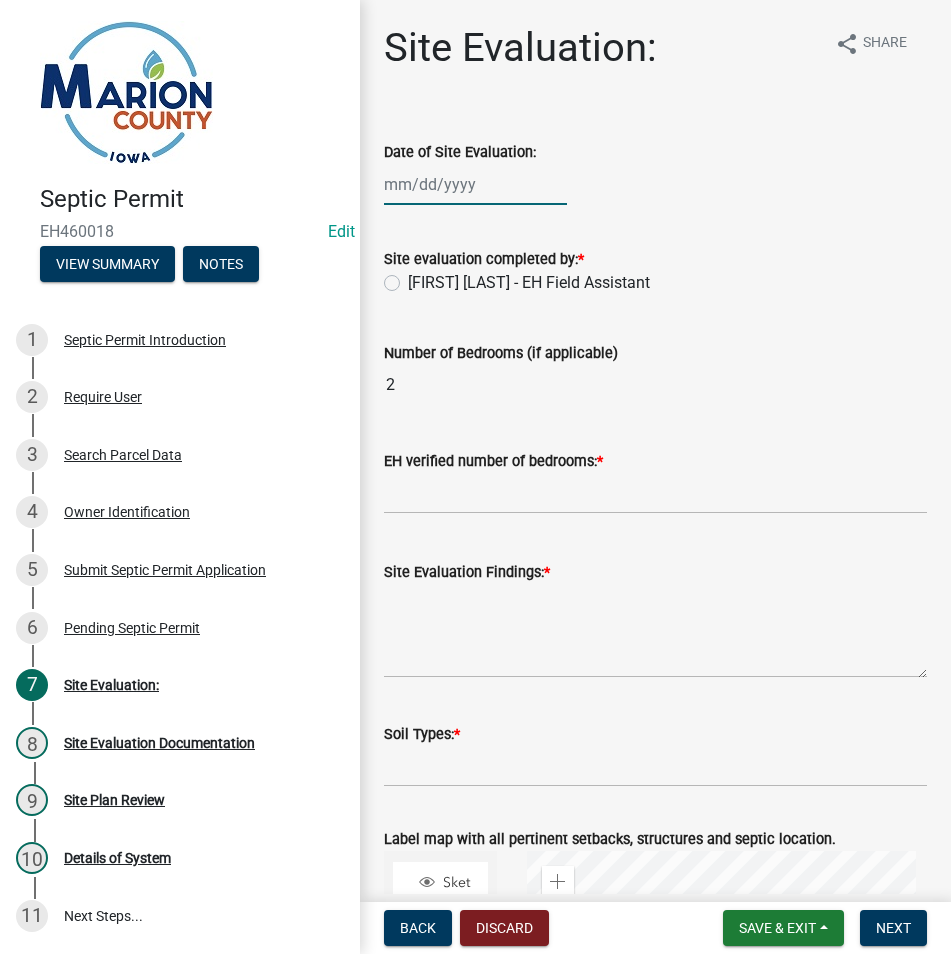 click 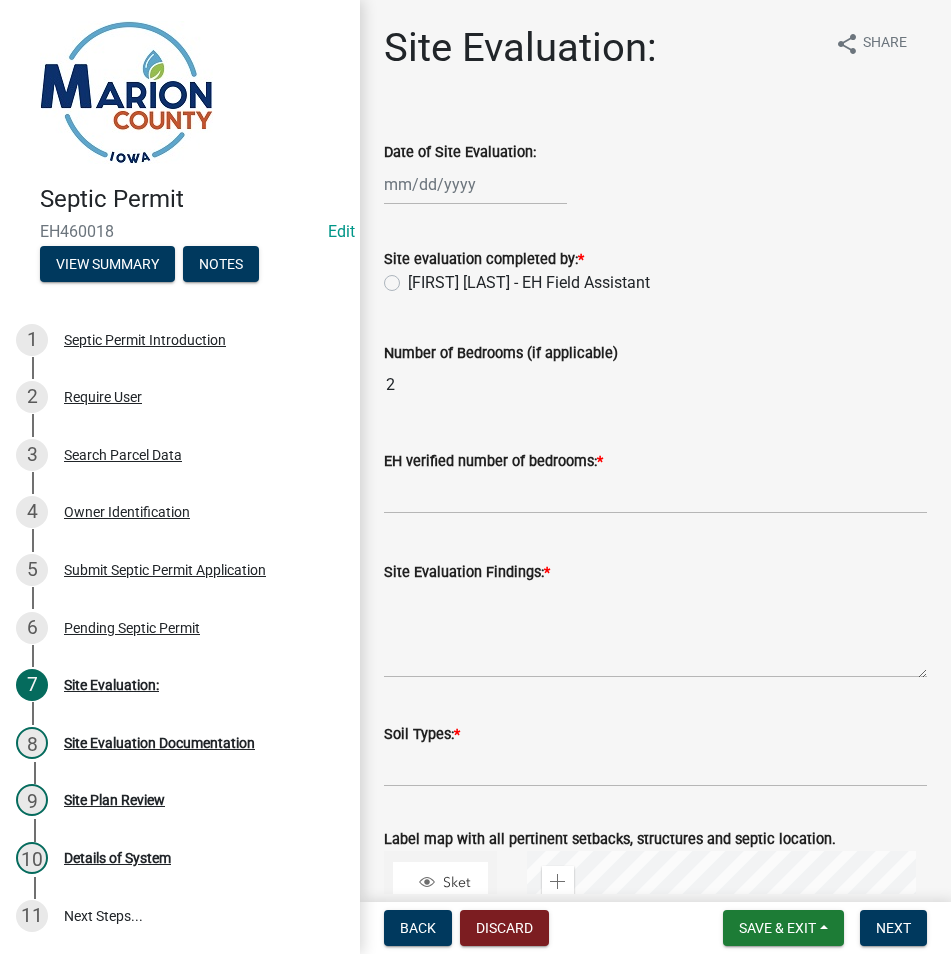 select on "8" 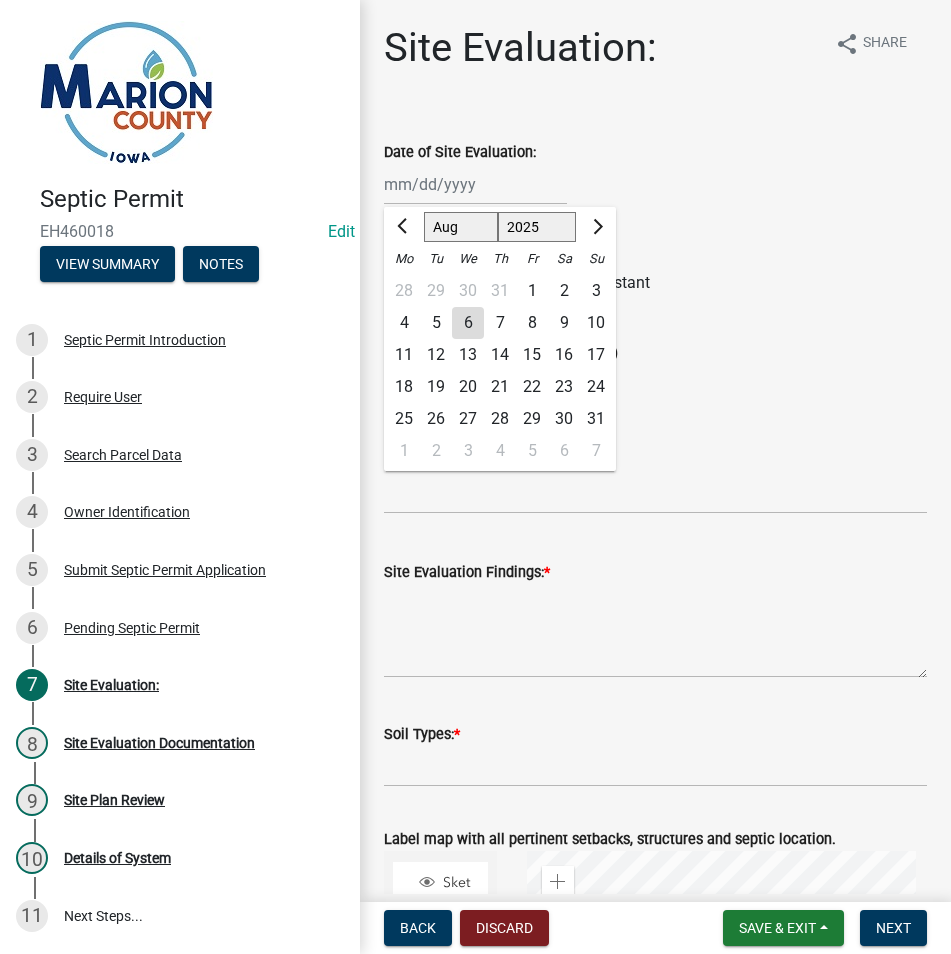 click on "29" 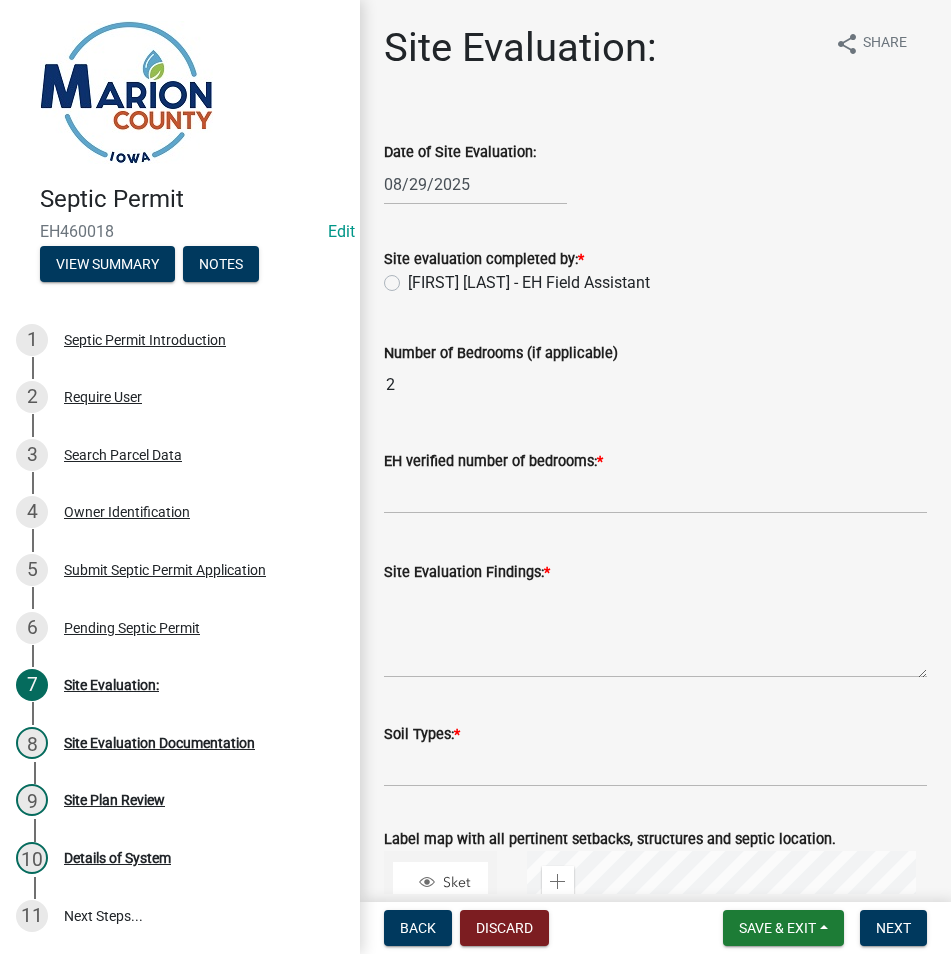 click on "[FIRST] [LAST] - EH Field Assistant" 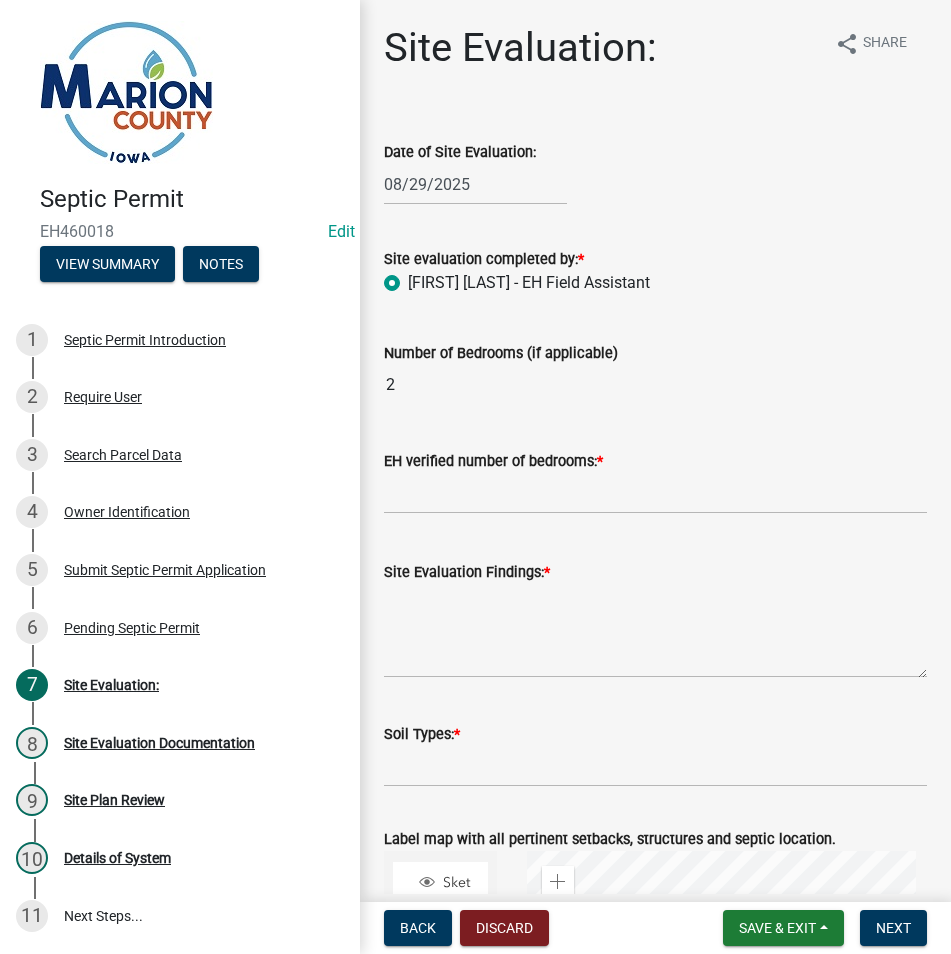 radio on "true" 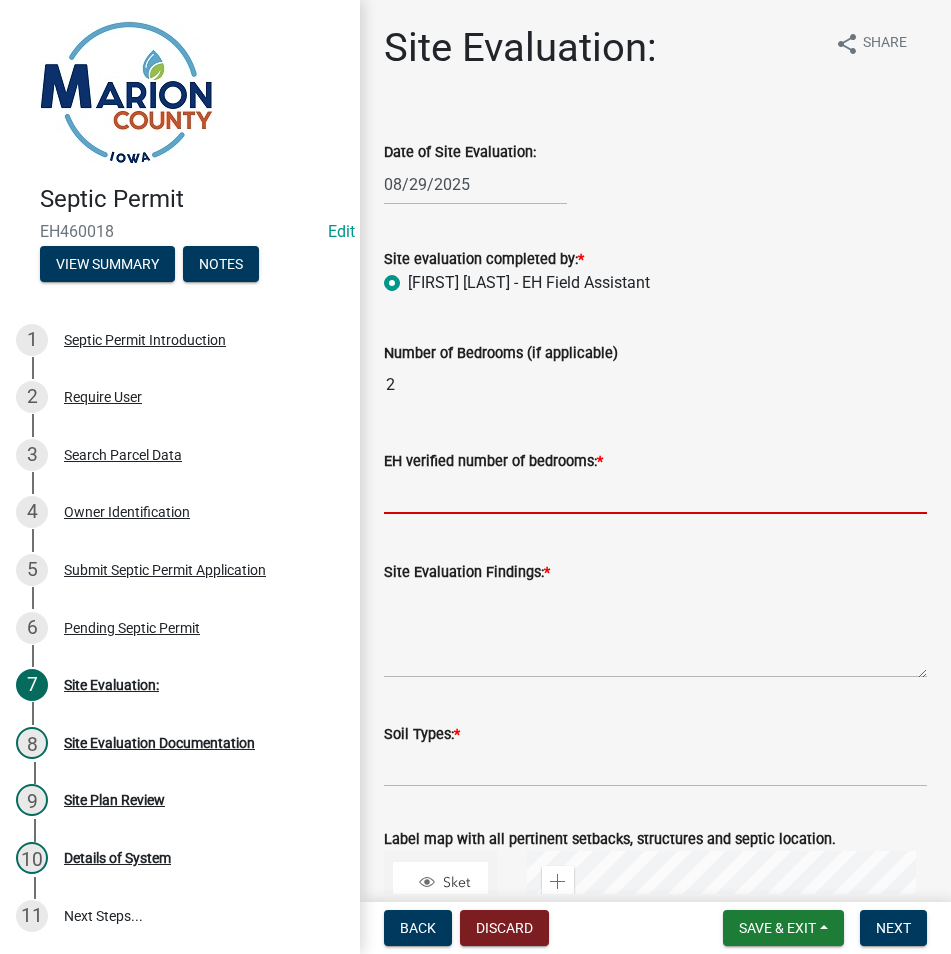 click 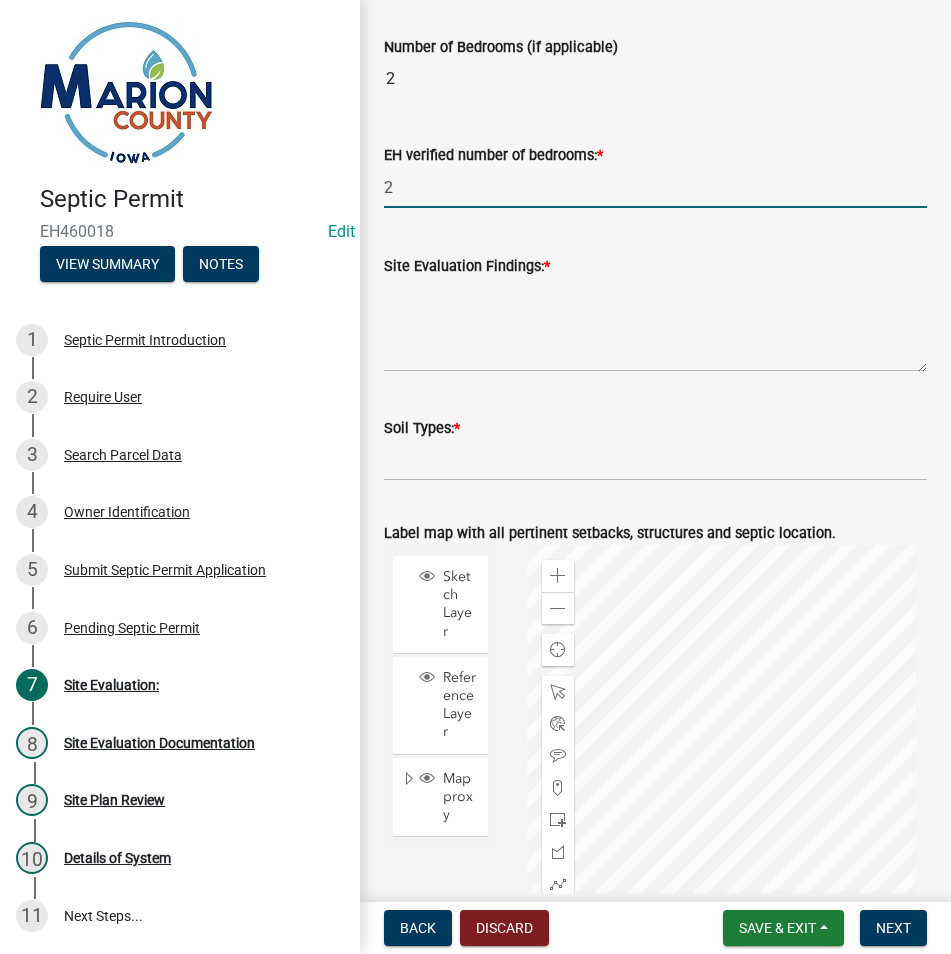 scroll, scrollTop: 400, scrollLeft: 0, axis: vertical 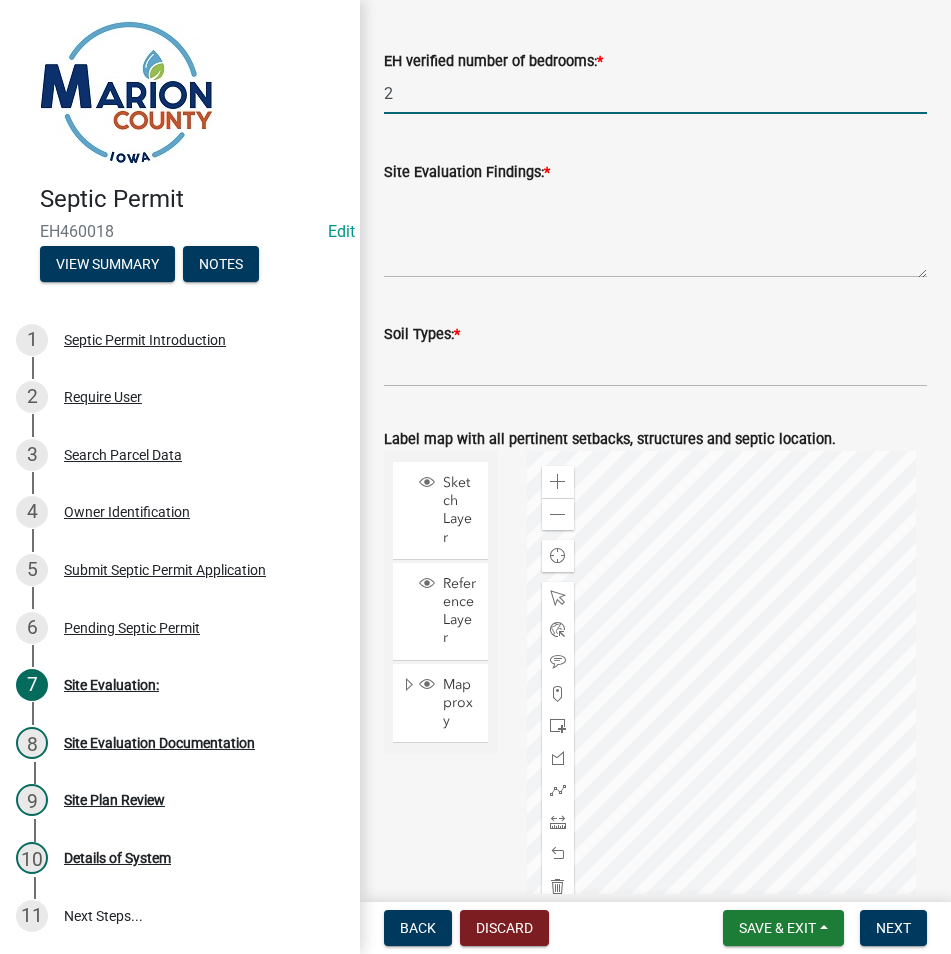 type on "2" 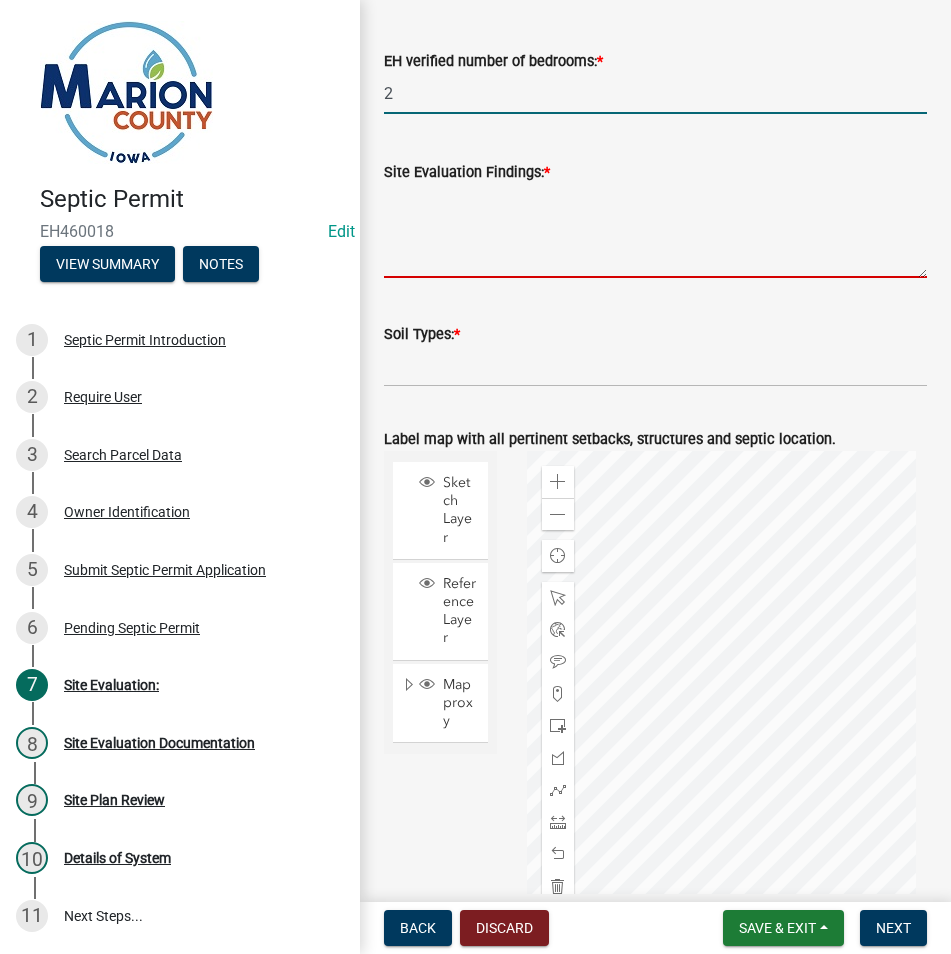 click on "Site Evaluation Findings:  *" at bounding box center [655, 231] 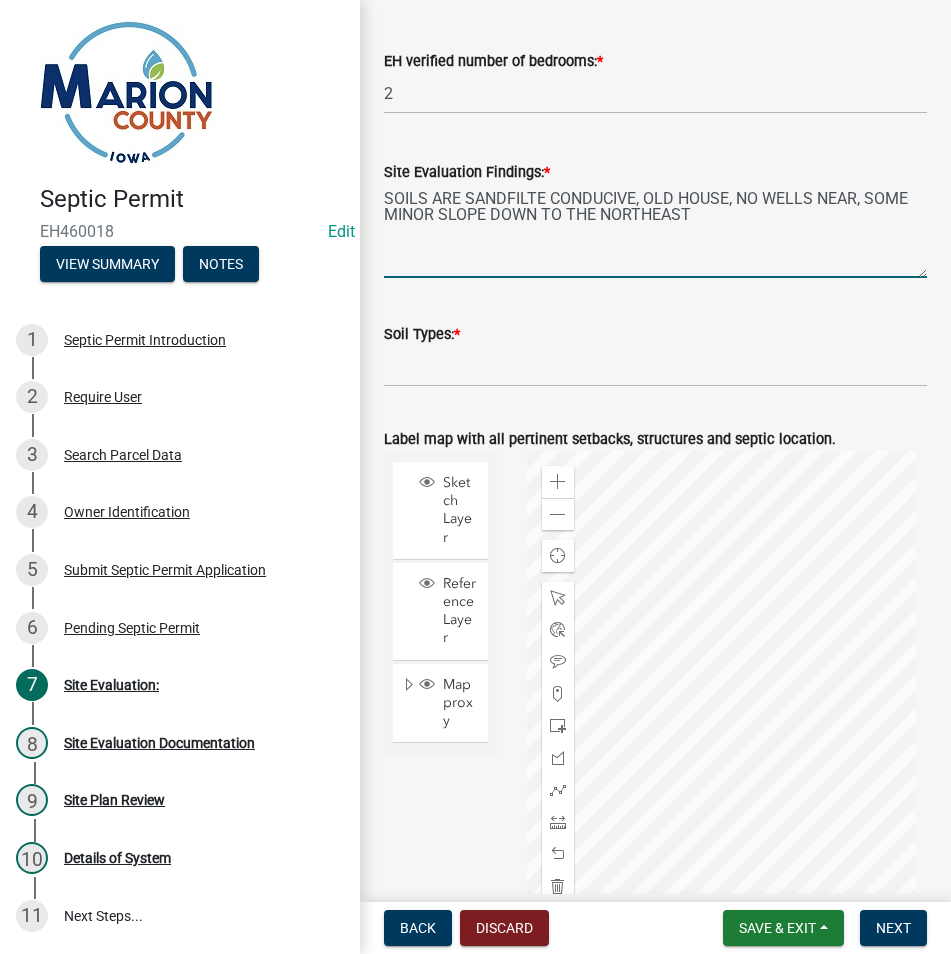 type on "SOILS ARE SANDFILTE CONDUCIVE, OLD HOUSE, NO WELLS NEAR, SOME MINOR SLOPE DOWN TO THE NORTHEAST" 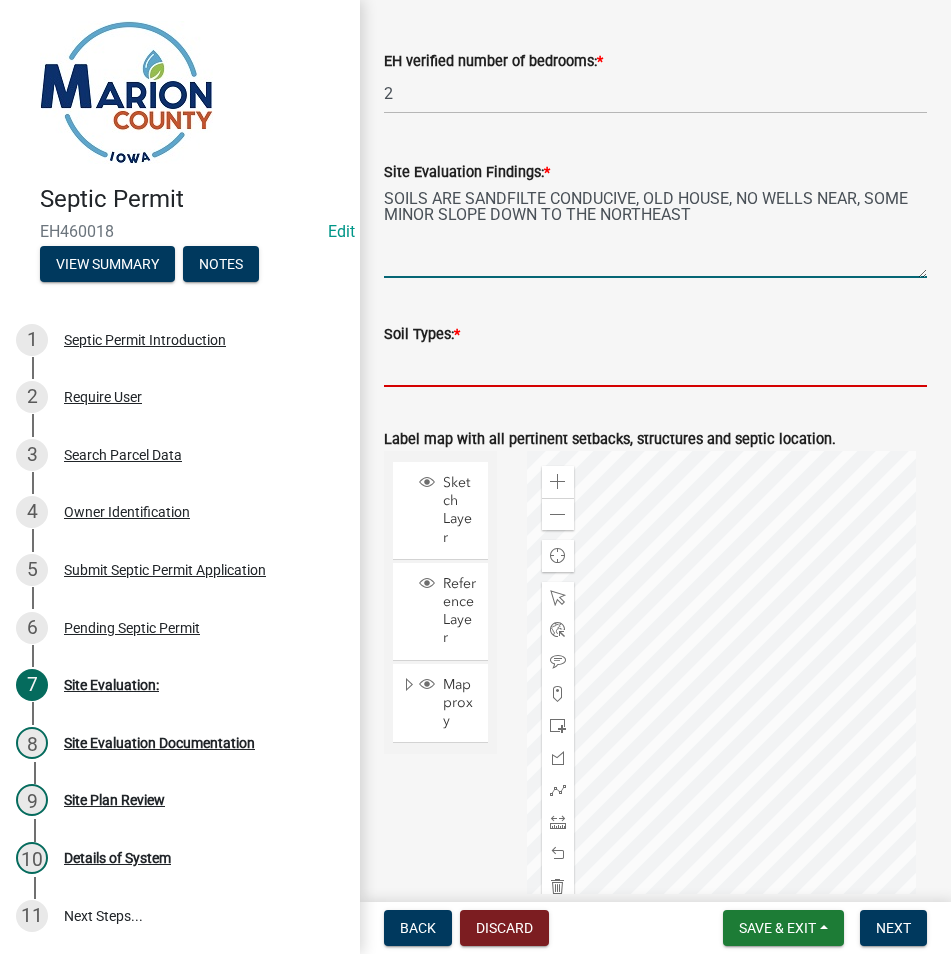 click on "Soil Types:  *" at bounding box center (655, 366) 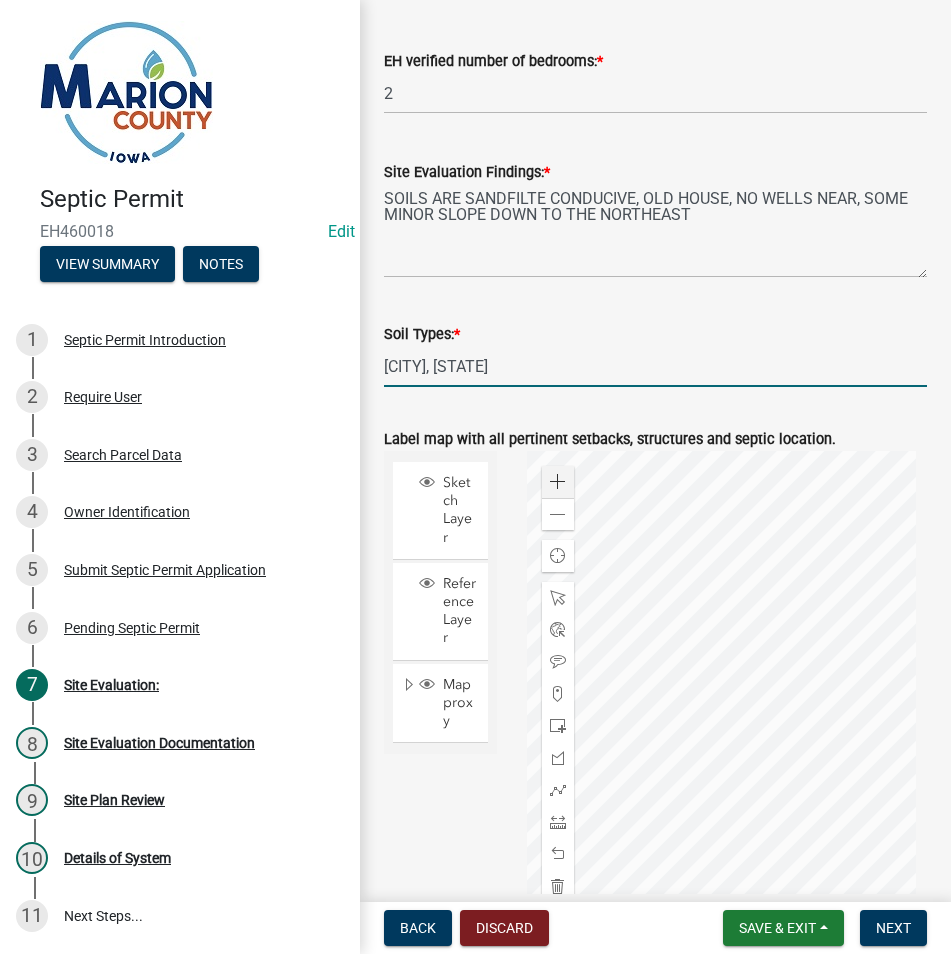 type on "[CITY], [STATE]" 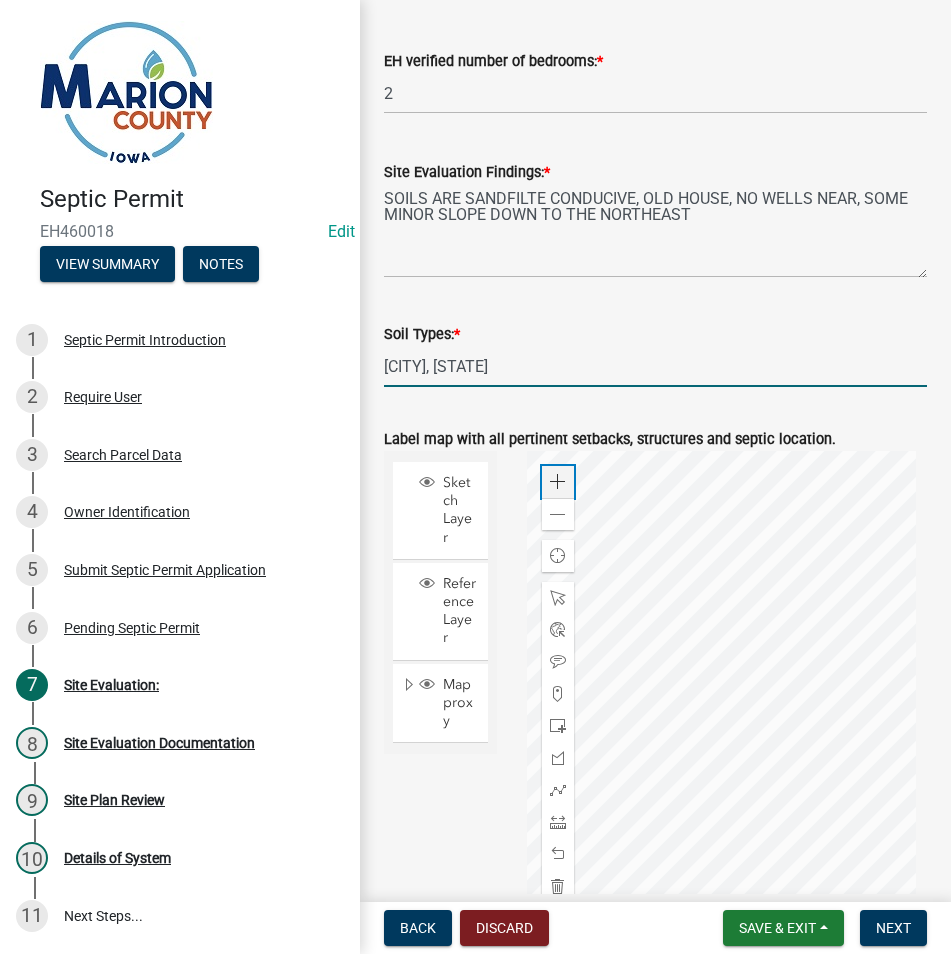 click on "Zoom in" 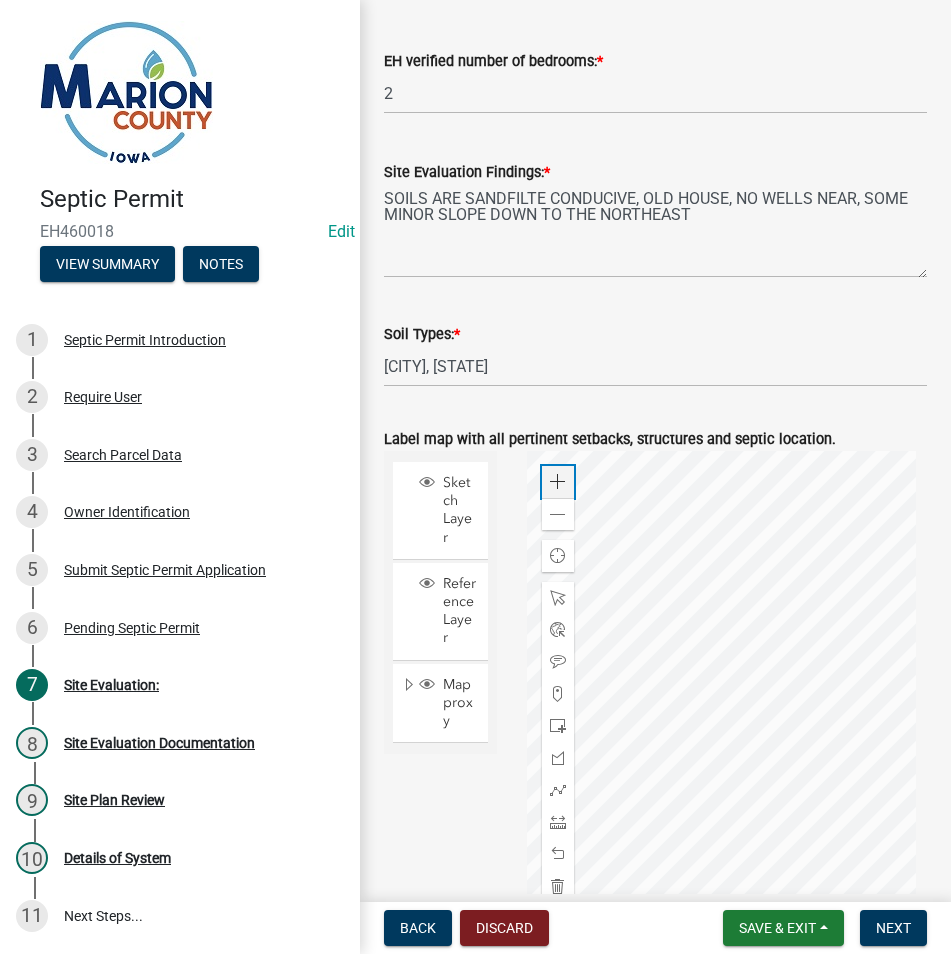 click 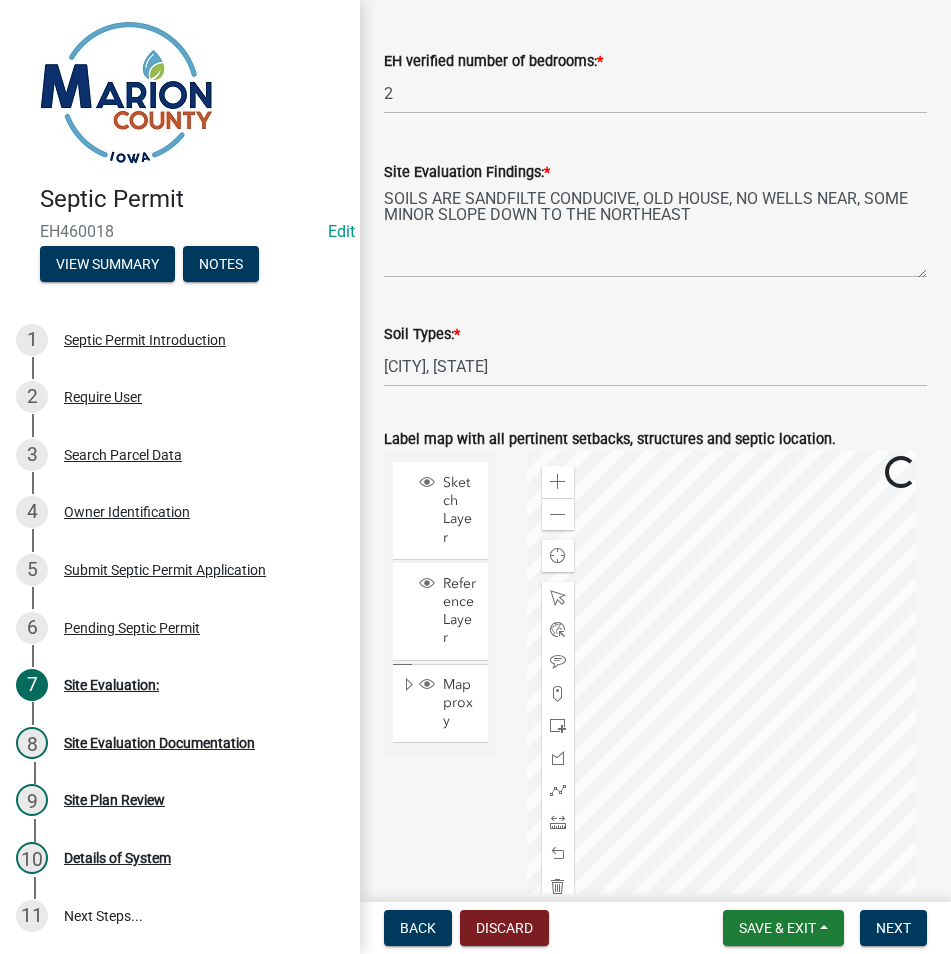 click 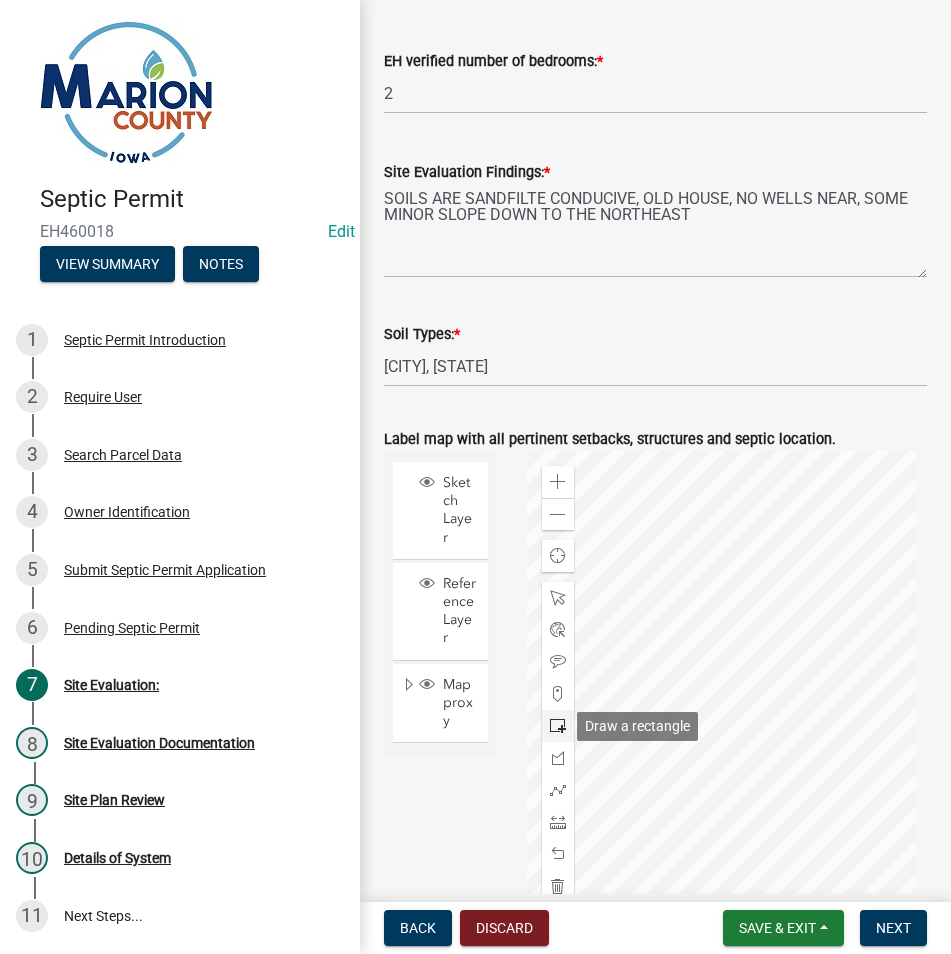 click 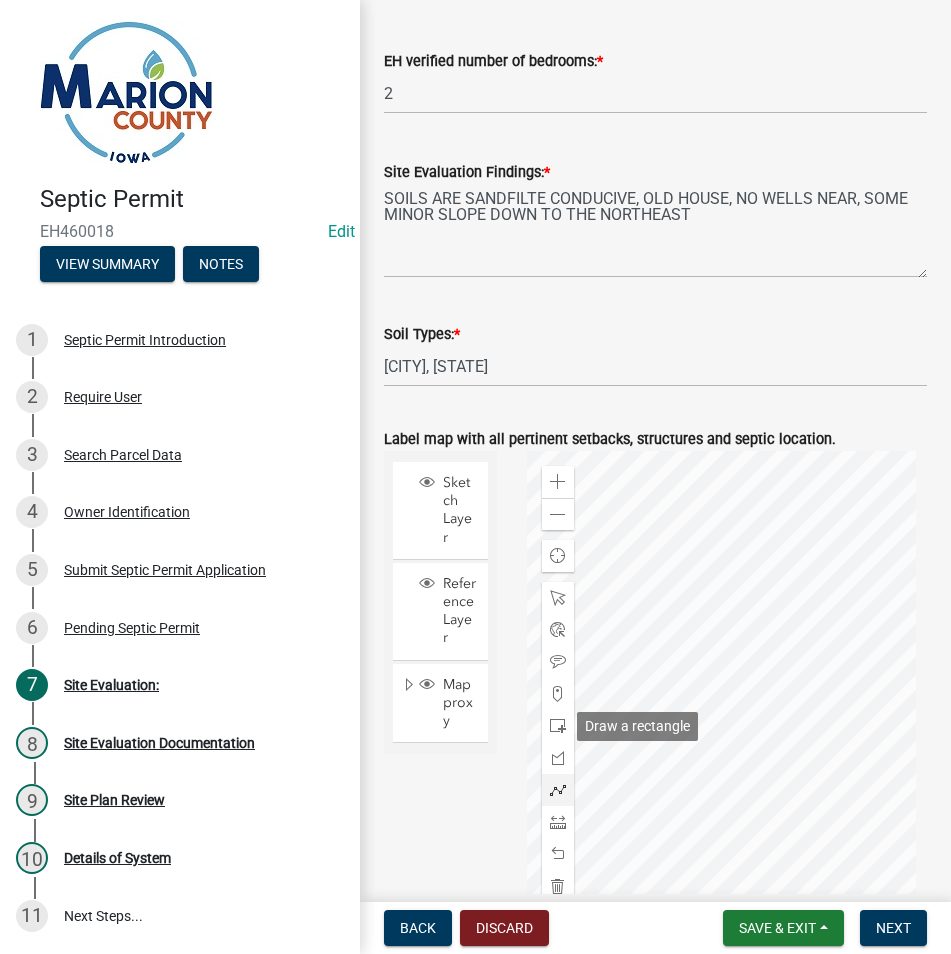 scroll, scrollTop: 457, scrollLeft: 0, axis: vertical 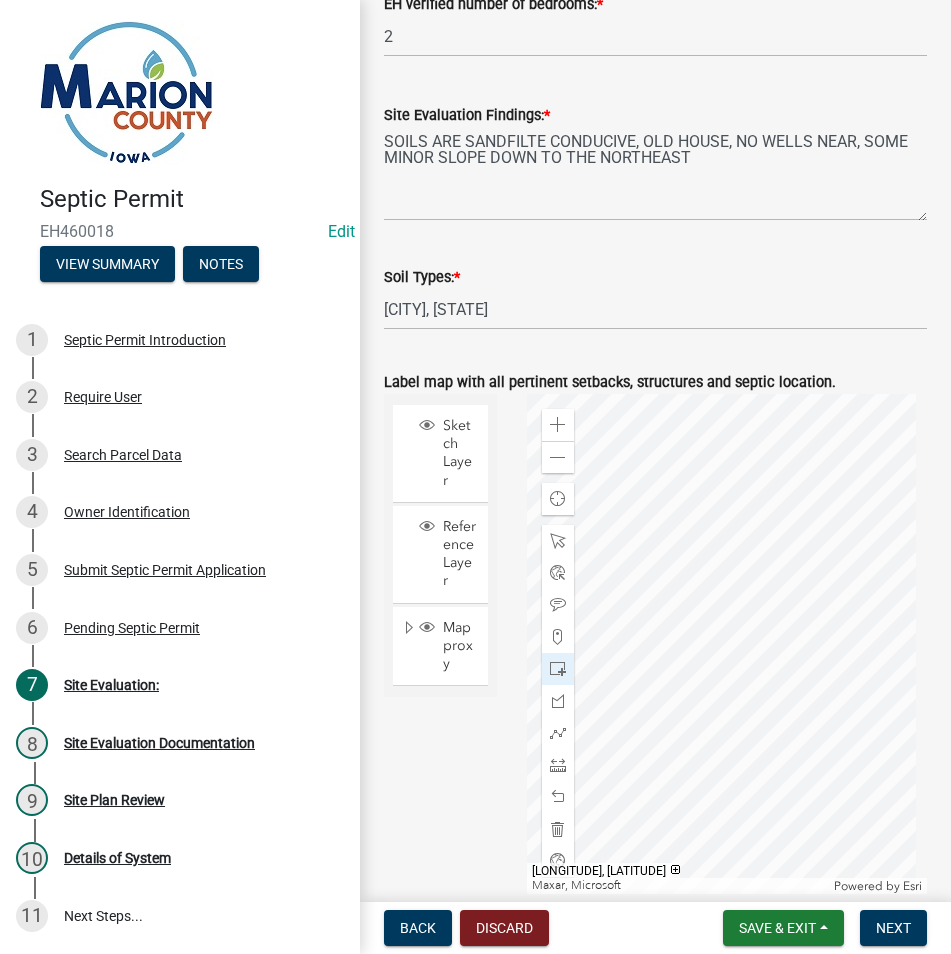 click 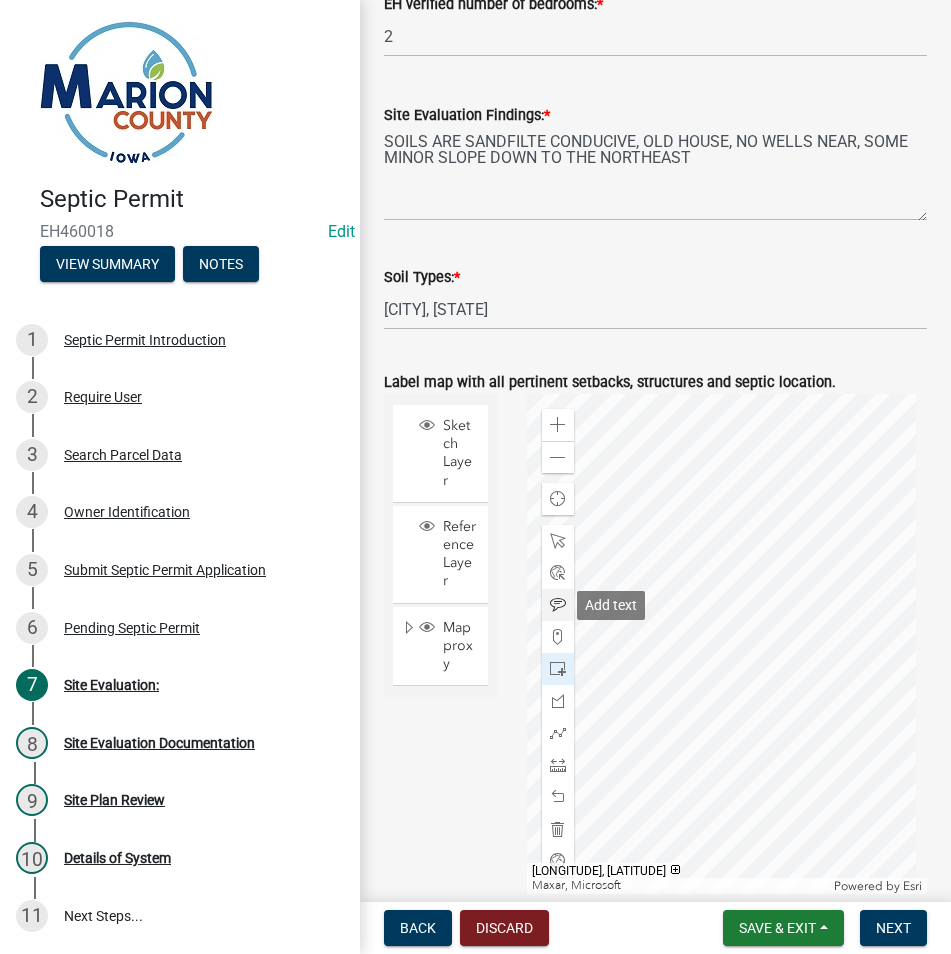 click 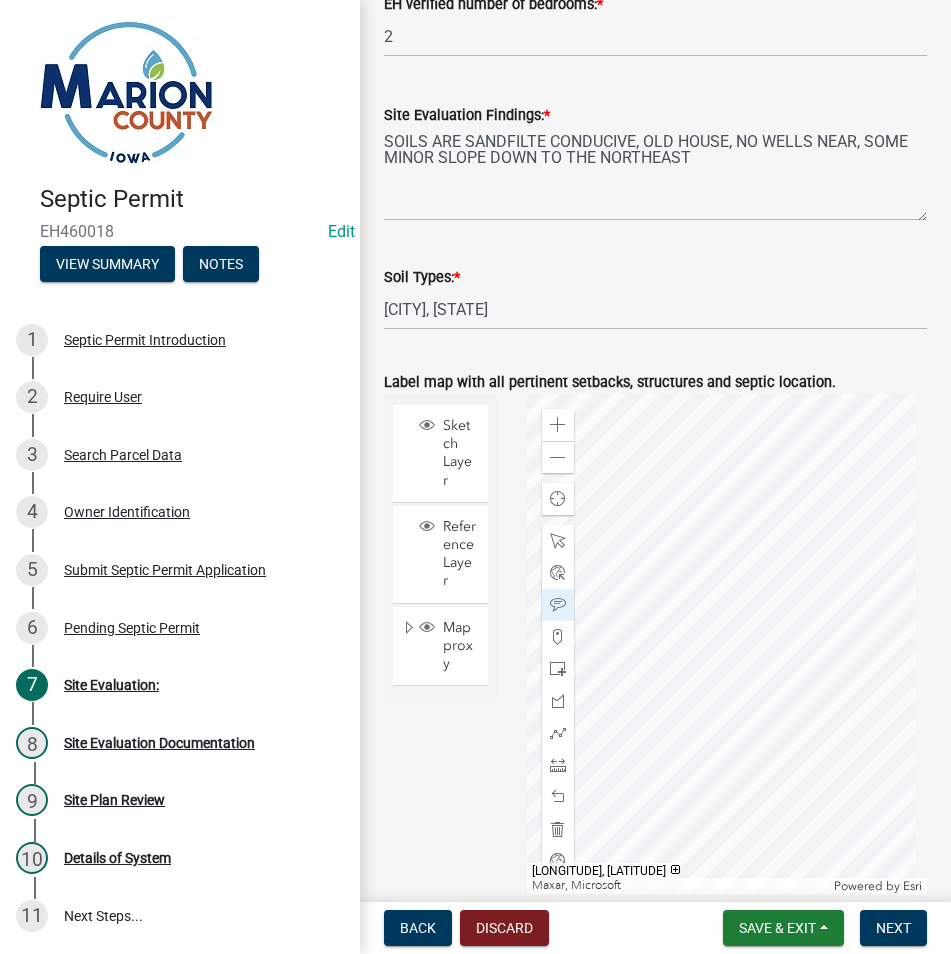 click 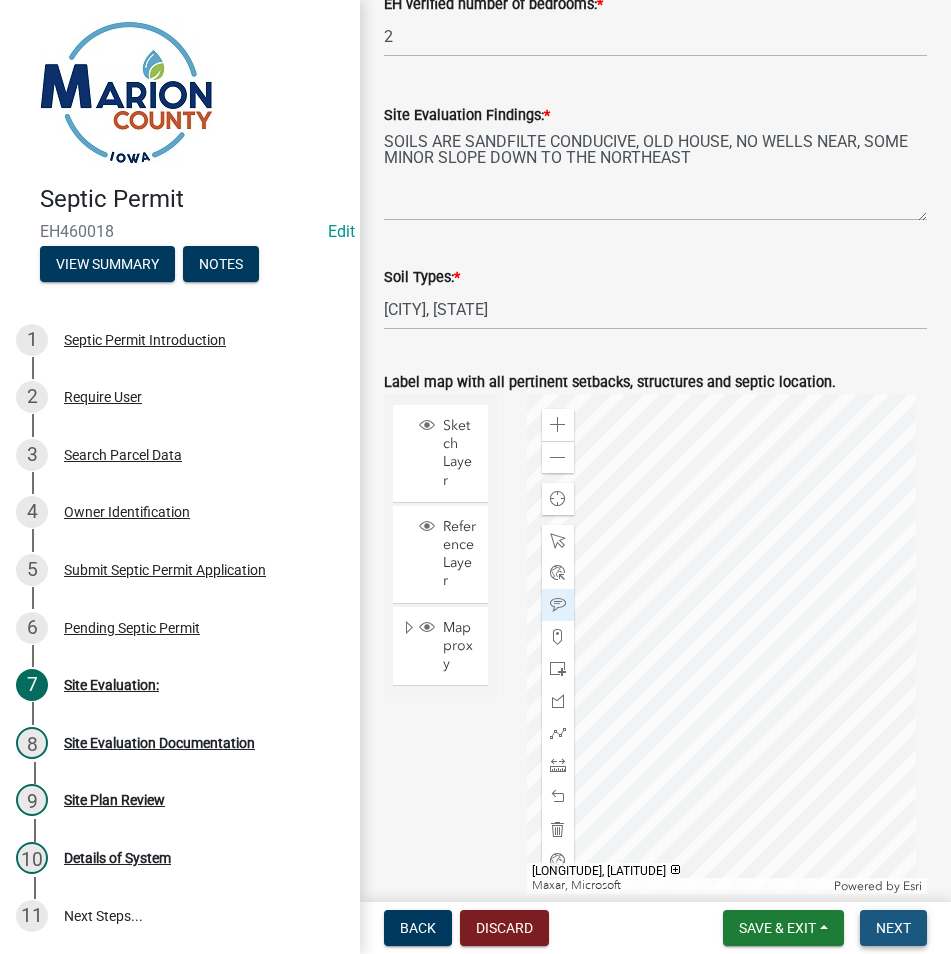 click on "Next" at bounding box center [893, 928] 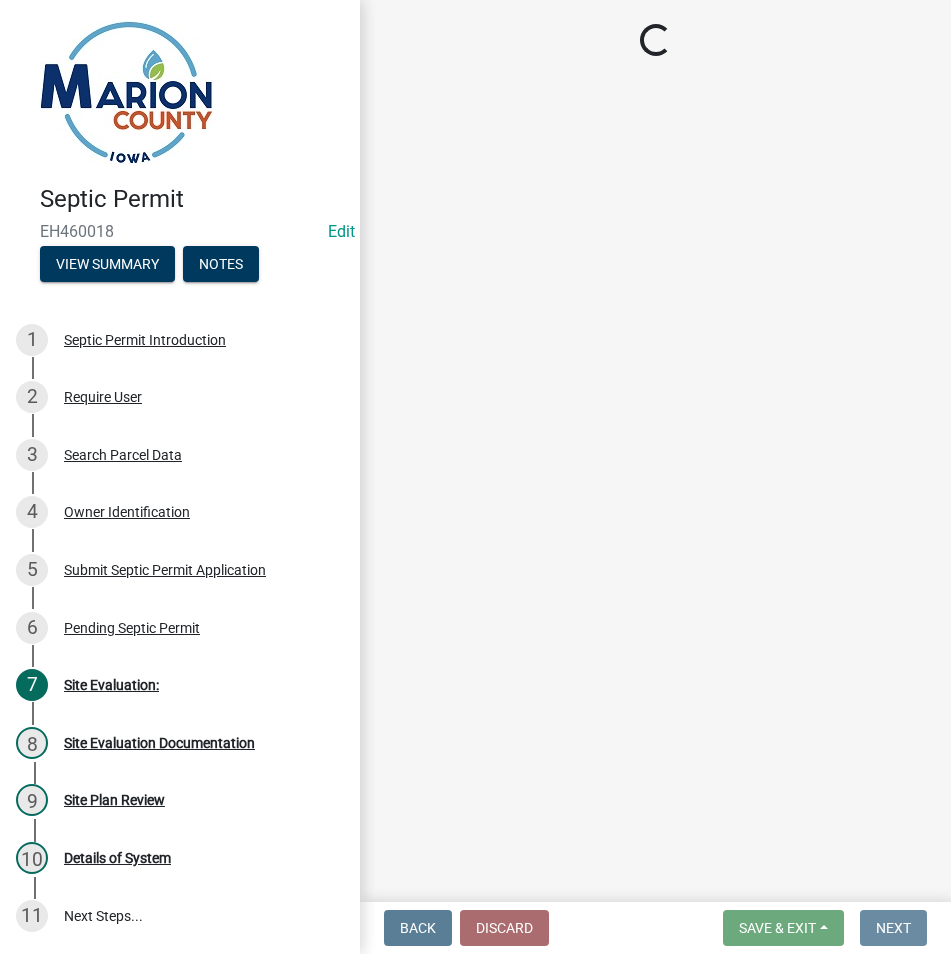 scroll, scrollTop: 0, scrollLeft: 0, axis: both 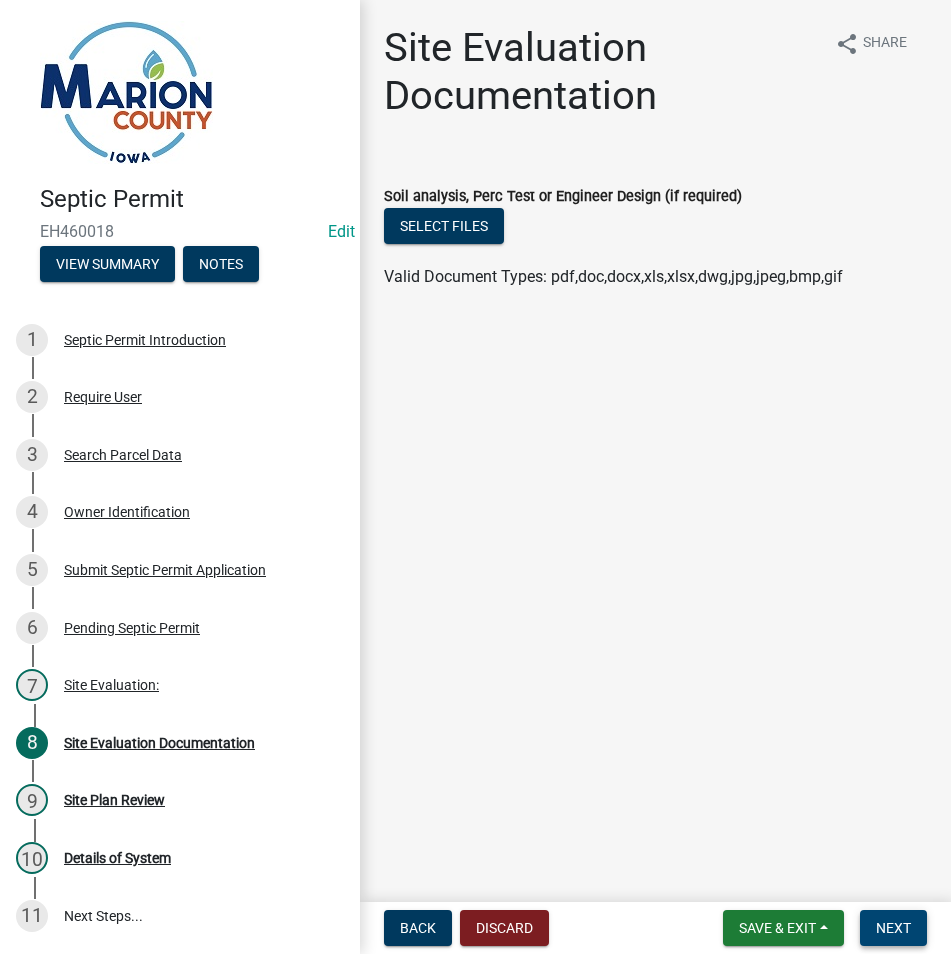 click on "Next" at bounding box center (893, 928) 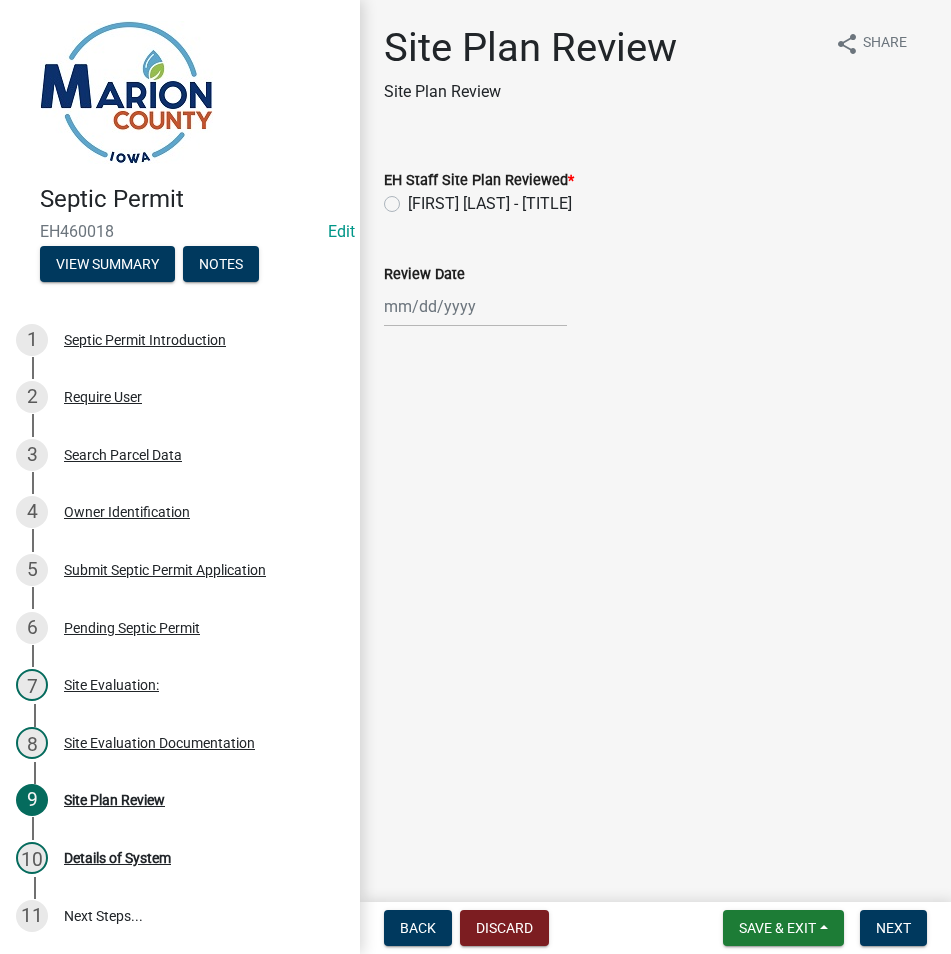 drag, startPoint x: 519, startPoint y: 213, endPoint x: 471, endPoint y: 270, distance: 74.518456 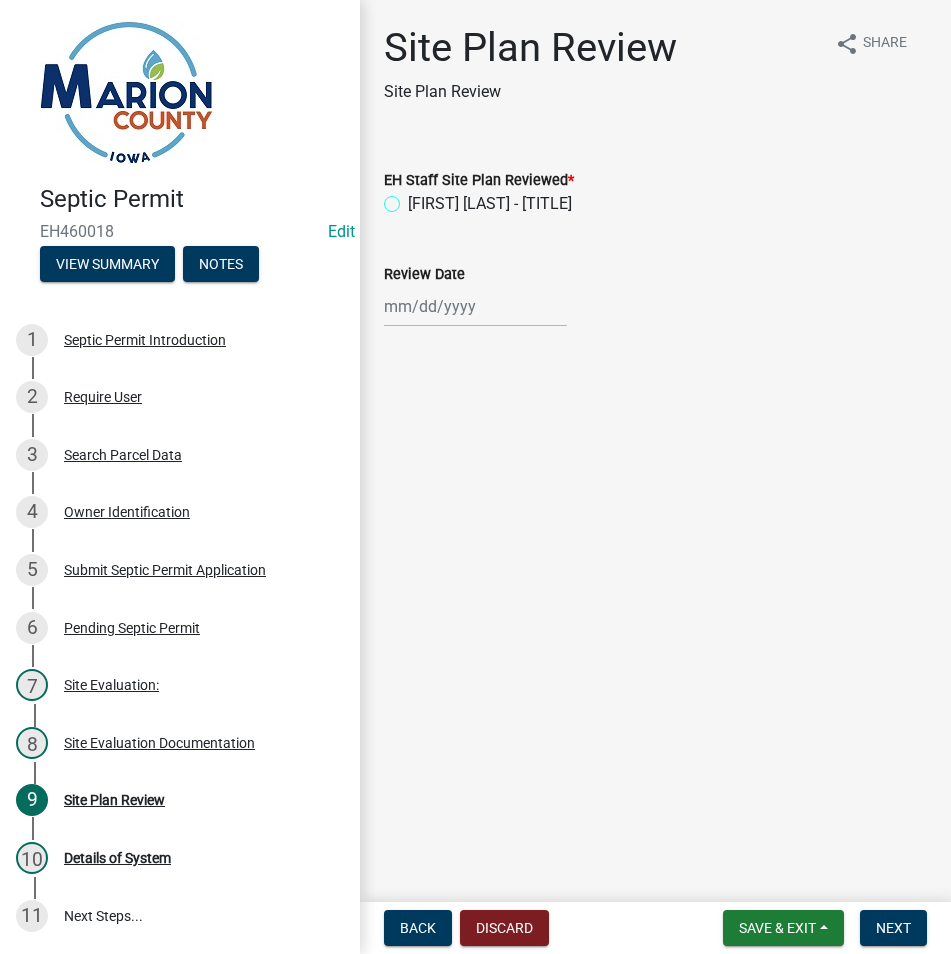 click on "[FIRST] [LAST] - [TITLE]" at bounding box center [414, 198] 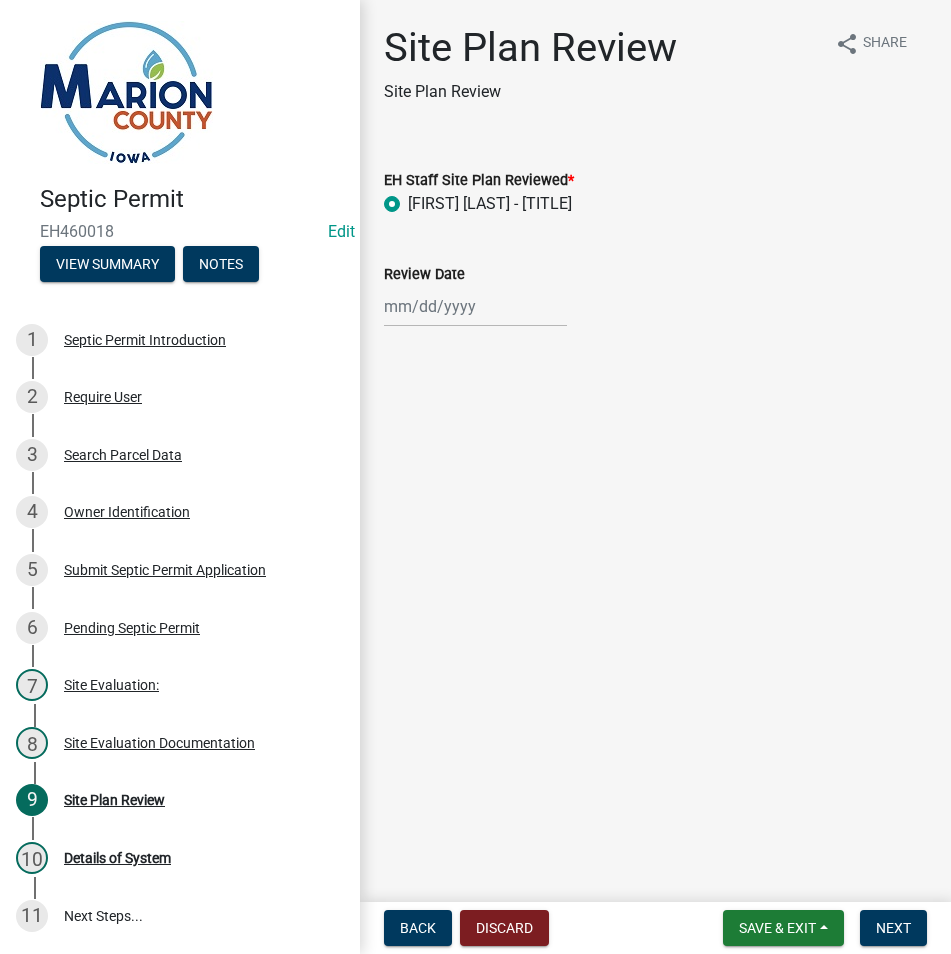 radio on "true" 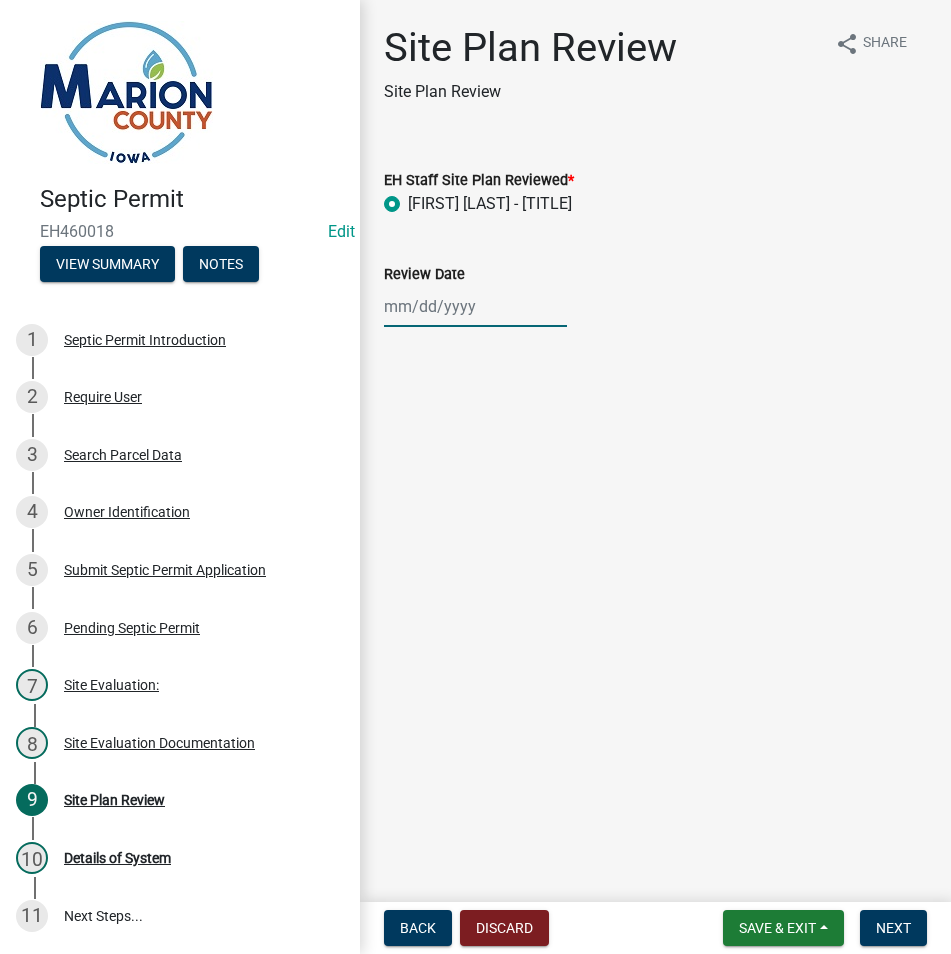 click on "Review Date" at bounding box center (475, 306) 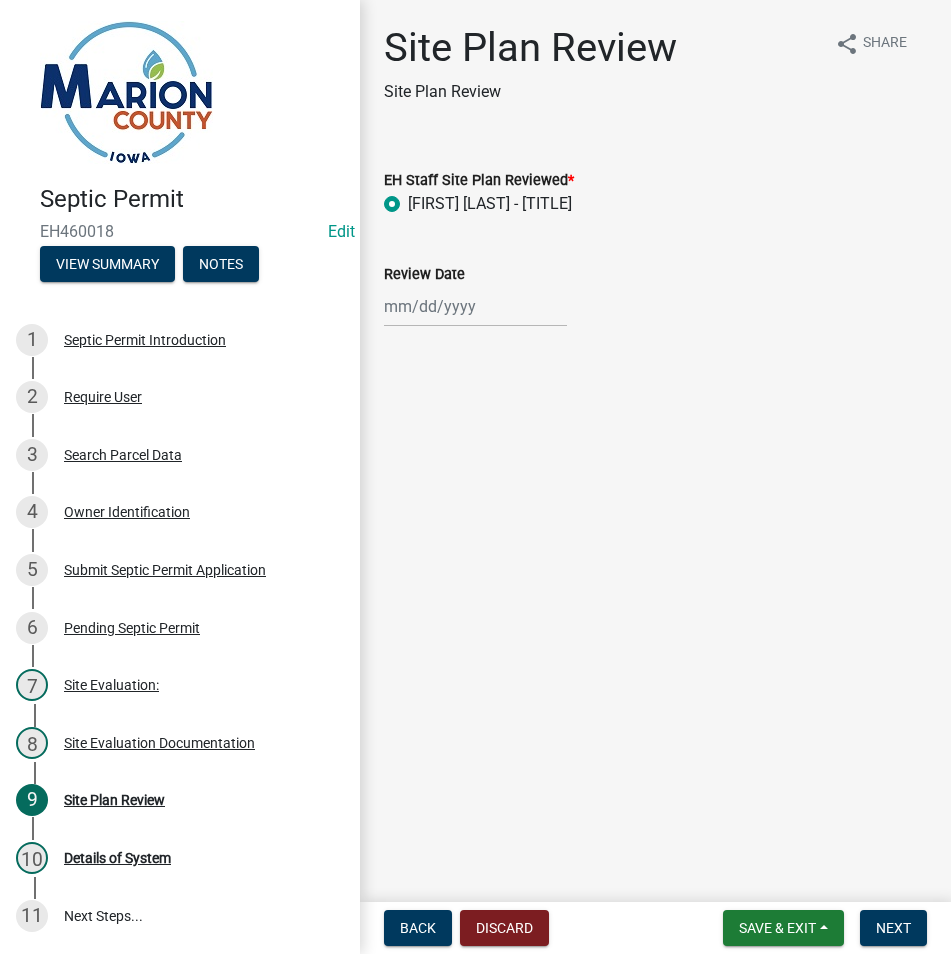 select on "8" 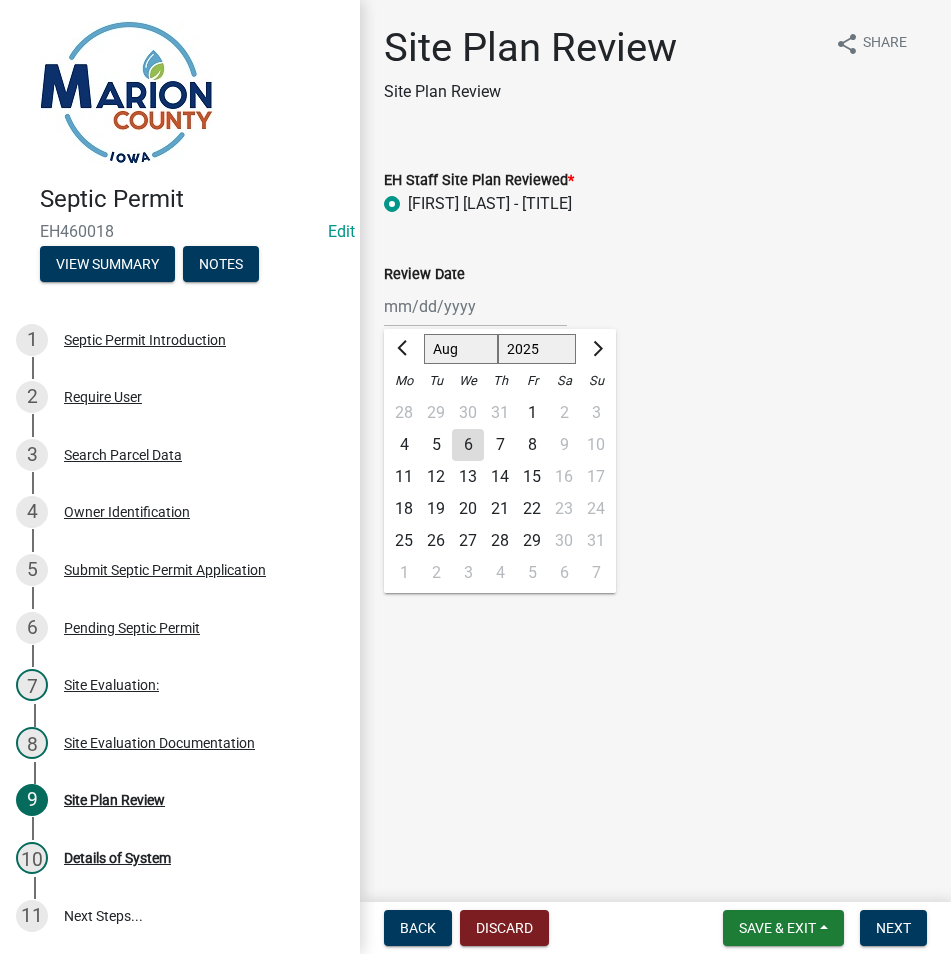 drag, startPoint x: 399, startPoint y: 267, endPoint x: 401, endPoint y: 282, distance: 15.132746 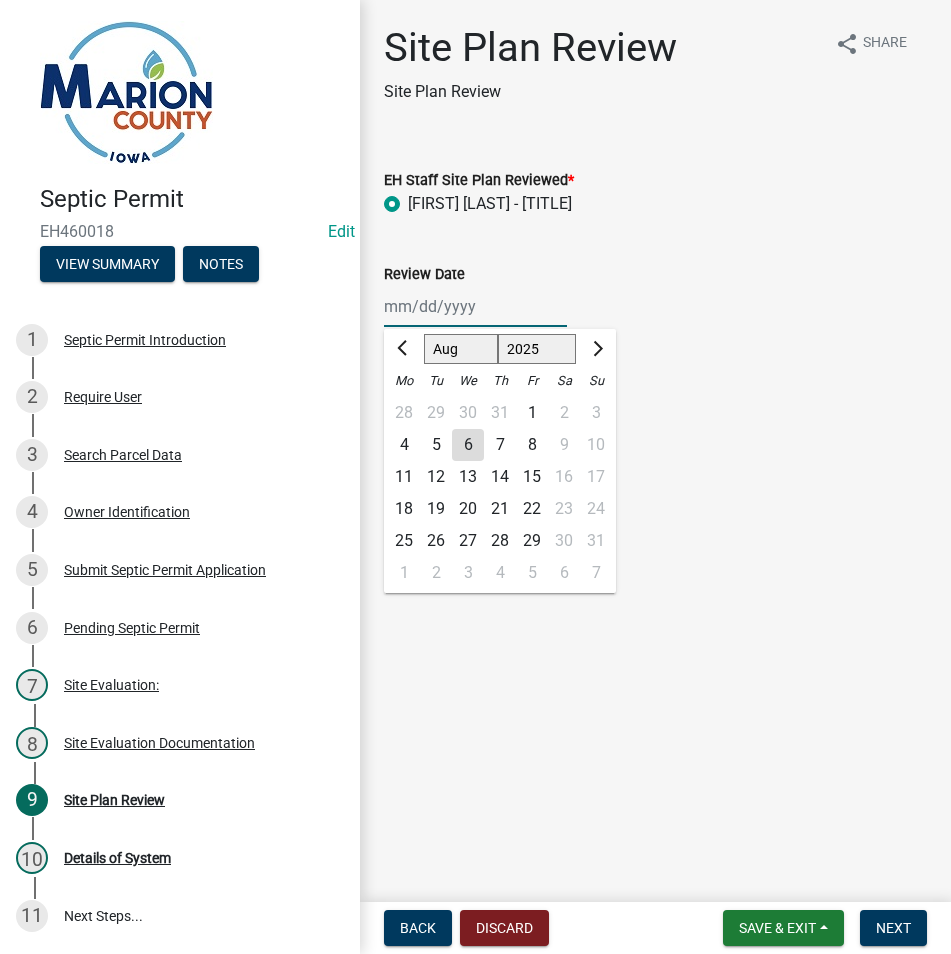 click on "Review Date" at bounding box center (475, 306) 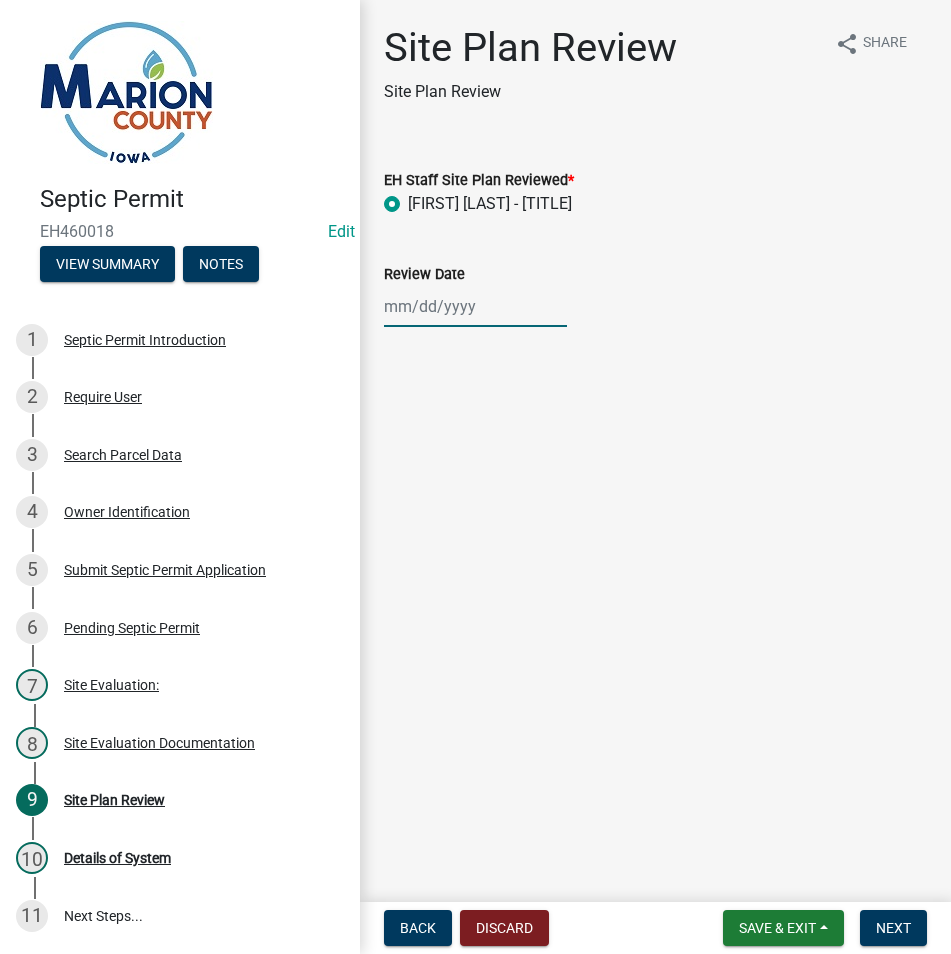 click on "Review Date" 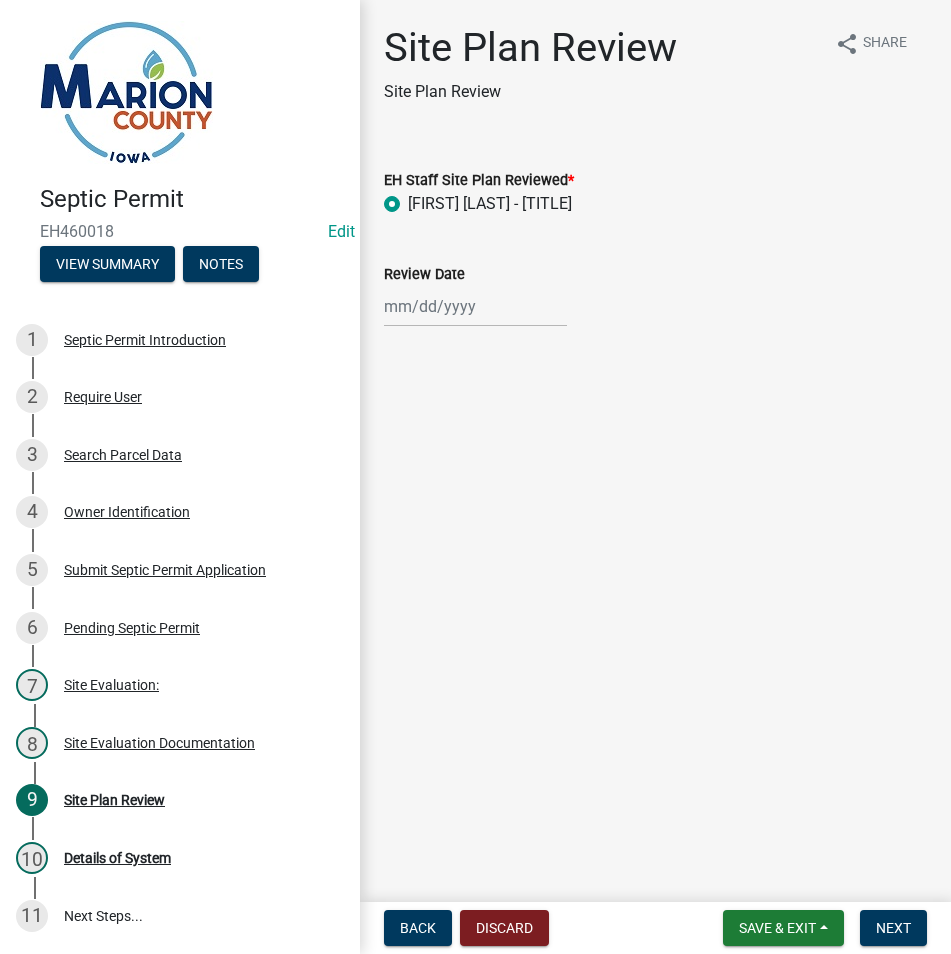 click on "Review Date" 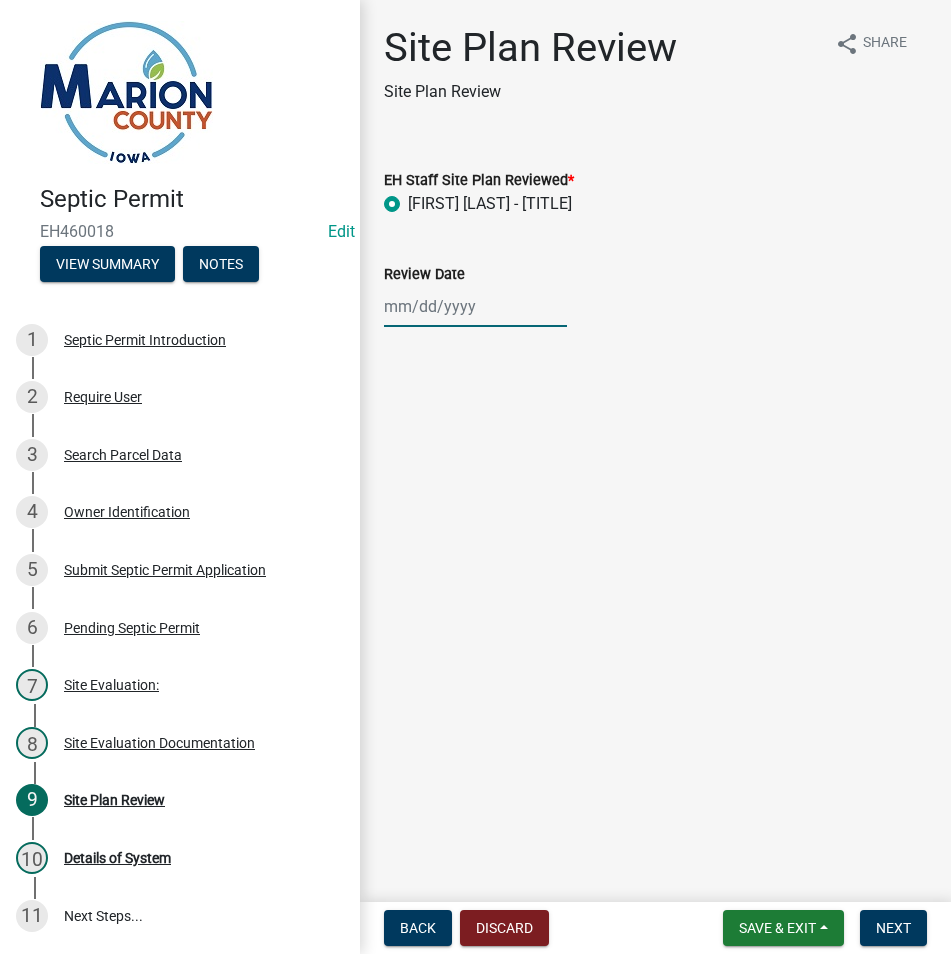 click 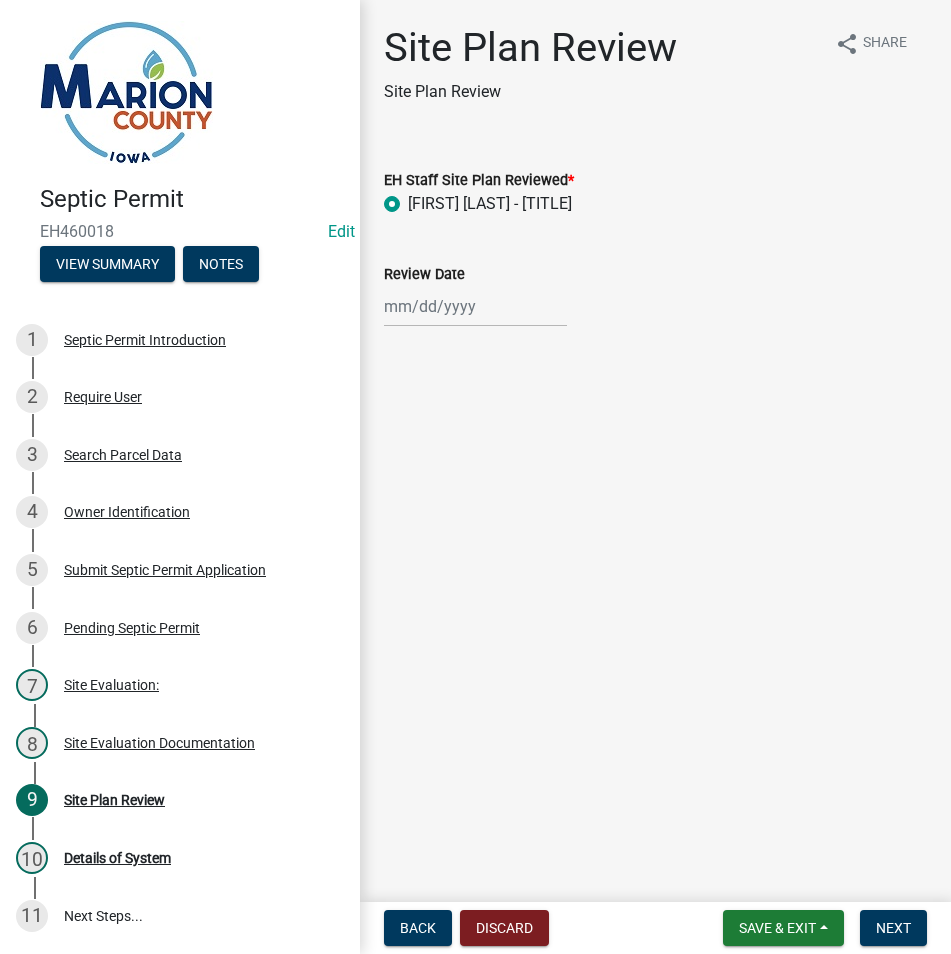 select on "8" 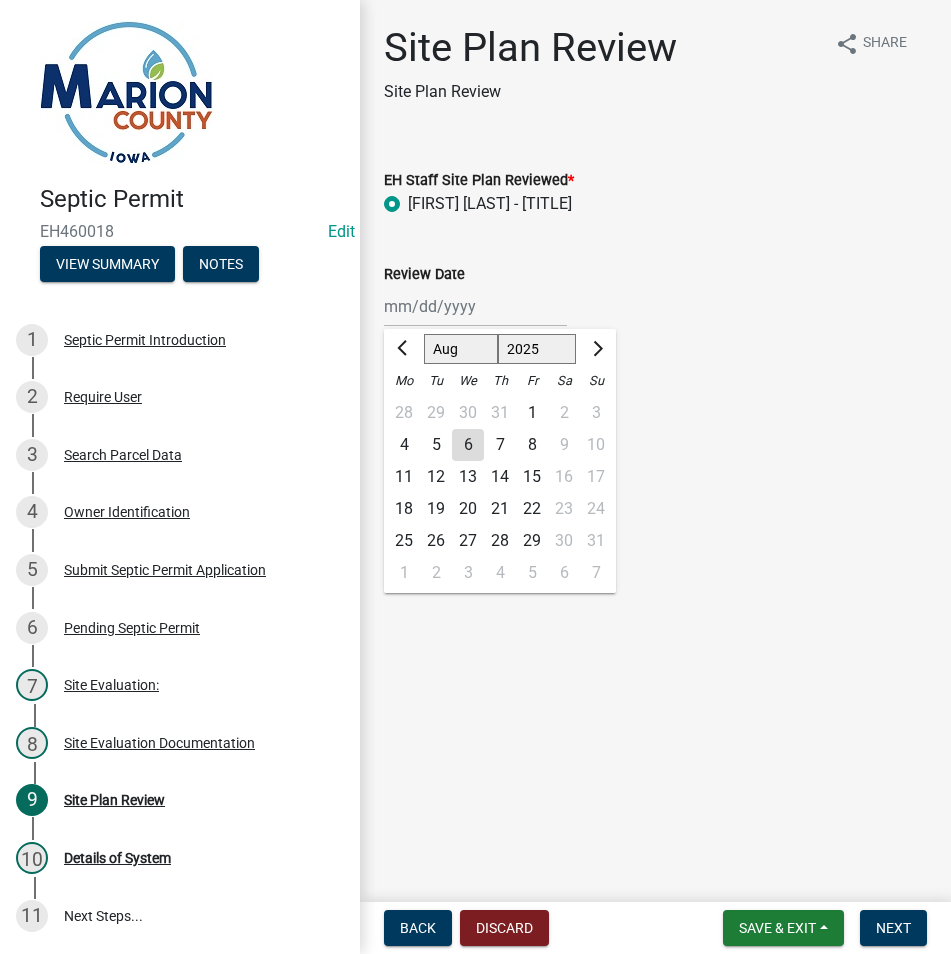 click on "6" 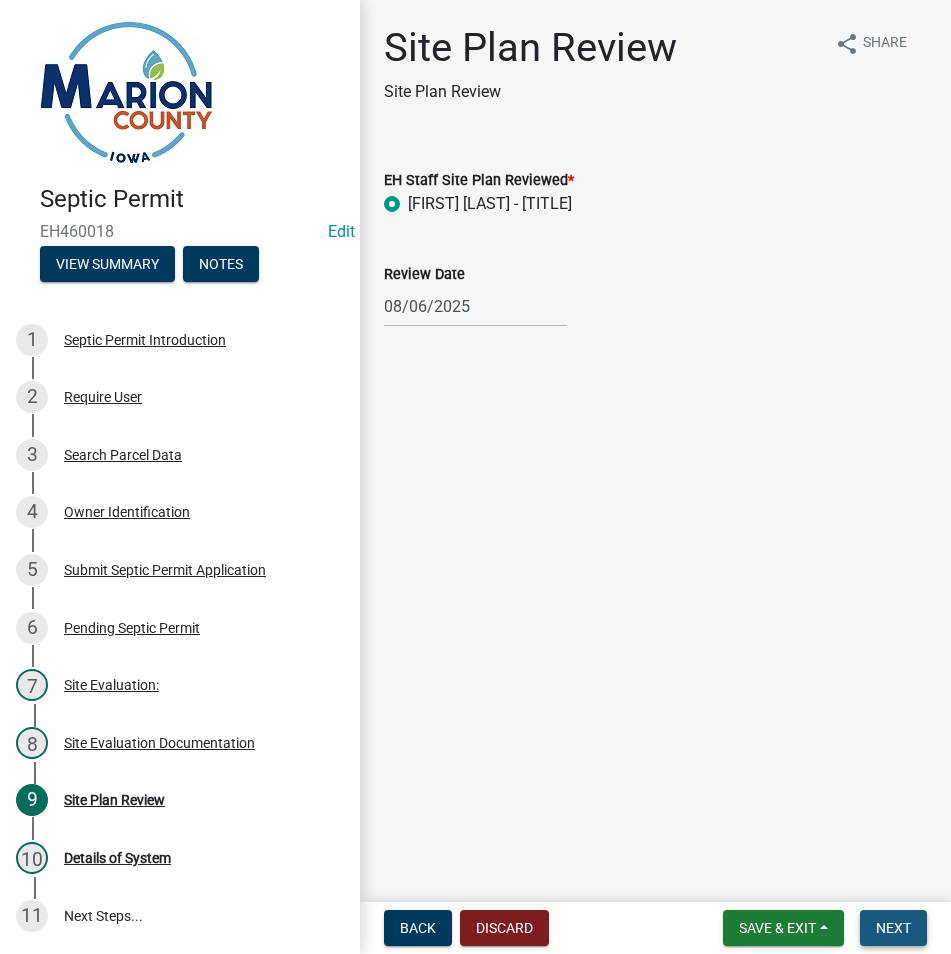 click on "Next" at bounding box center [893, 928] 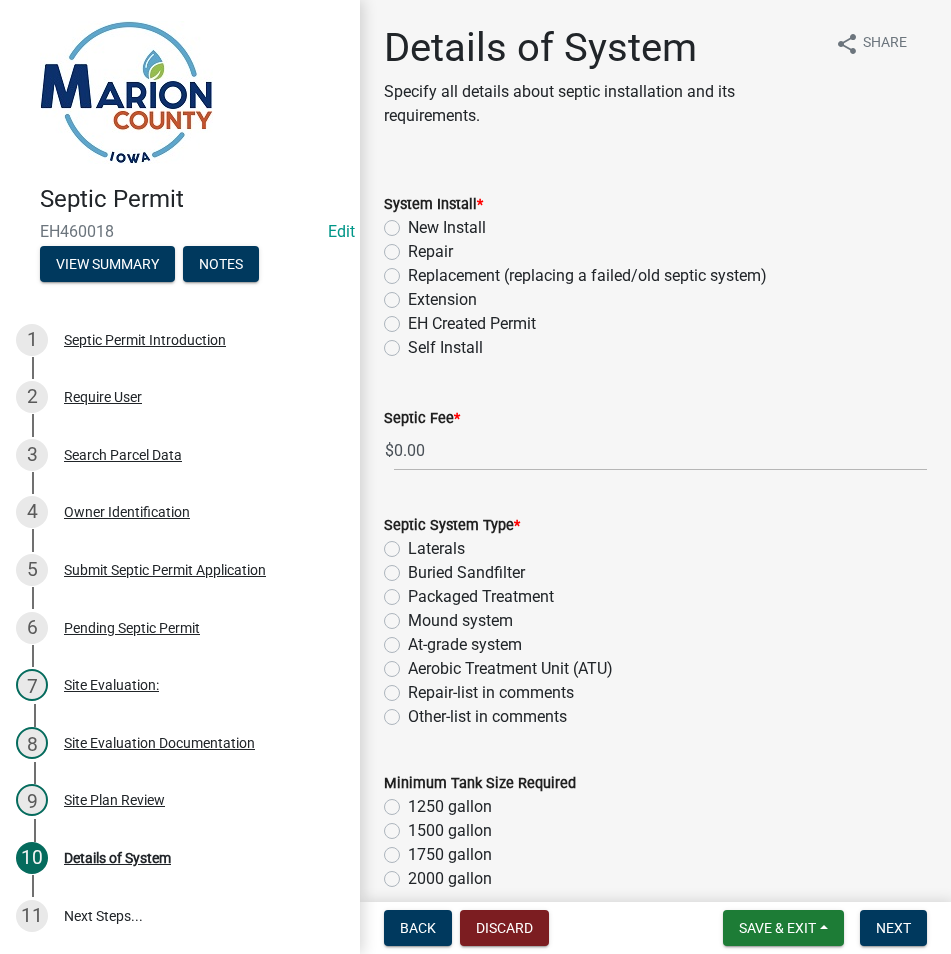 click on "Replacement (replacing a failed/old septic system)" 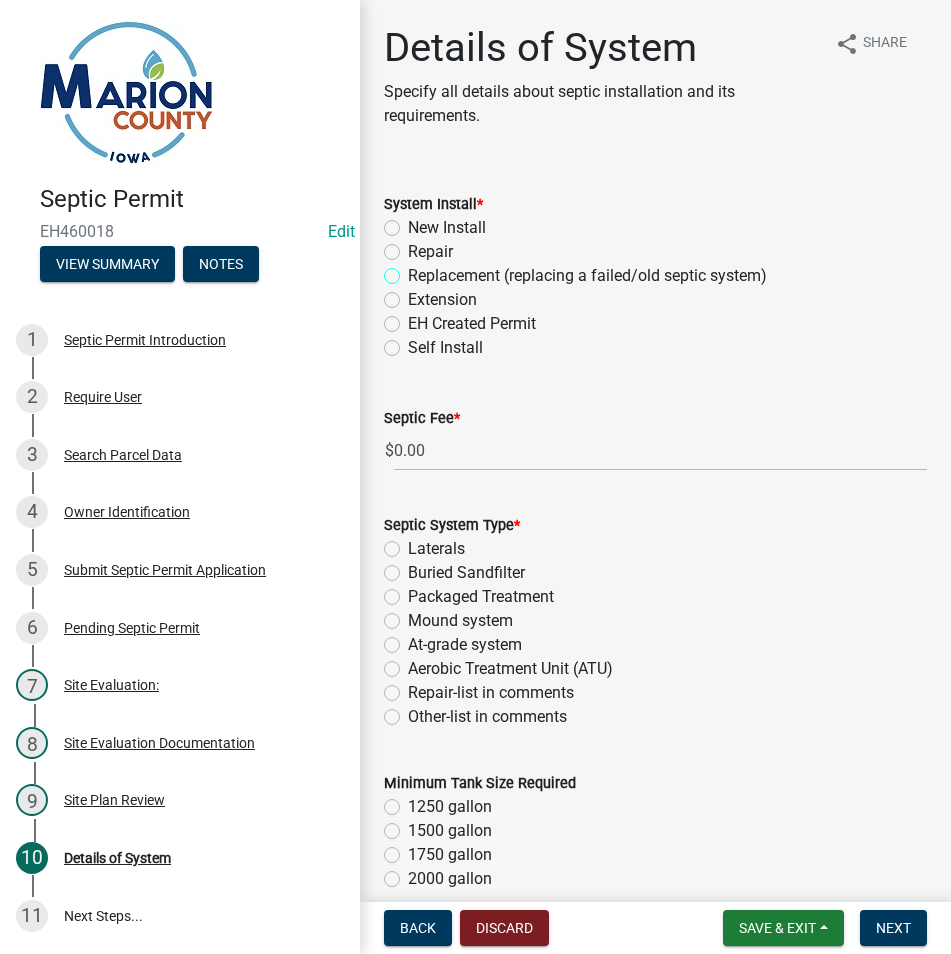 click on "Replacement (replacing a failed/old septic system)" at bounding box center [414, 270] 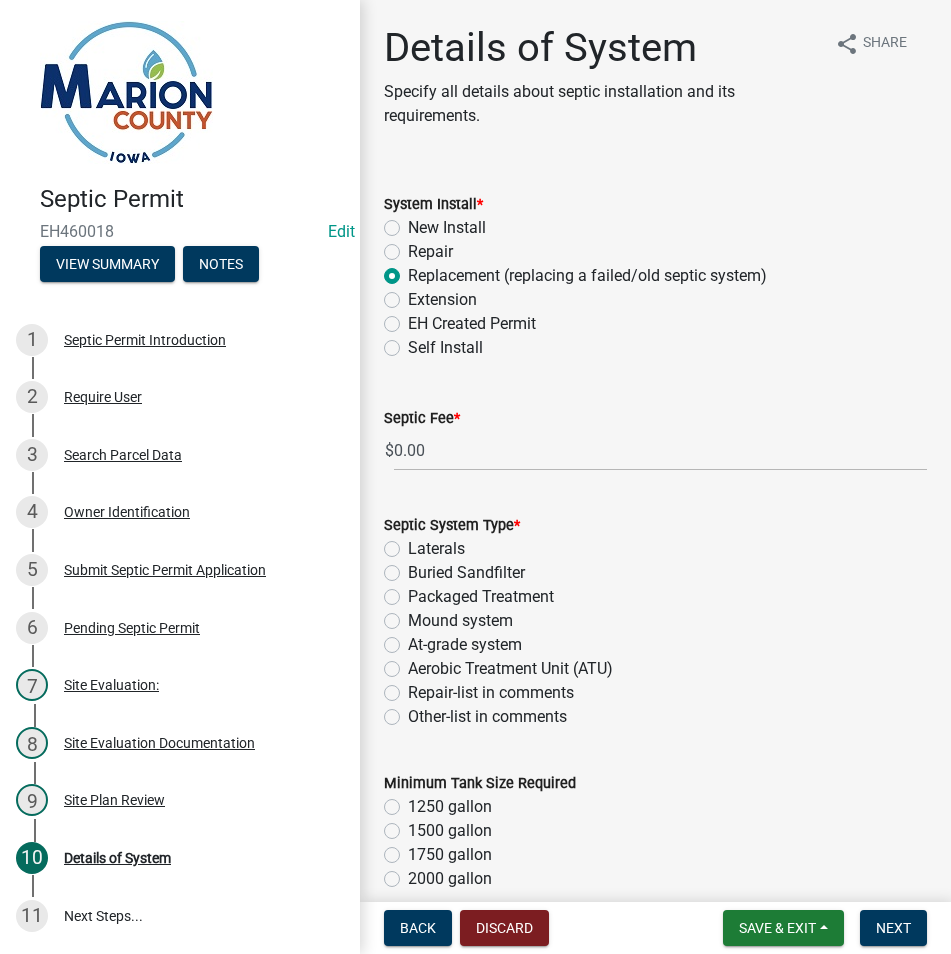 radio on "true" 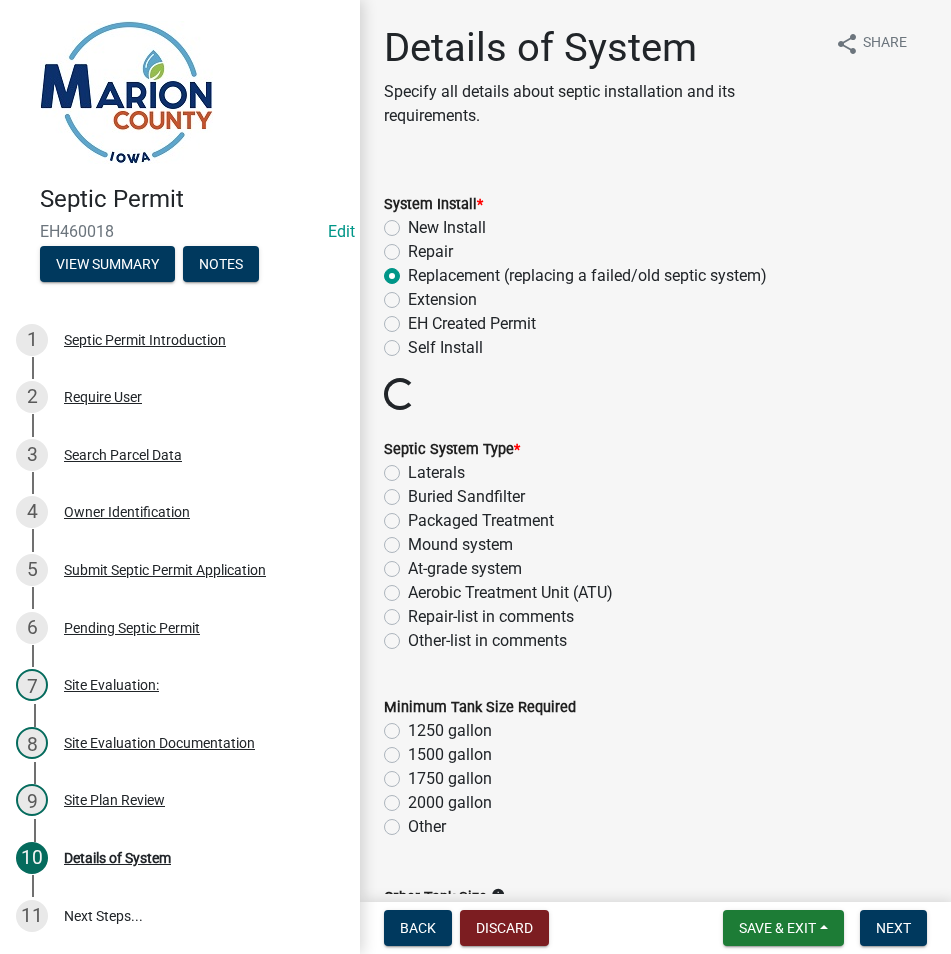 click on "Buried Sandfilter" 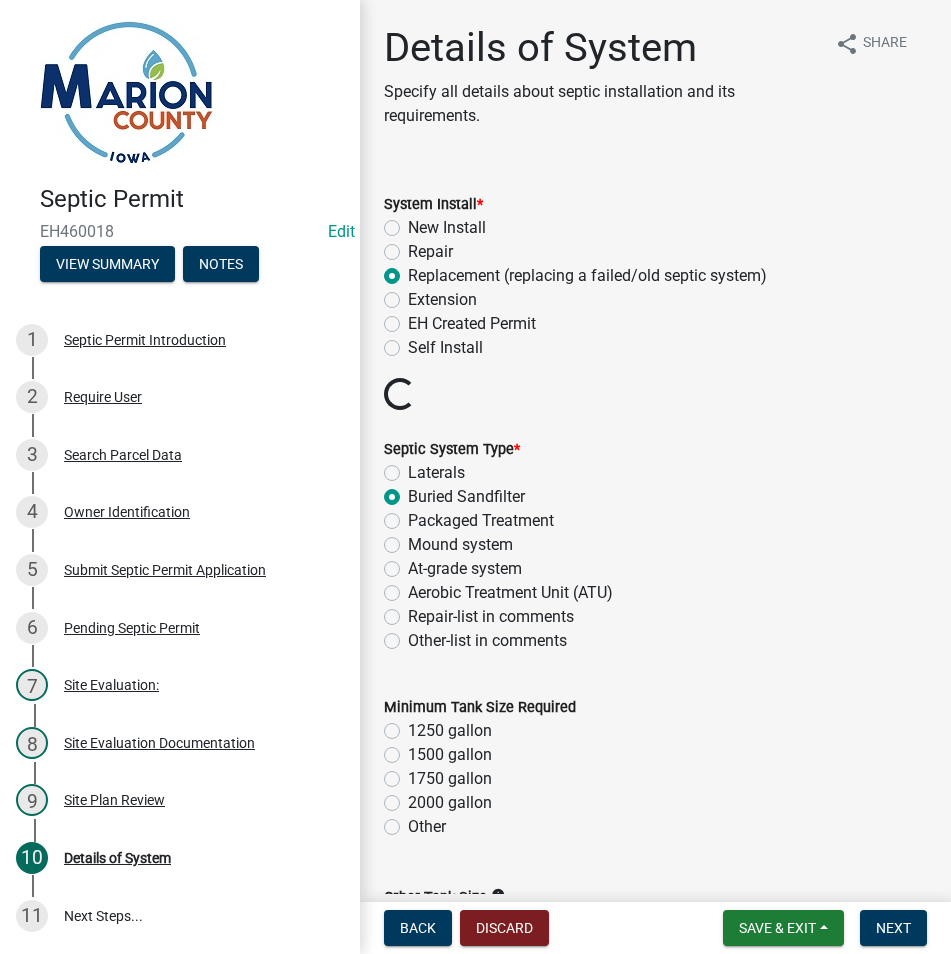 radio on "true" 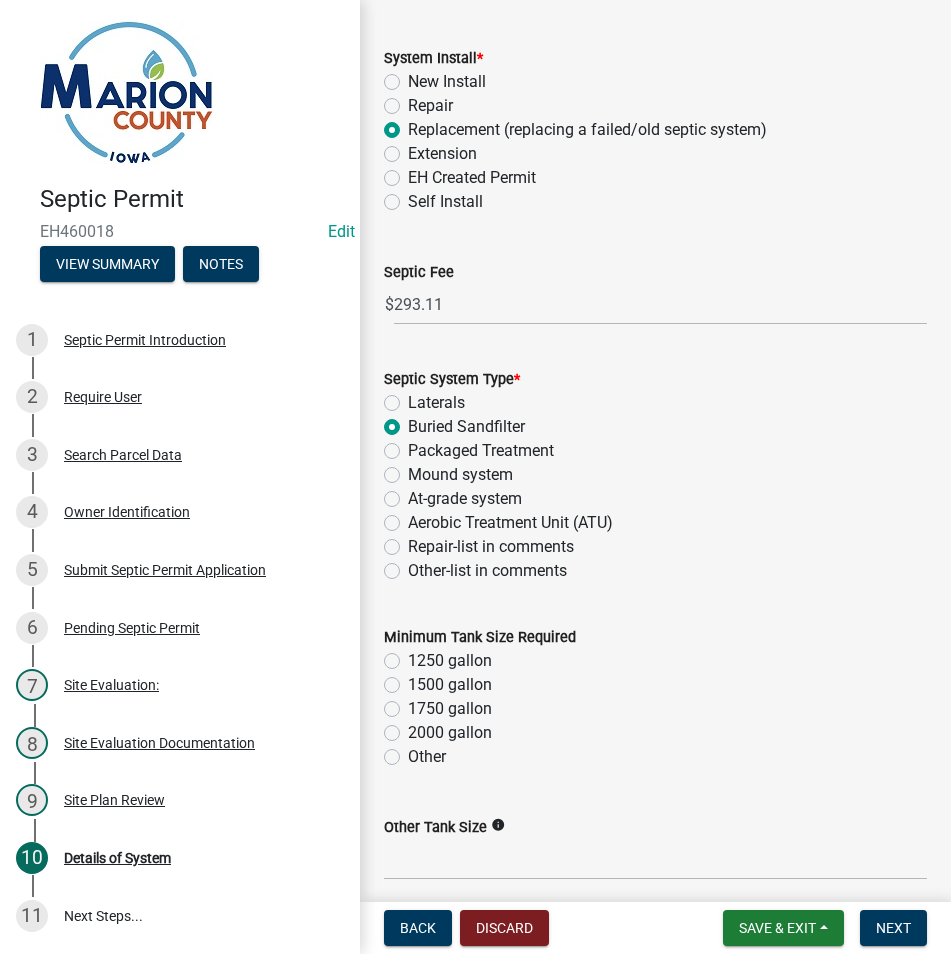 scroll, scrollTop: 300, scrollLeft: 0, axis: vertical 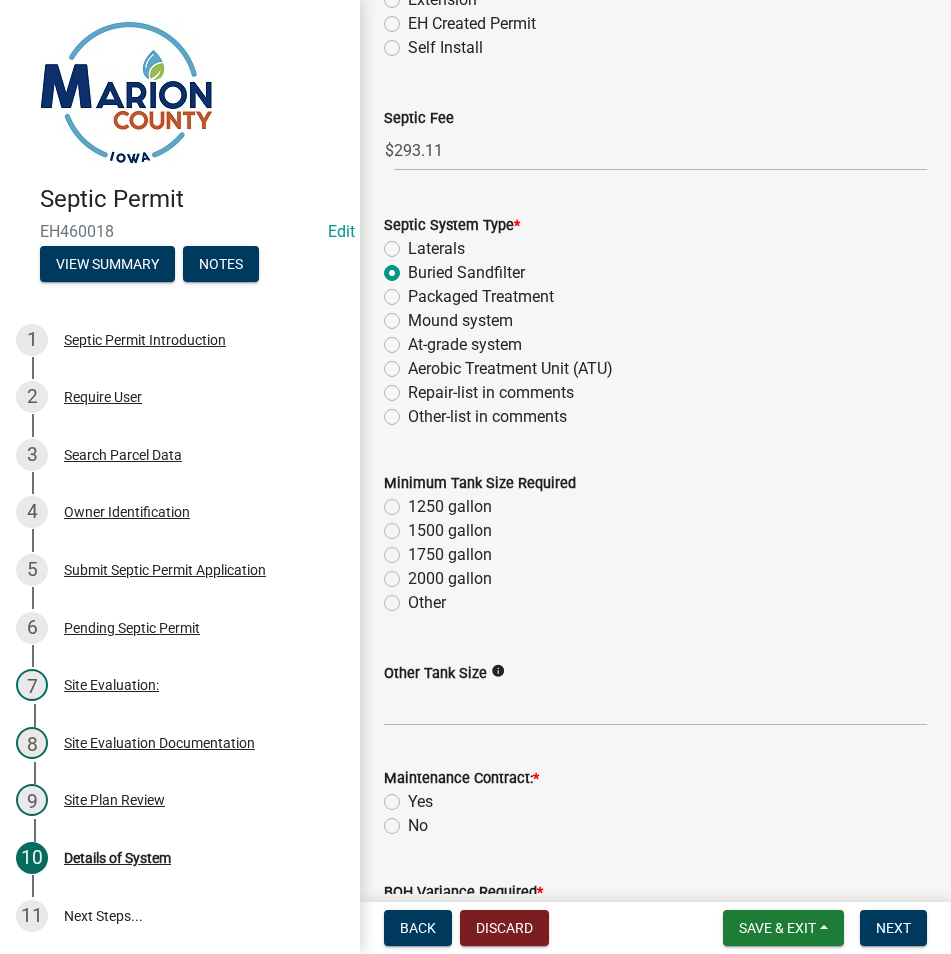 click on "Minimum Tank Size Required" 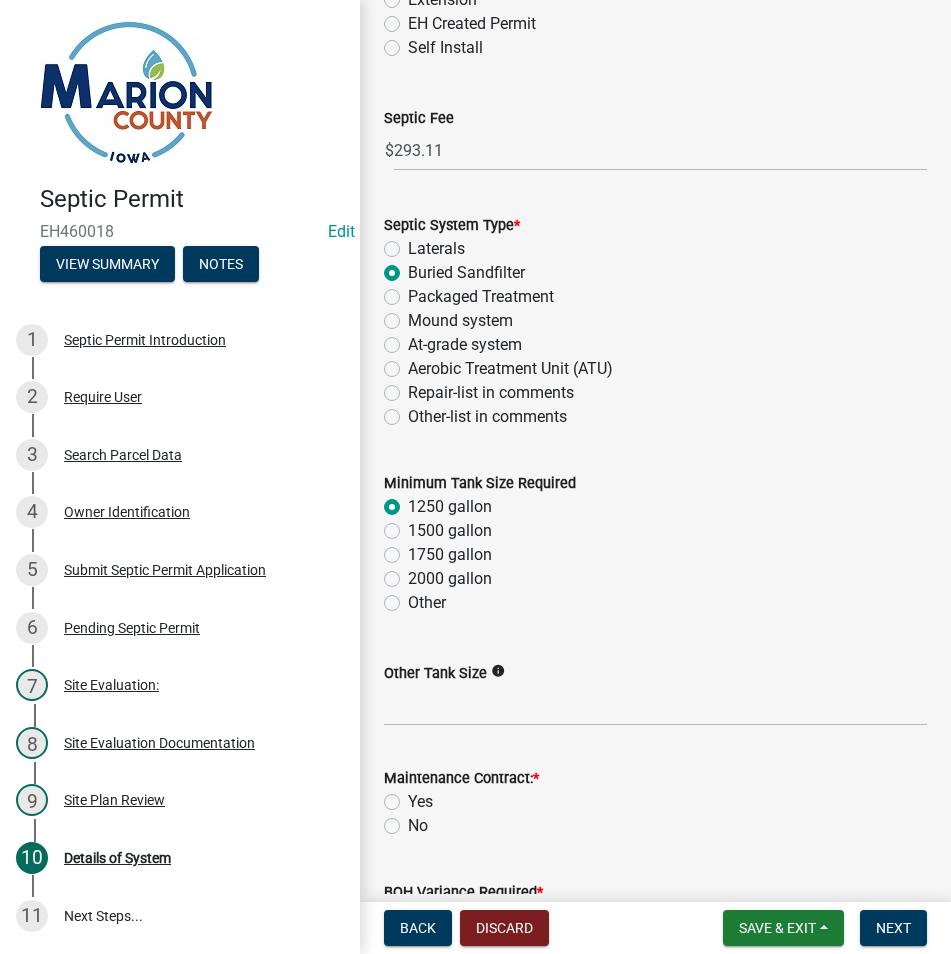 radio on "true" 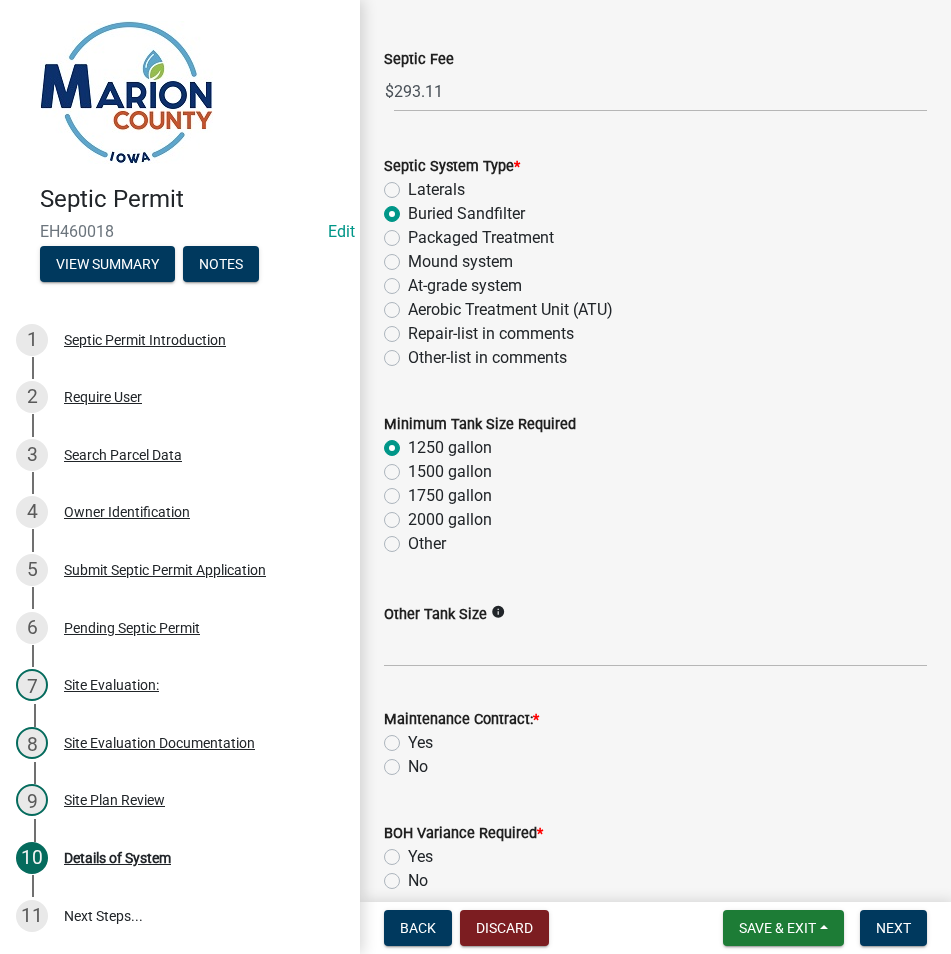 scroll, scrollTop: 600, scrollLeft: 0, axis: vertical 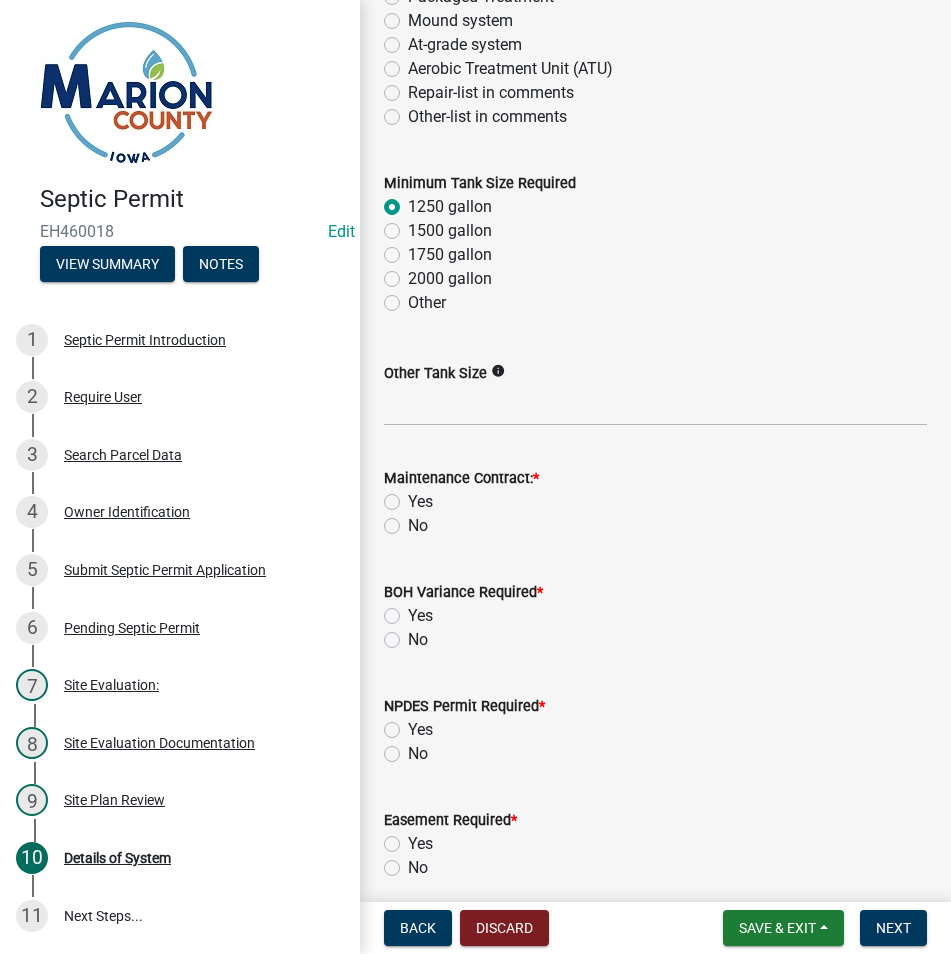 click on "No" 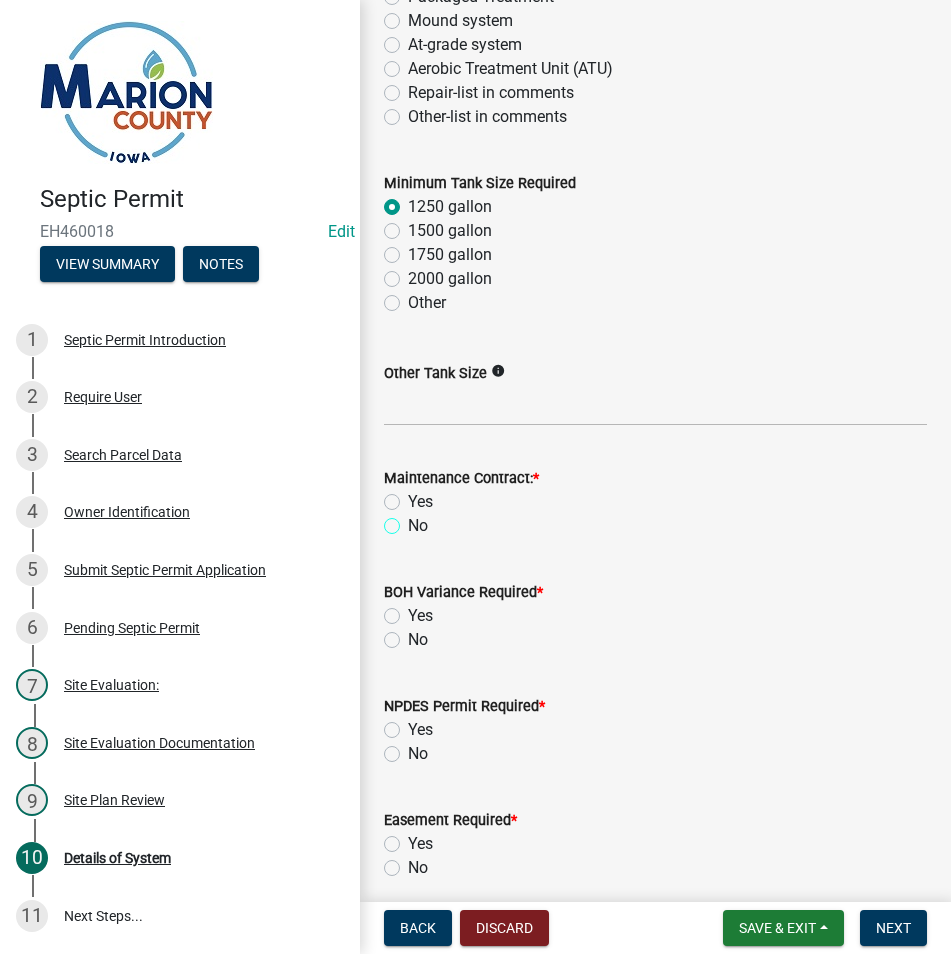 click on "No" at bounding box center [414, 520] 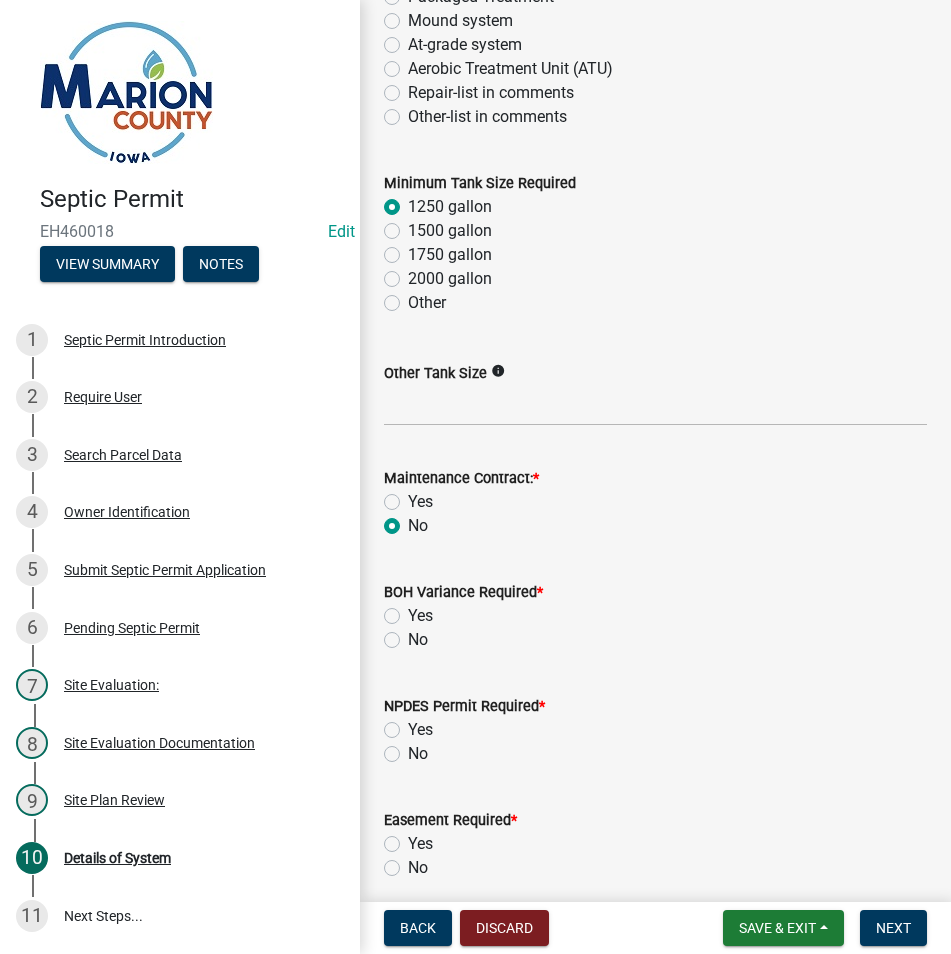 radio on "true" 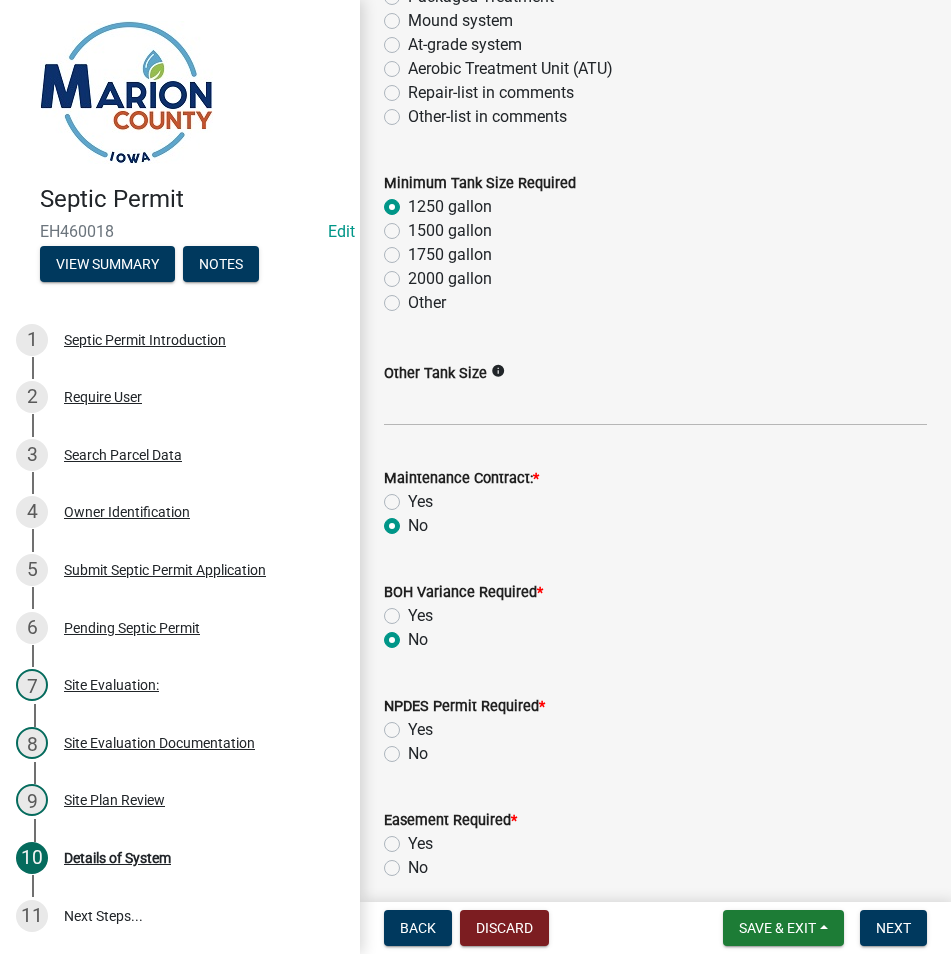 radio on "true" 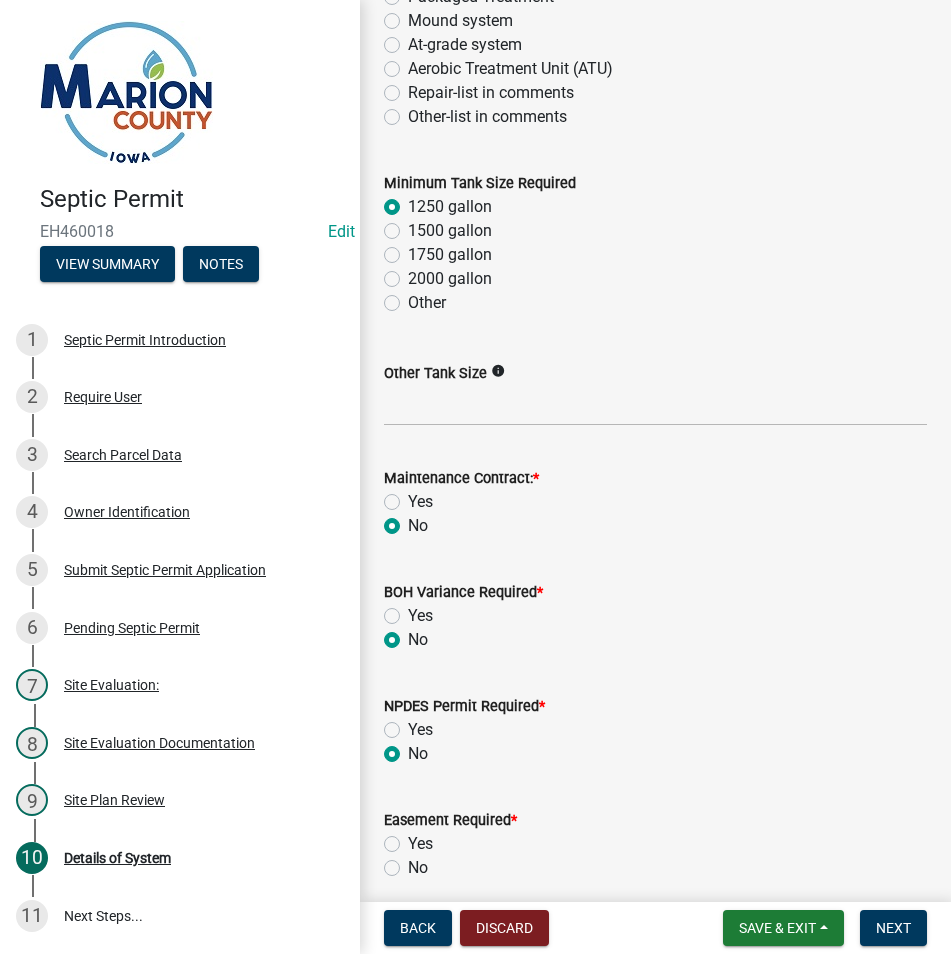 radio on "true" 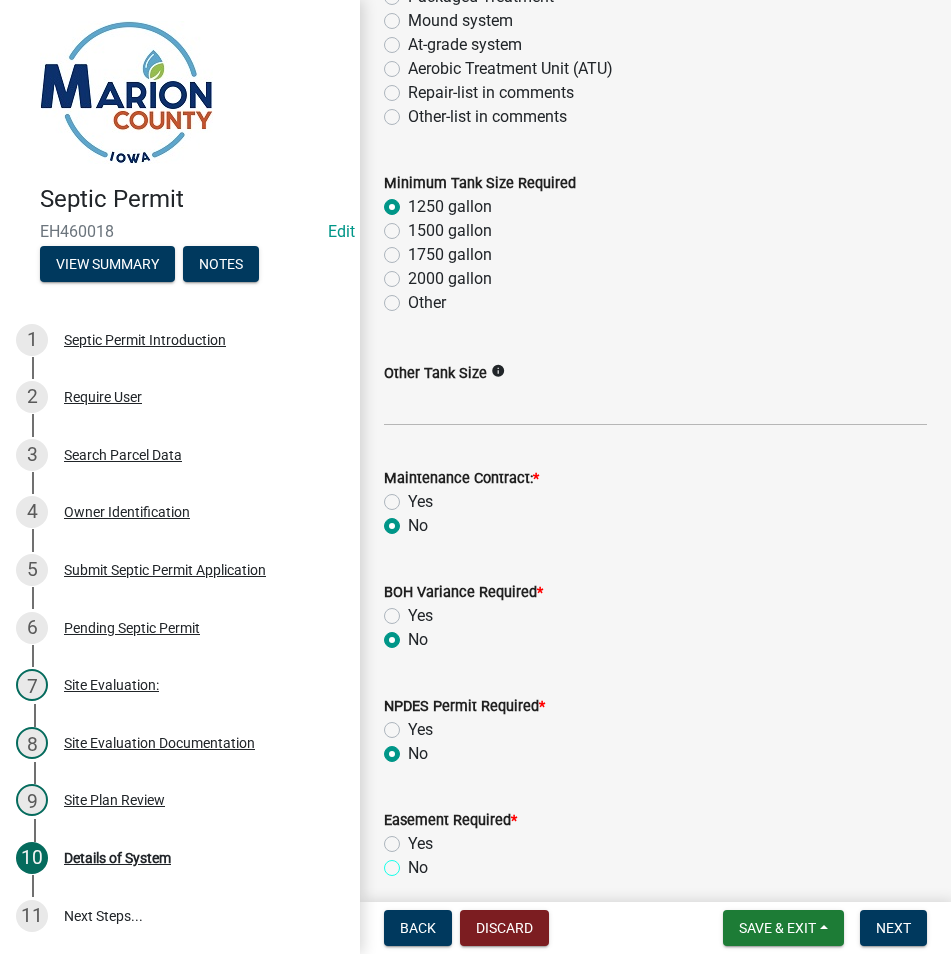 click on "No" at bounding box center (414, 862) 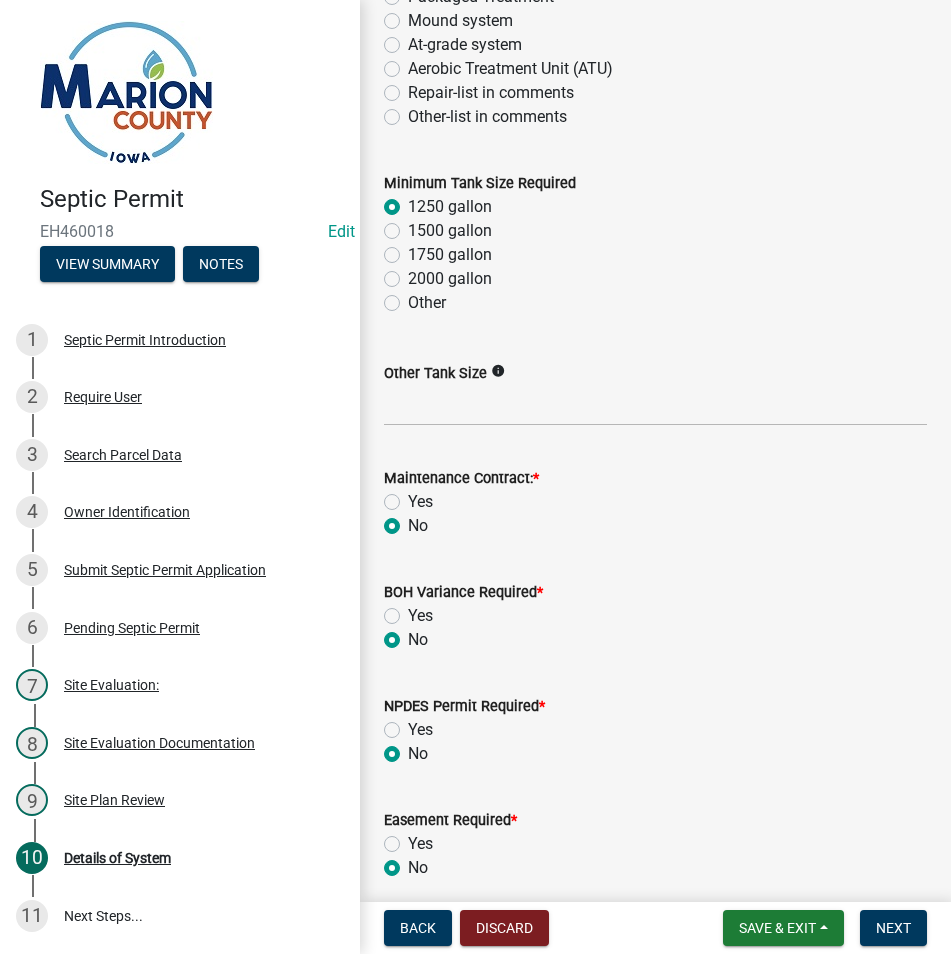 radio on "true" 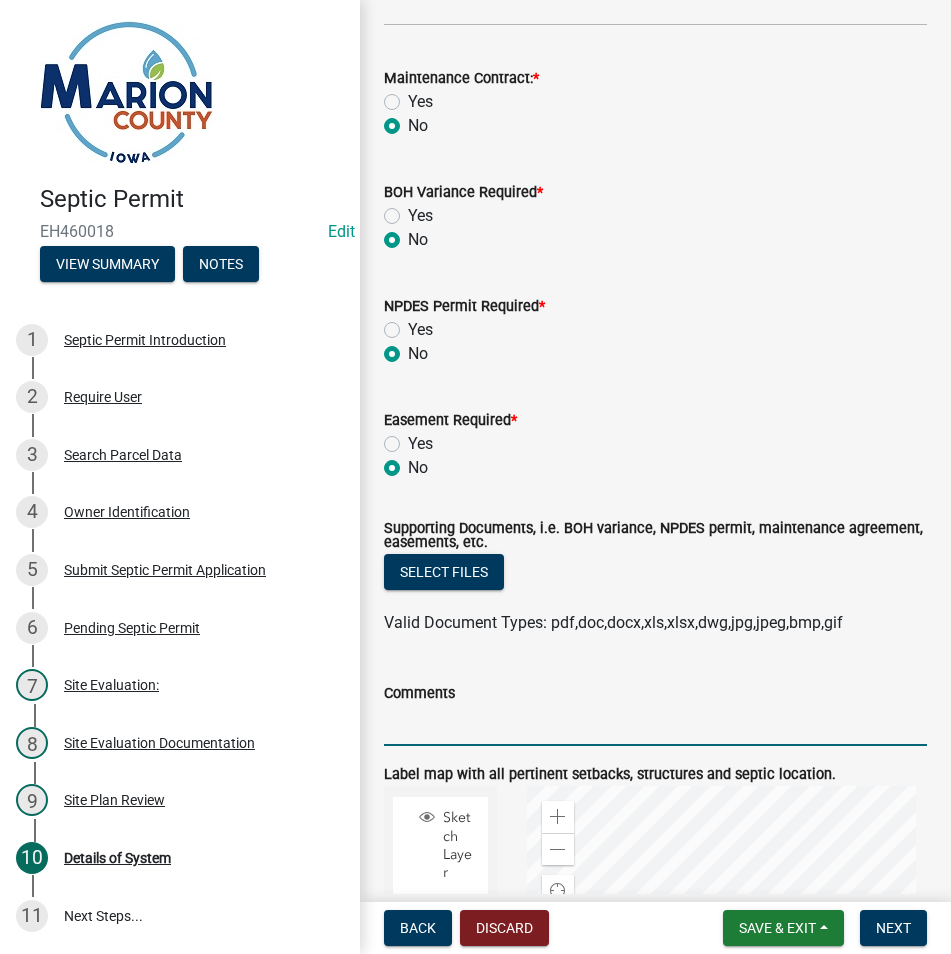 click on "Comments" at bounding box center (655, 725) 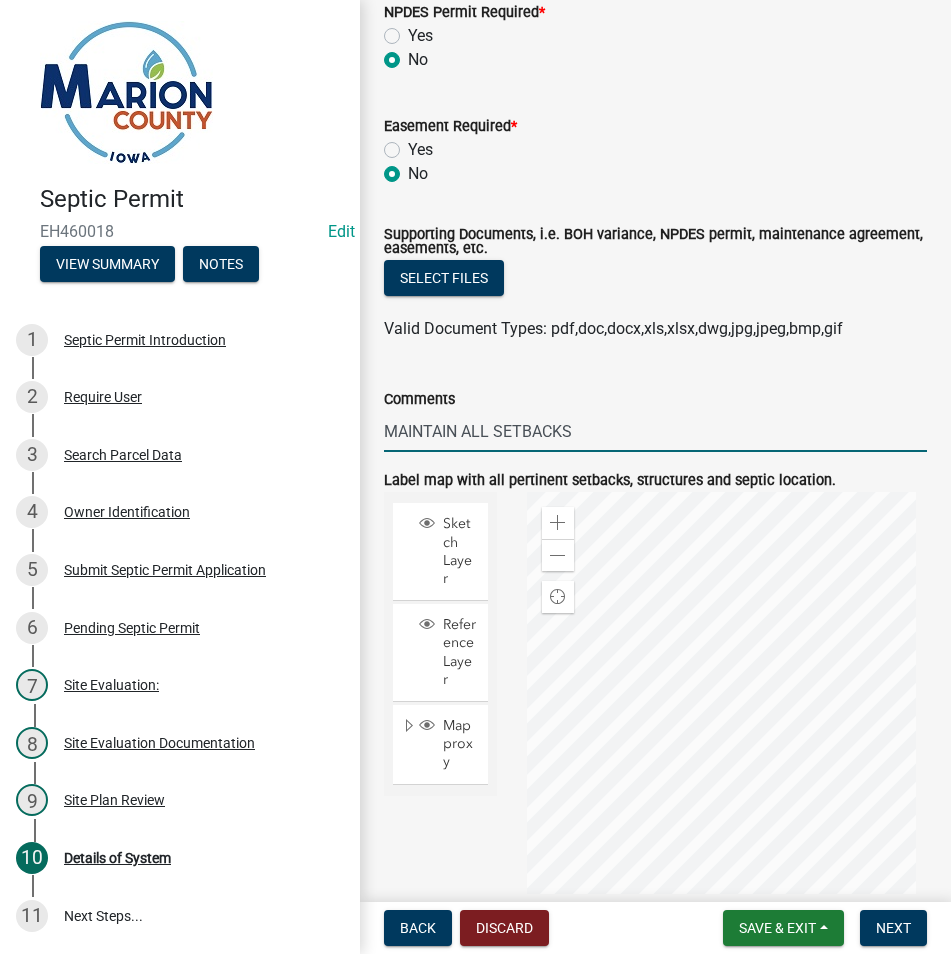 scroll, scrollTop: 1487, scrollLeft: 0, axis: vertical 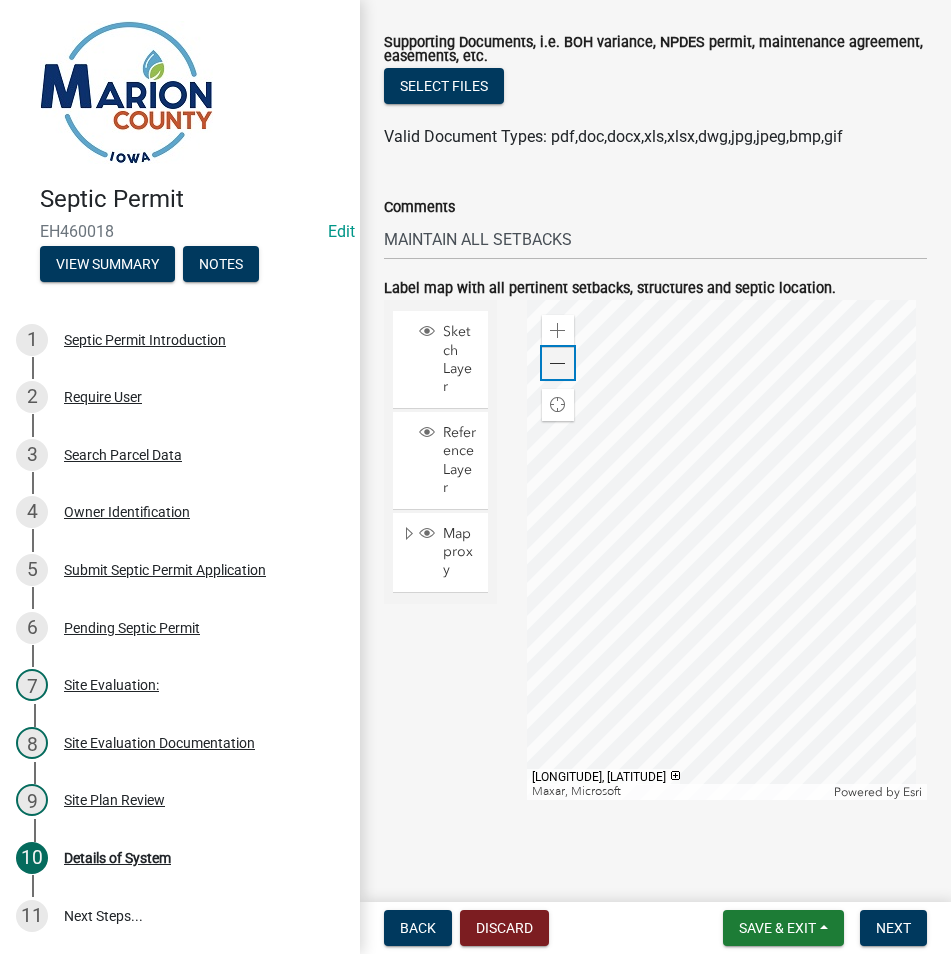 click 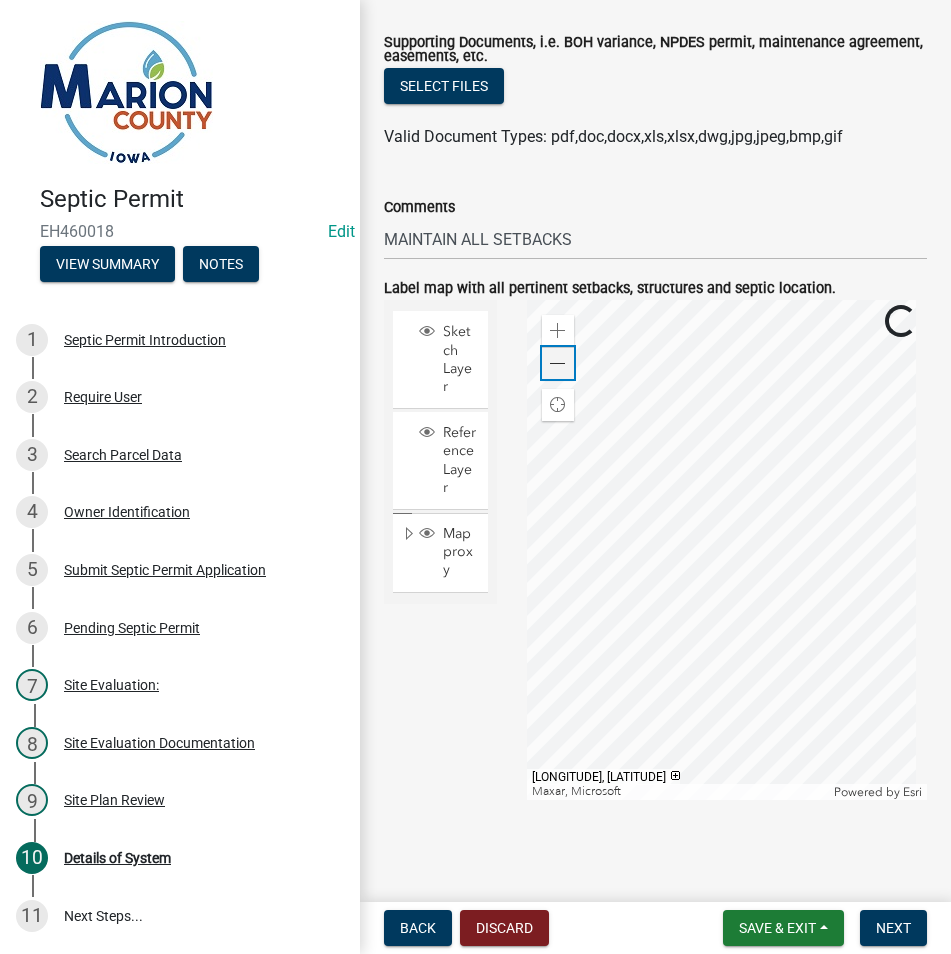 click 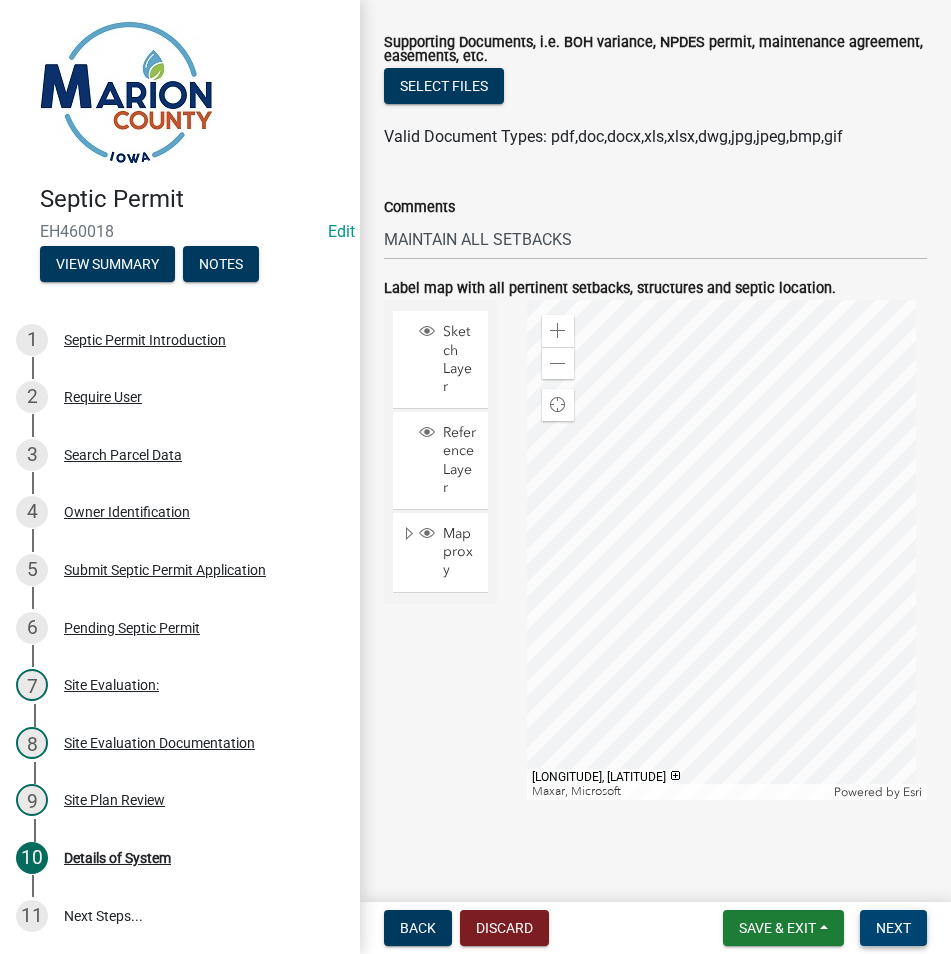 click on "Next" at bounding box center [893, 928] 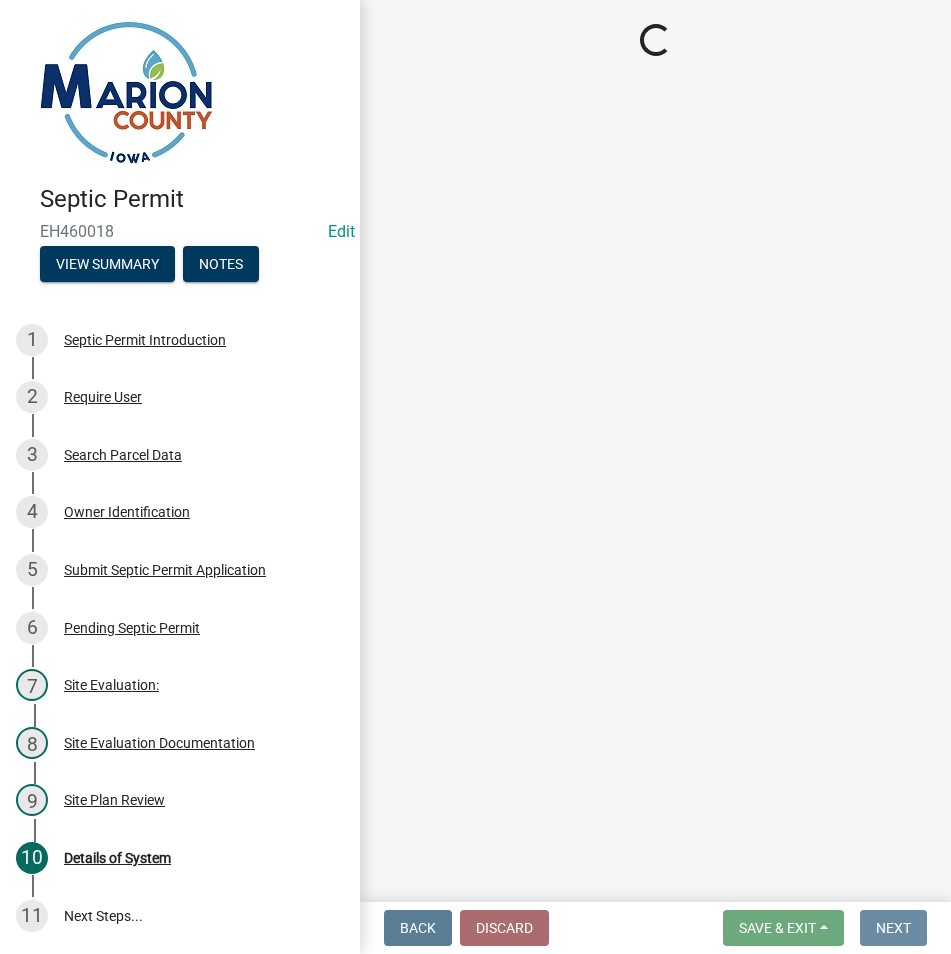 scroll, scrollTop: 0, scrollLeft: 0, axis: both 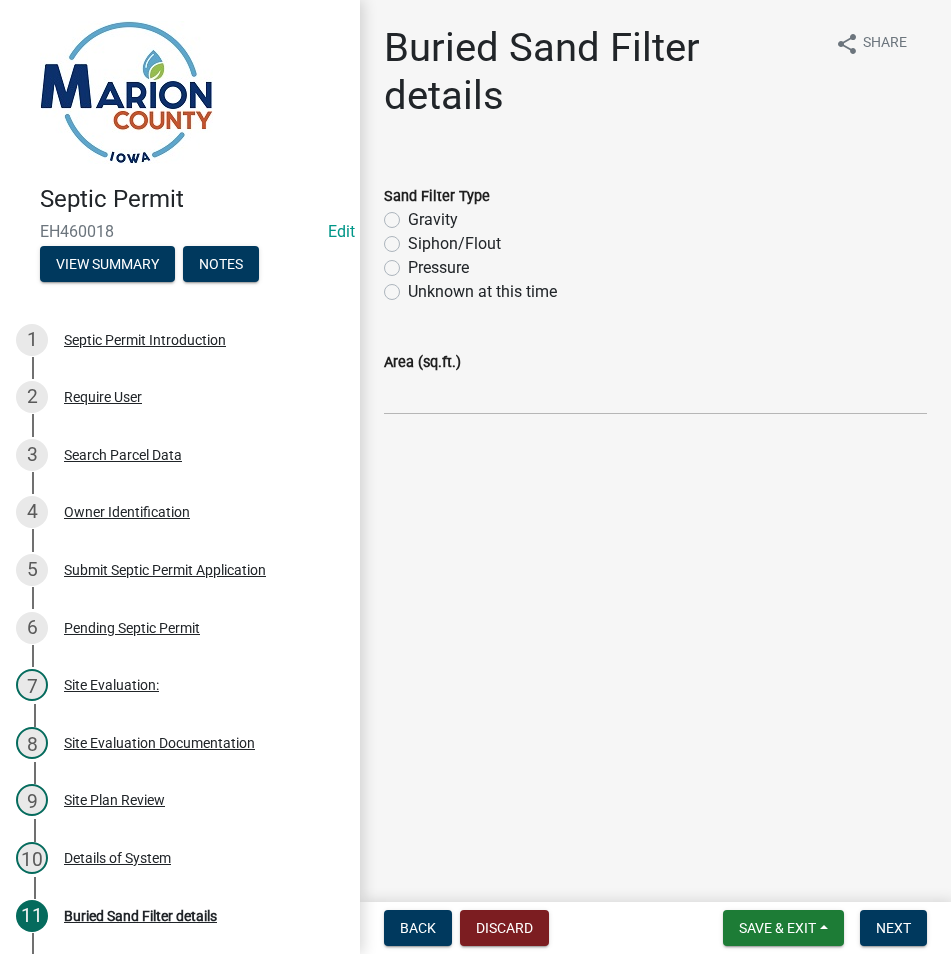 click on "Siphon/Flout" 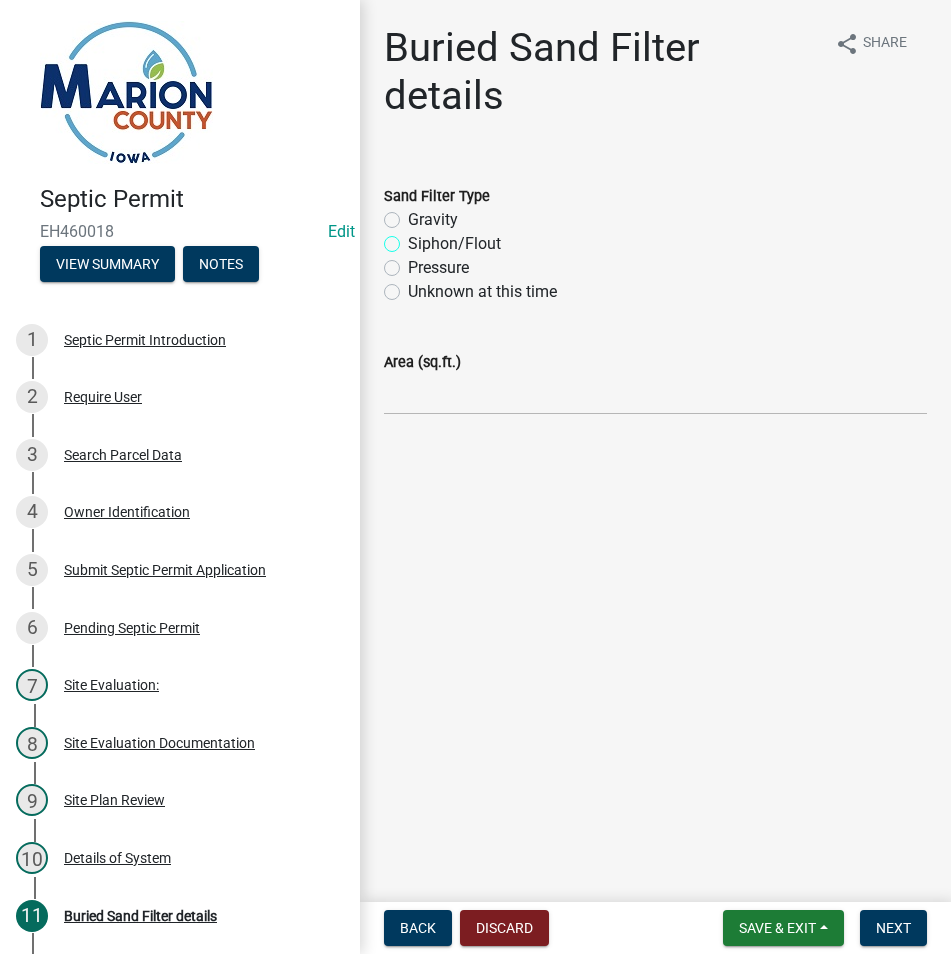 click on "Siphon/Flout" at bounding box center [414, 238] 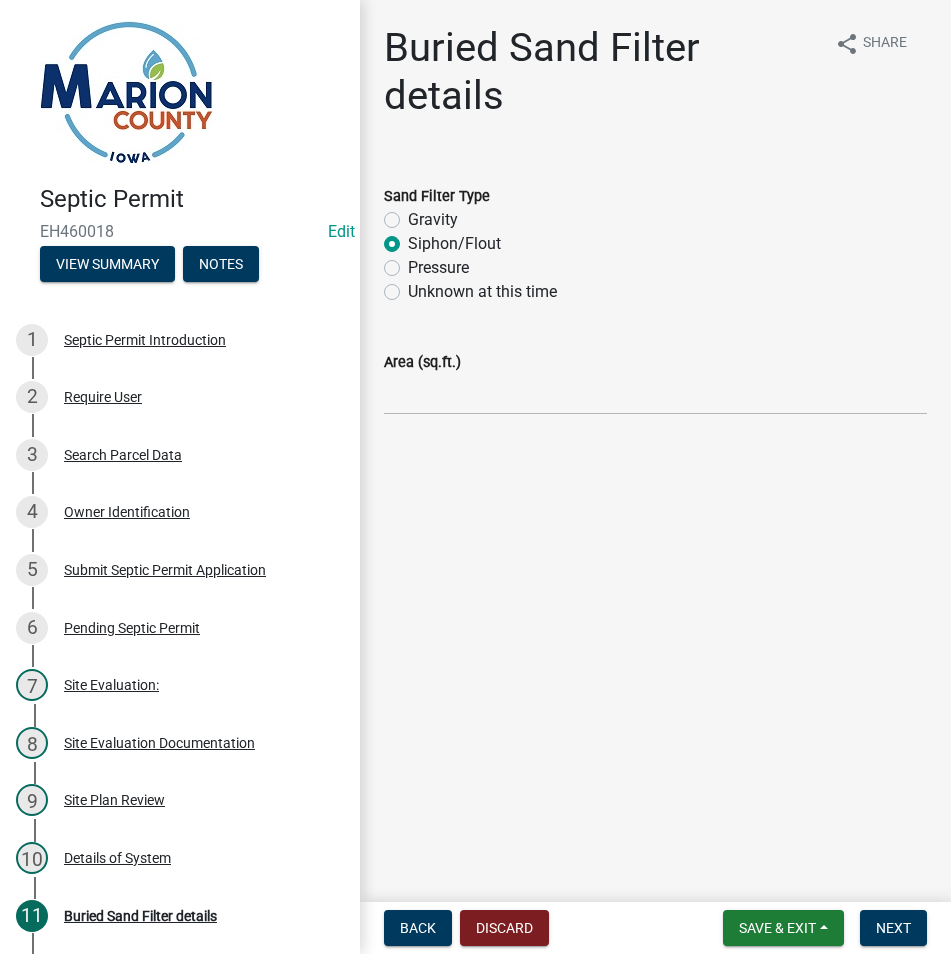 radio on "true" 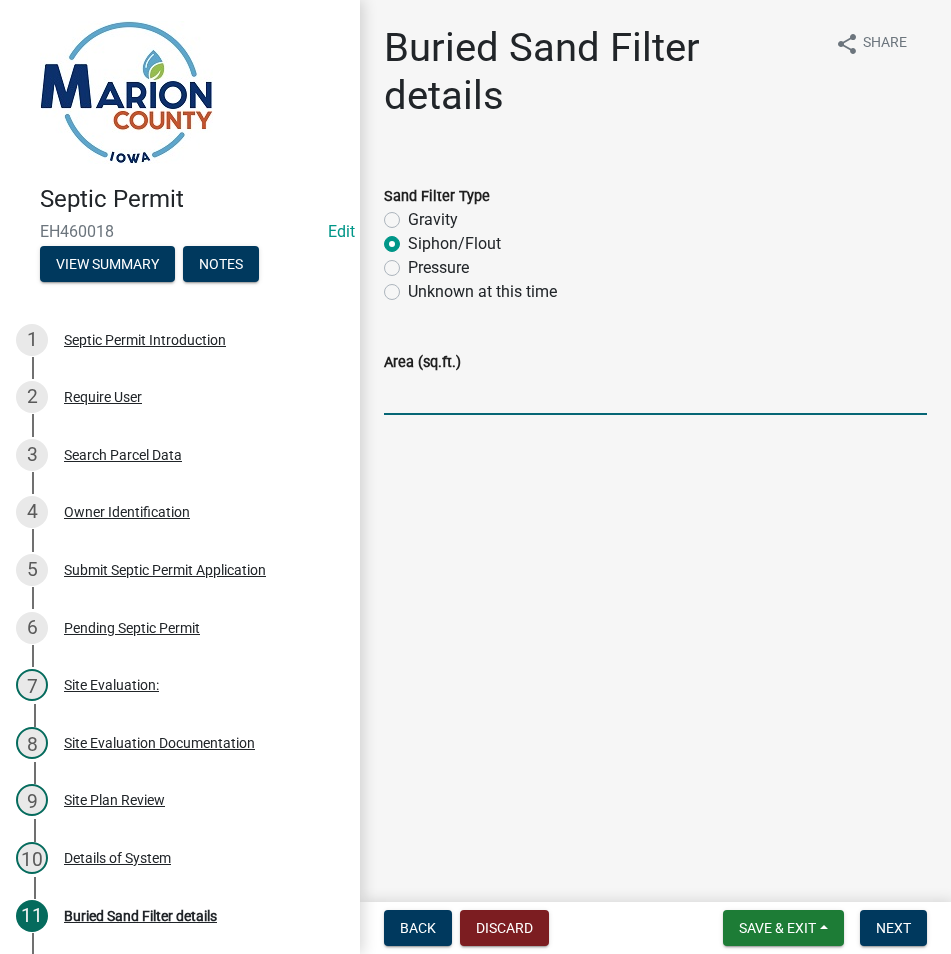 click on "Area (sq.ft.)" at bounding box center [655, 394] 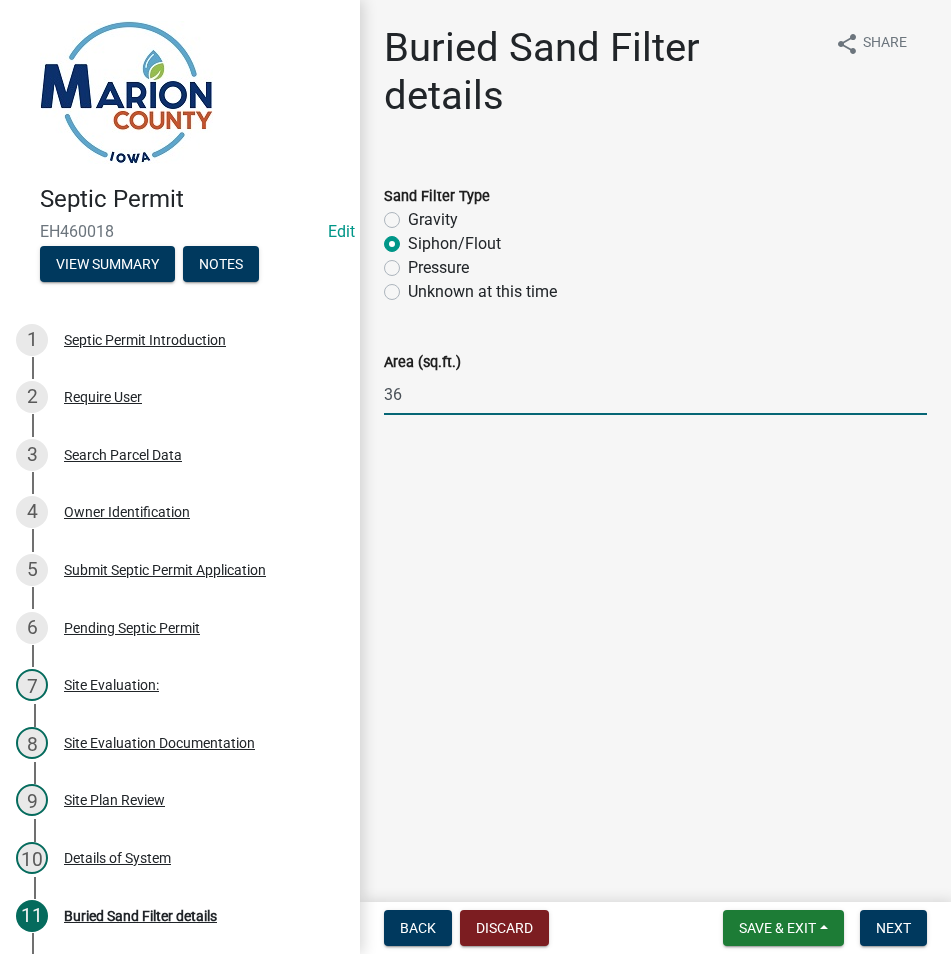 type on "[NUMBER] sq. ft." 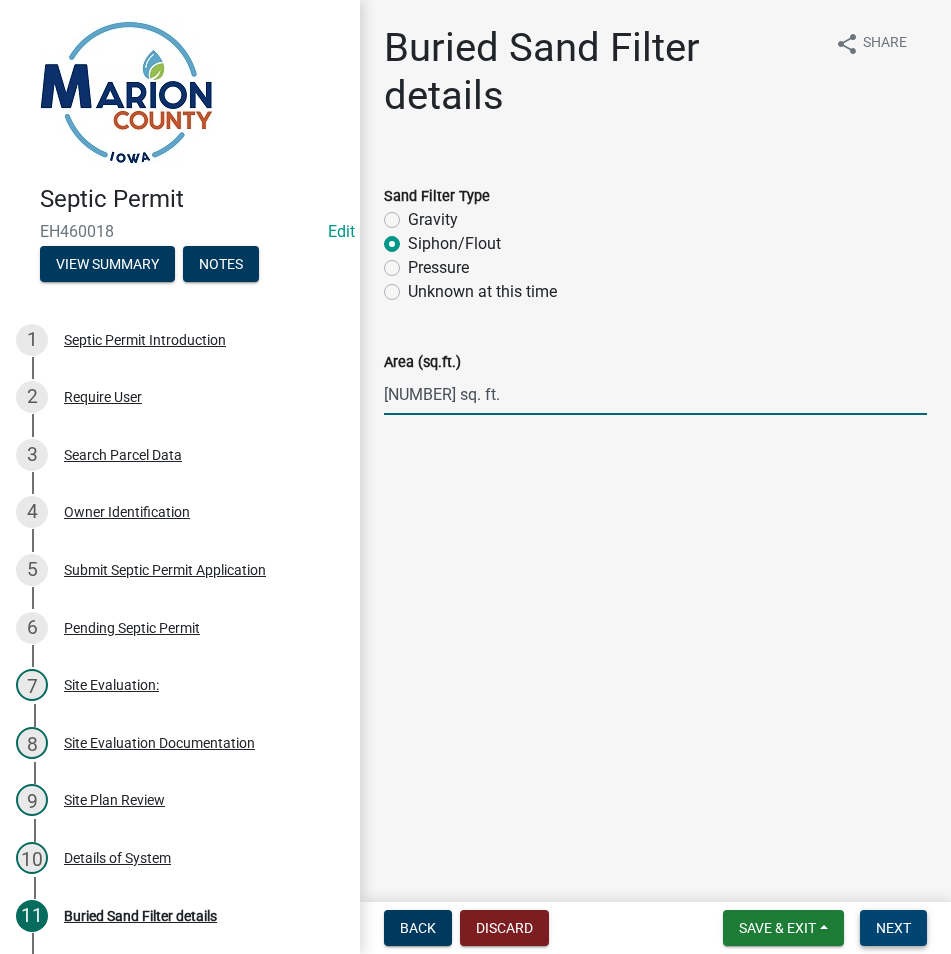 click on "Next" at bounding box center [893, 928] 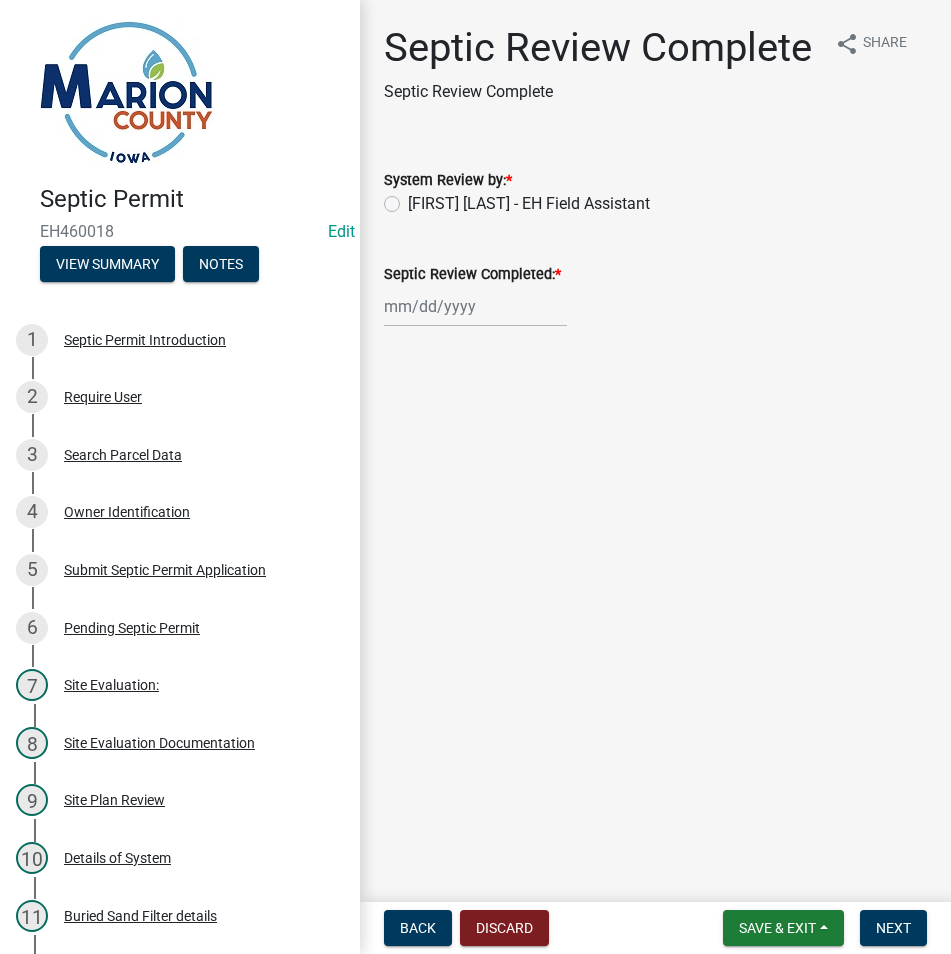 click on "[FIRST] [LAST] - EH Field Assistant" 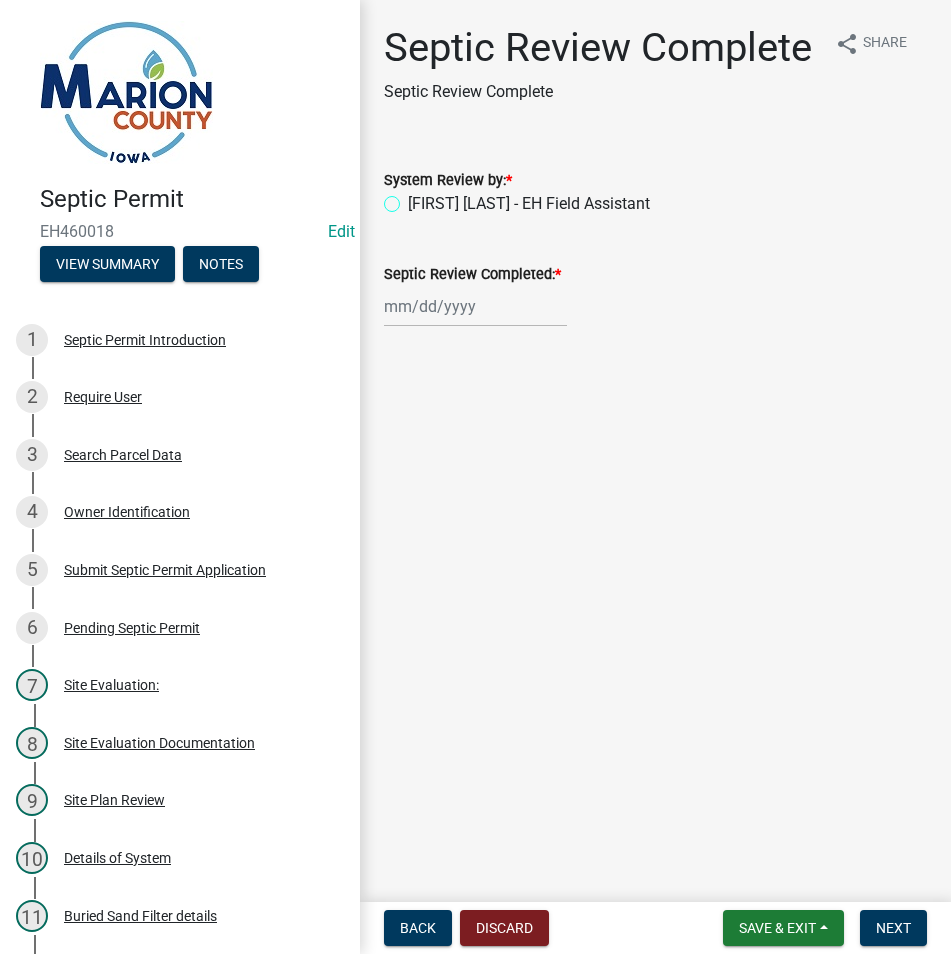click on "[FIRST] [LAST] - EH Field Assistant" at bounding box center [414, 198] 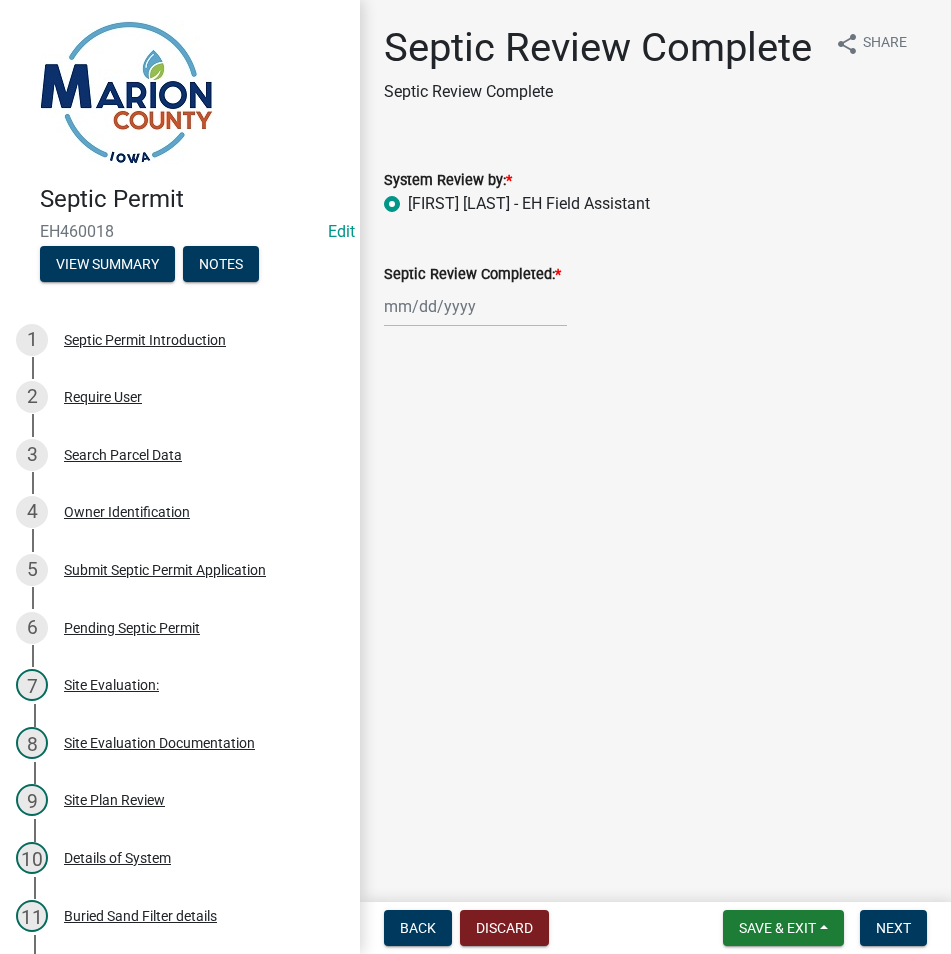 radio on "true" 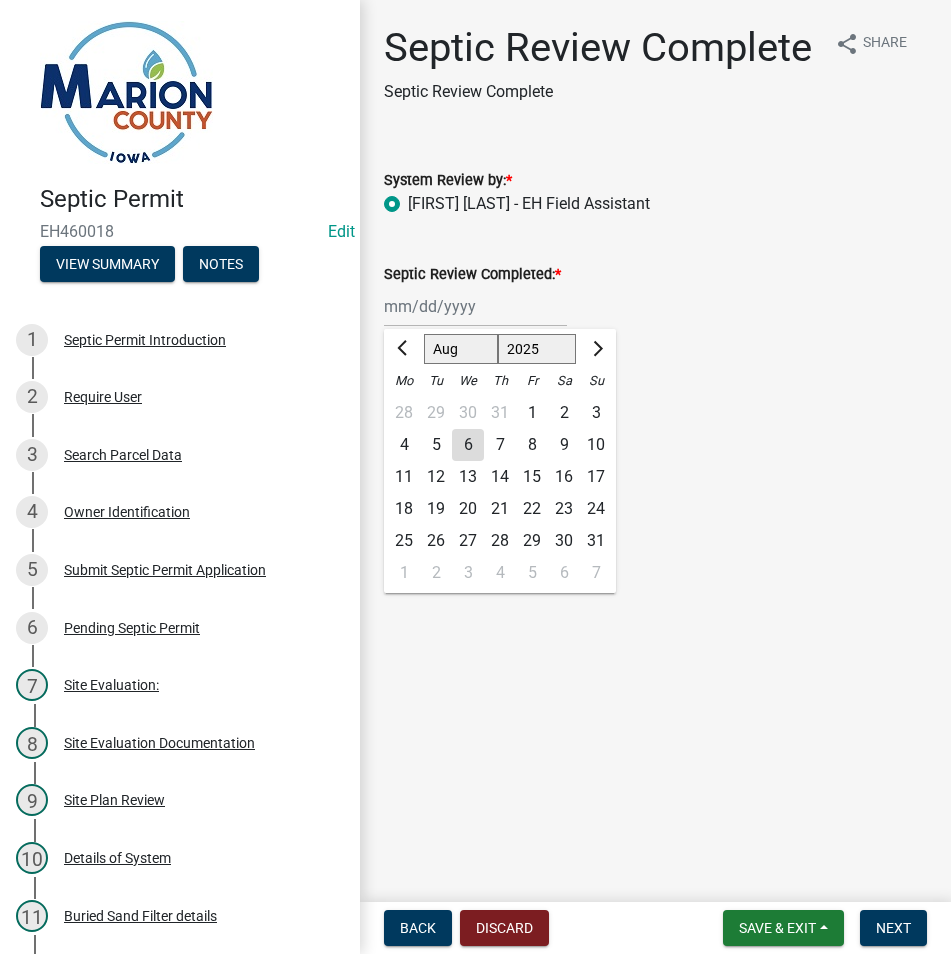 click on "6" 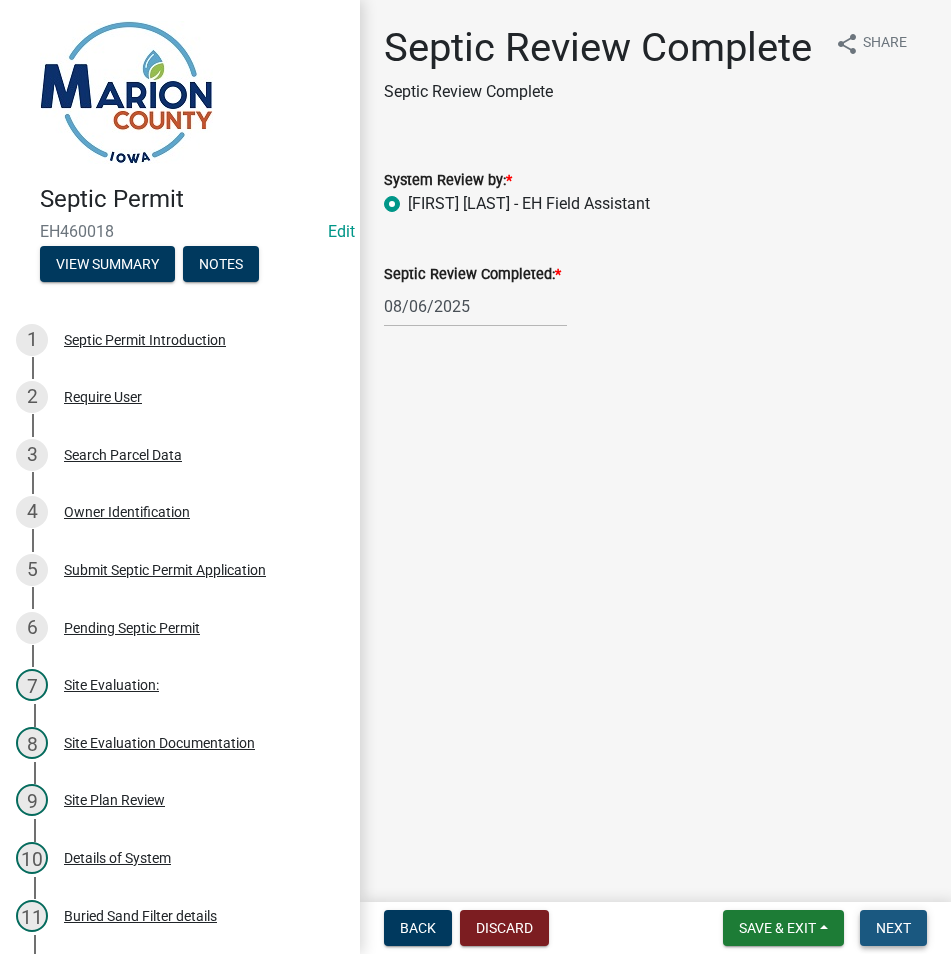 click on "Next" at bounding box center (893, 928) 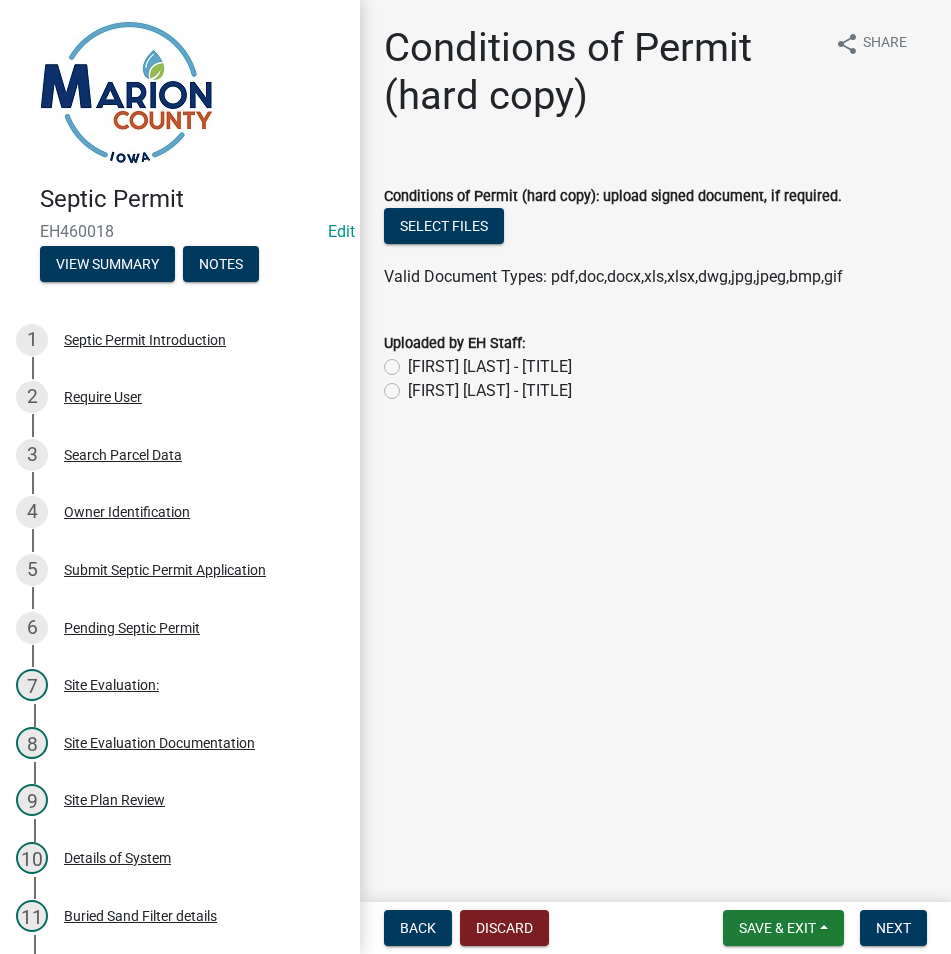 click on "[FIRST] [LAST] - [TITLE]" 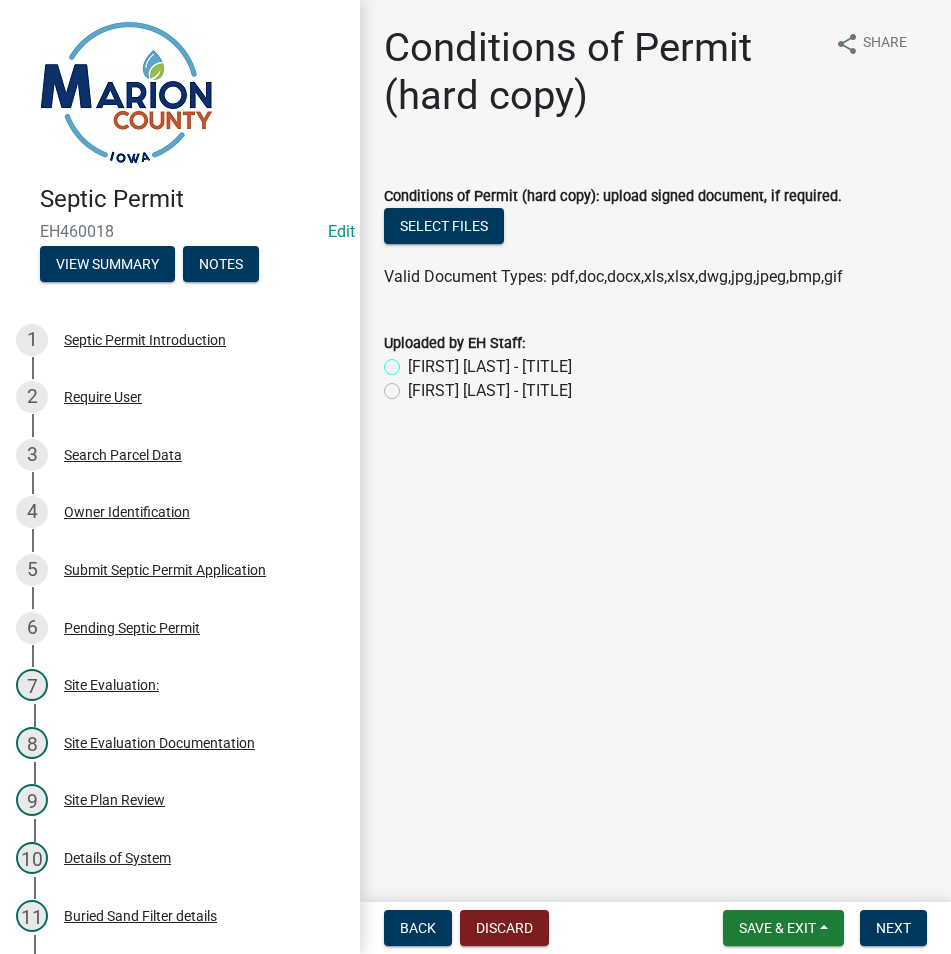 click on "[FIRST] [LAST] - [TITLE]" at bounding box center [414, 361] 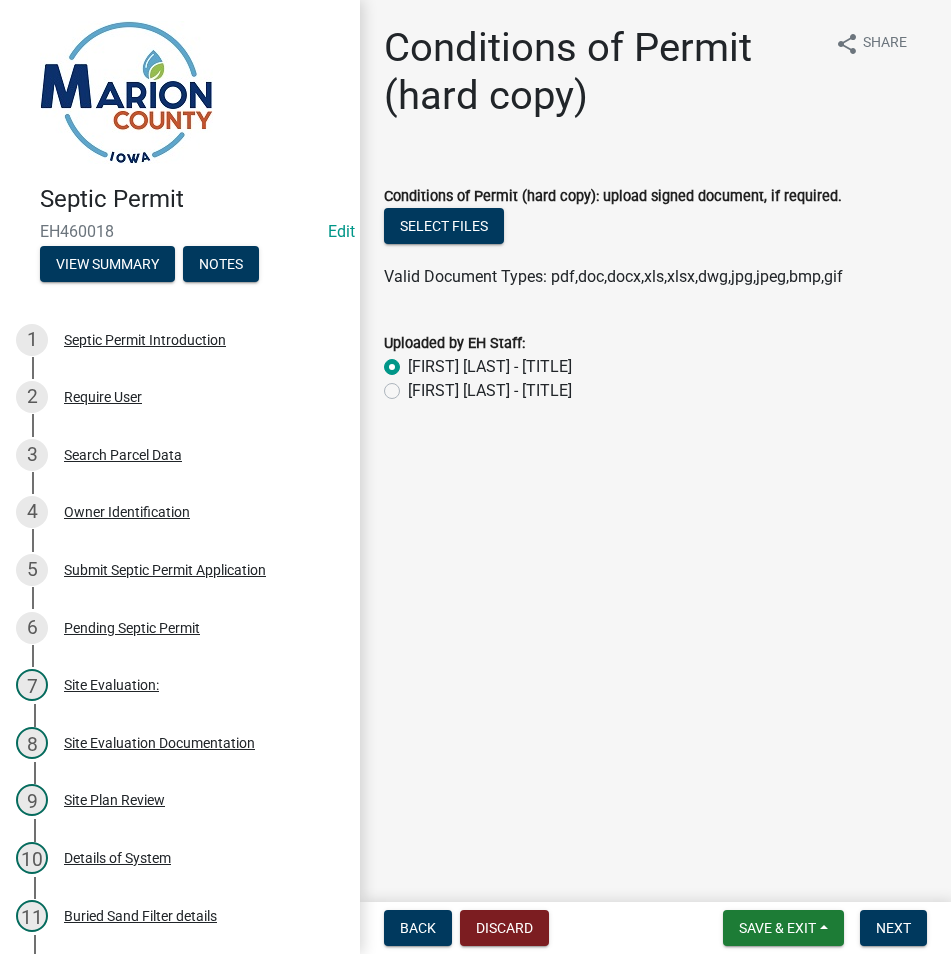 radio on "true" 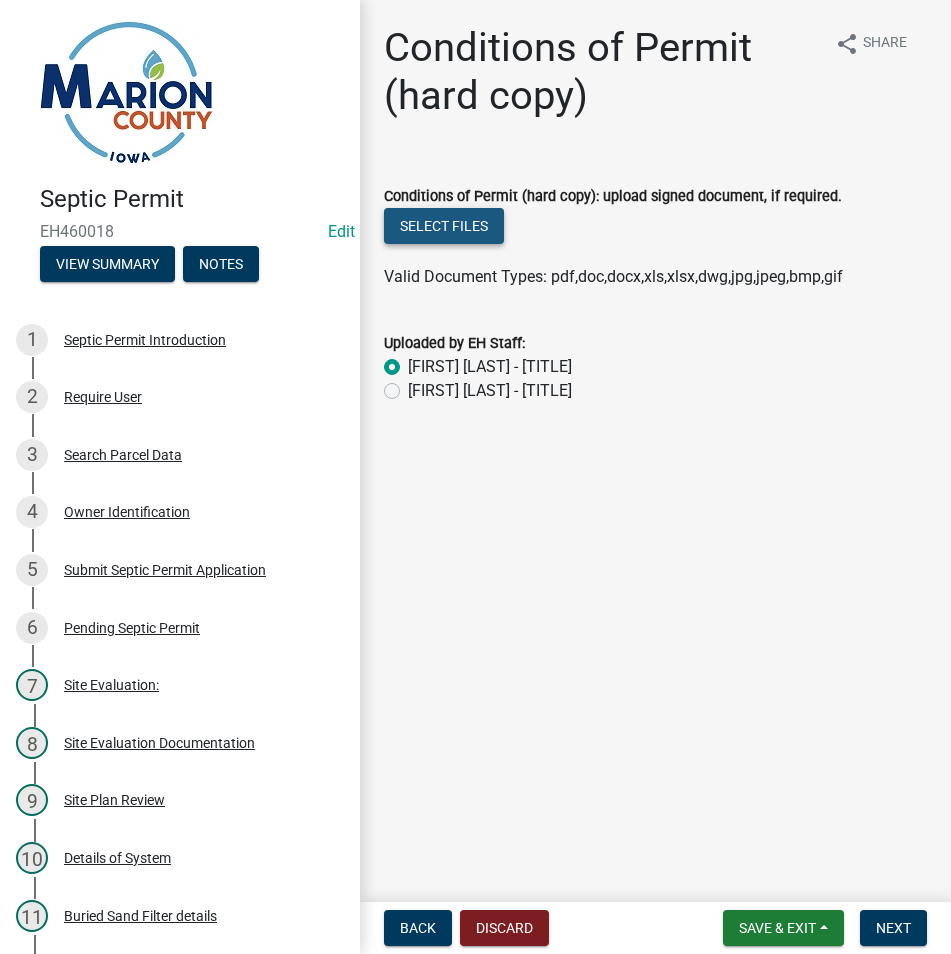 click on "Select files" 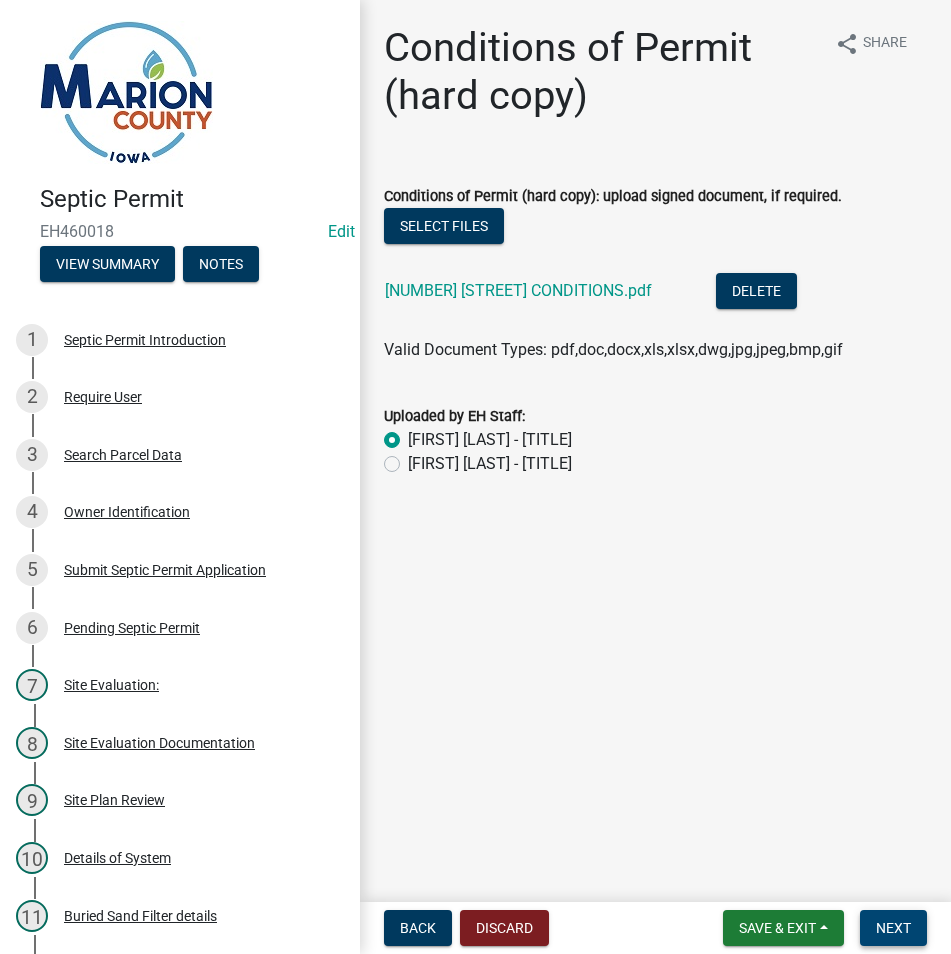 click on "Next" at bounding box center (893, 928) 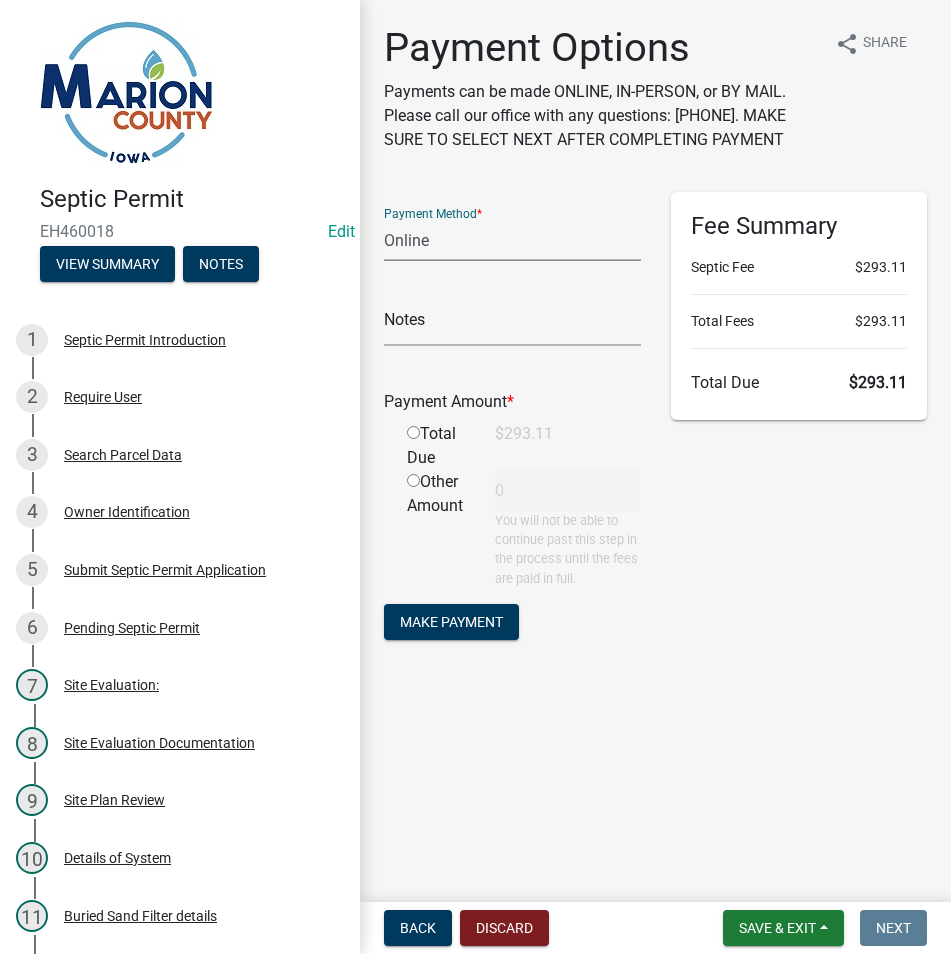 click on "Credit Card POS Check Cash Online" 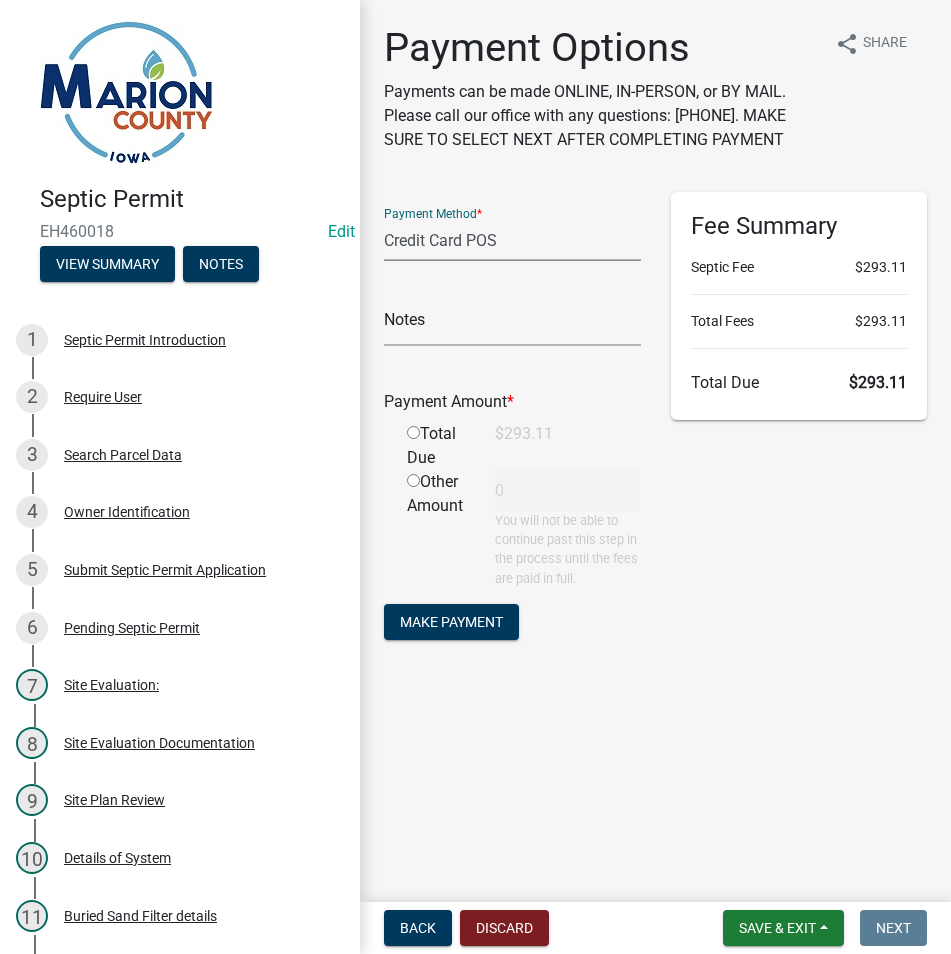 click on "Credit Card POS Check Cash Online" 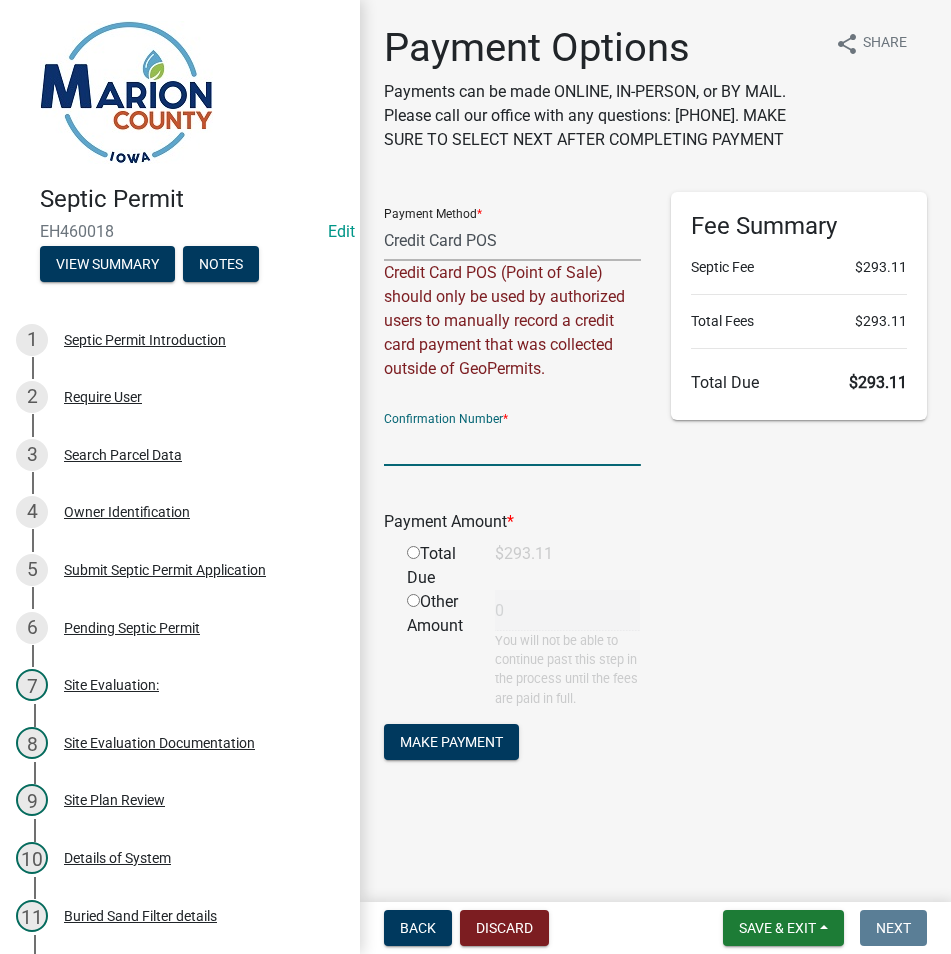 click 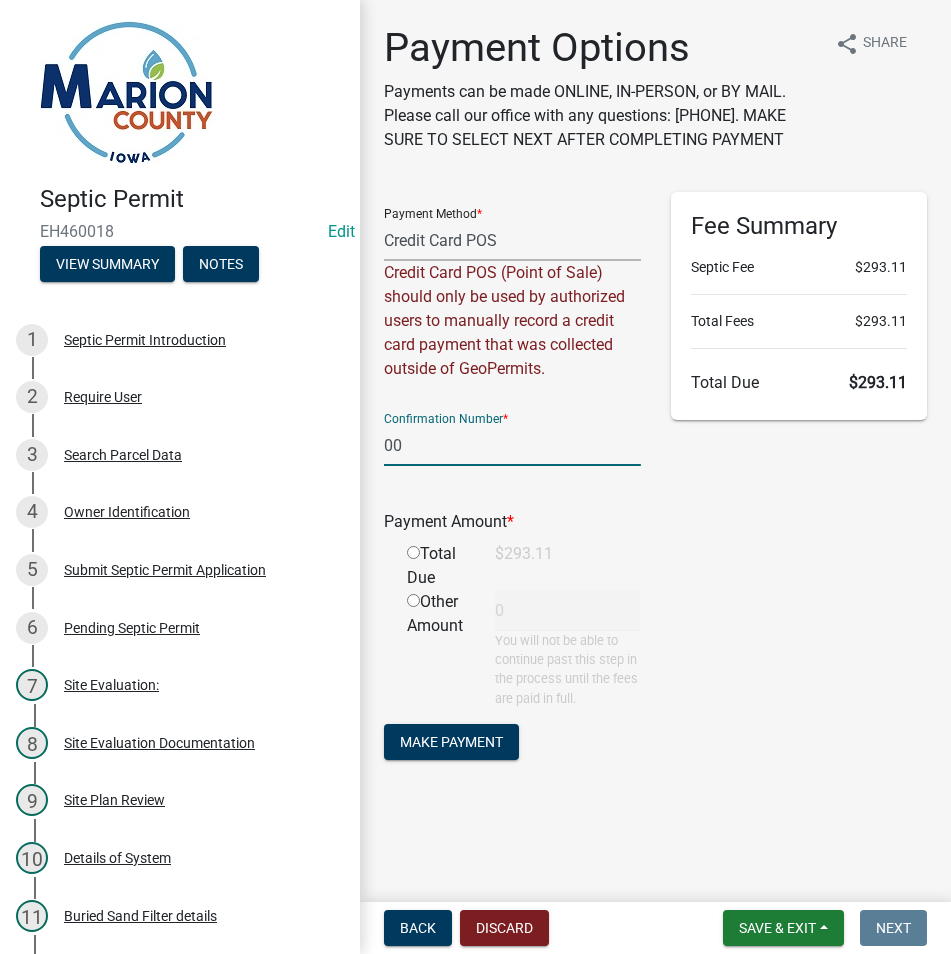 type on "0" 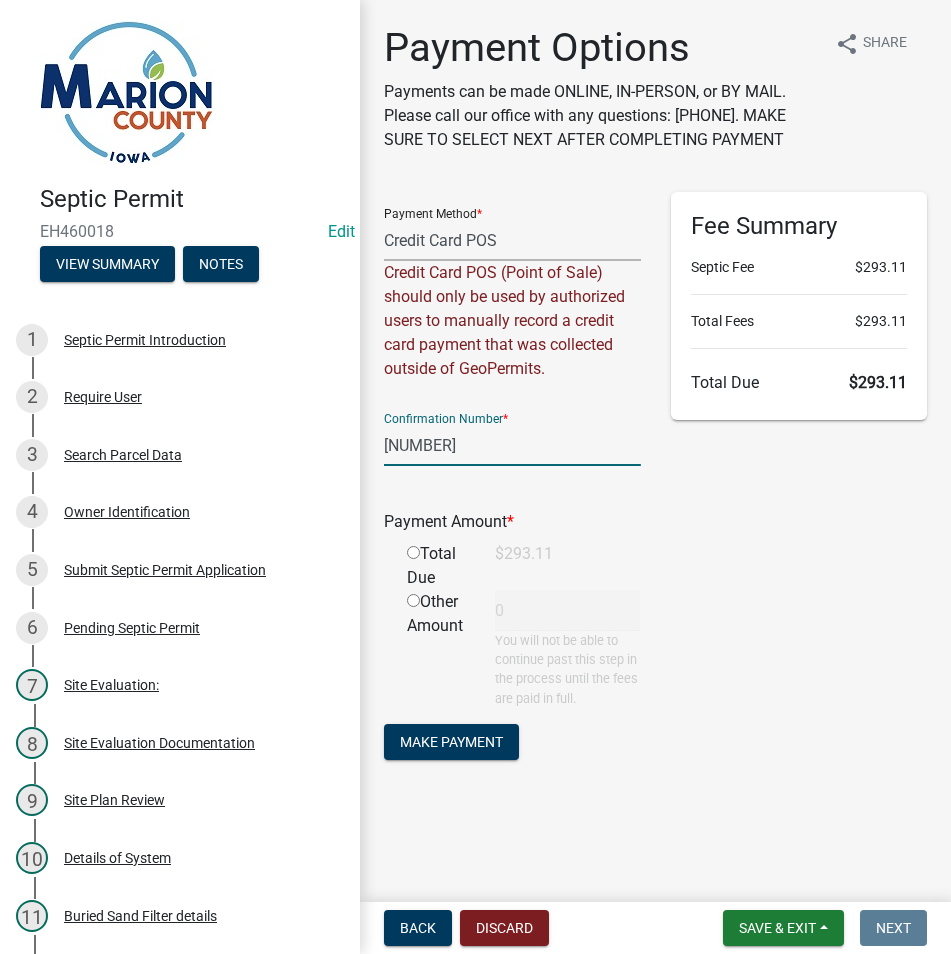 type on "[NUMBER]" 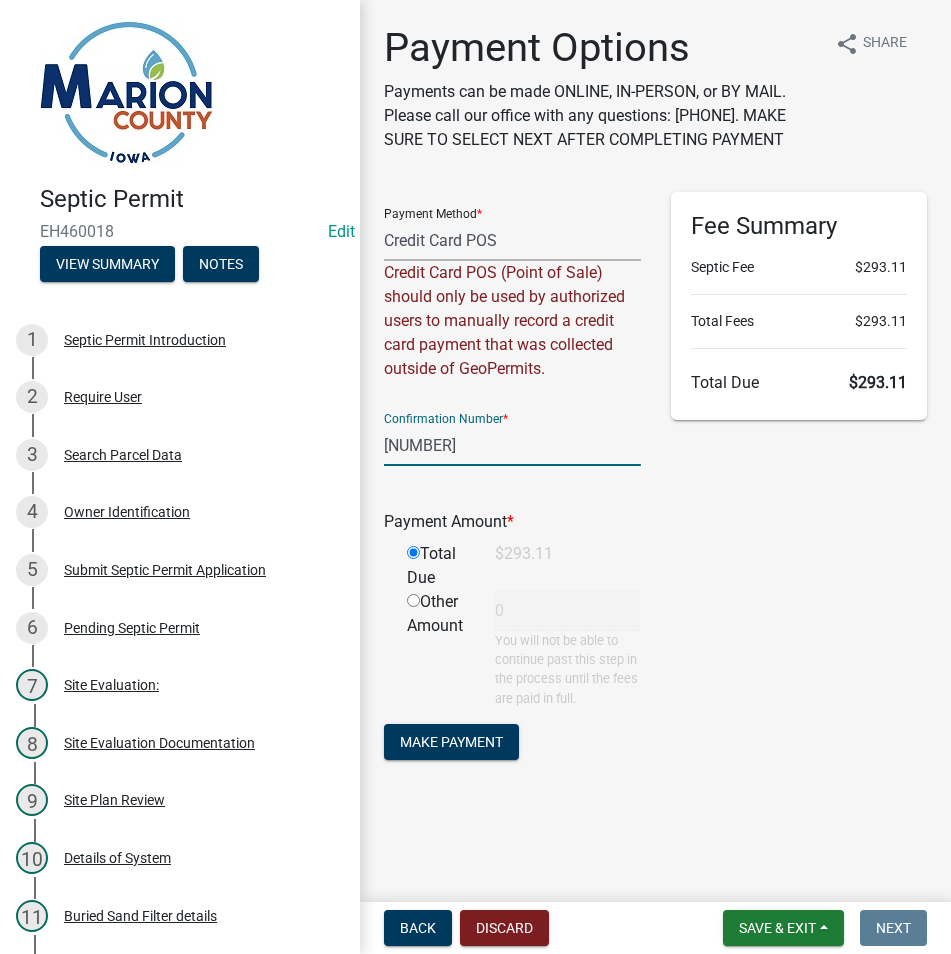 type on "293.11" 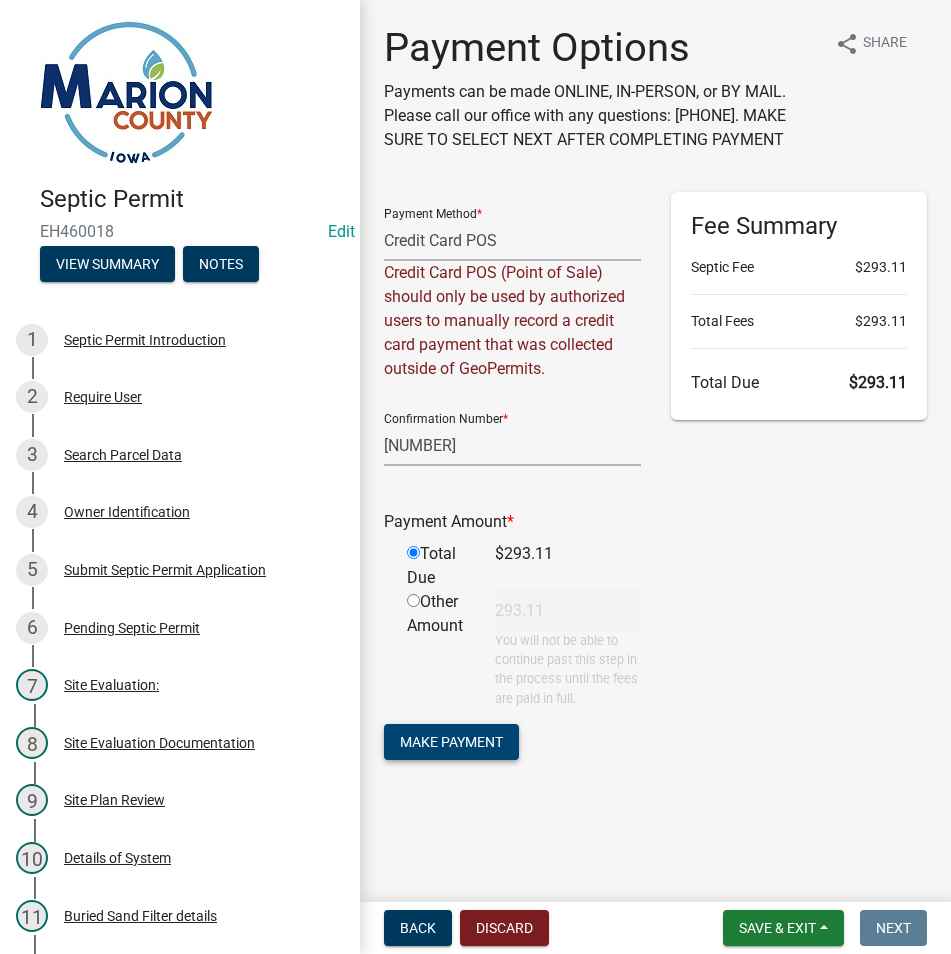 click on "Make Payment" 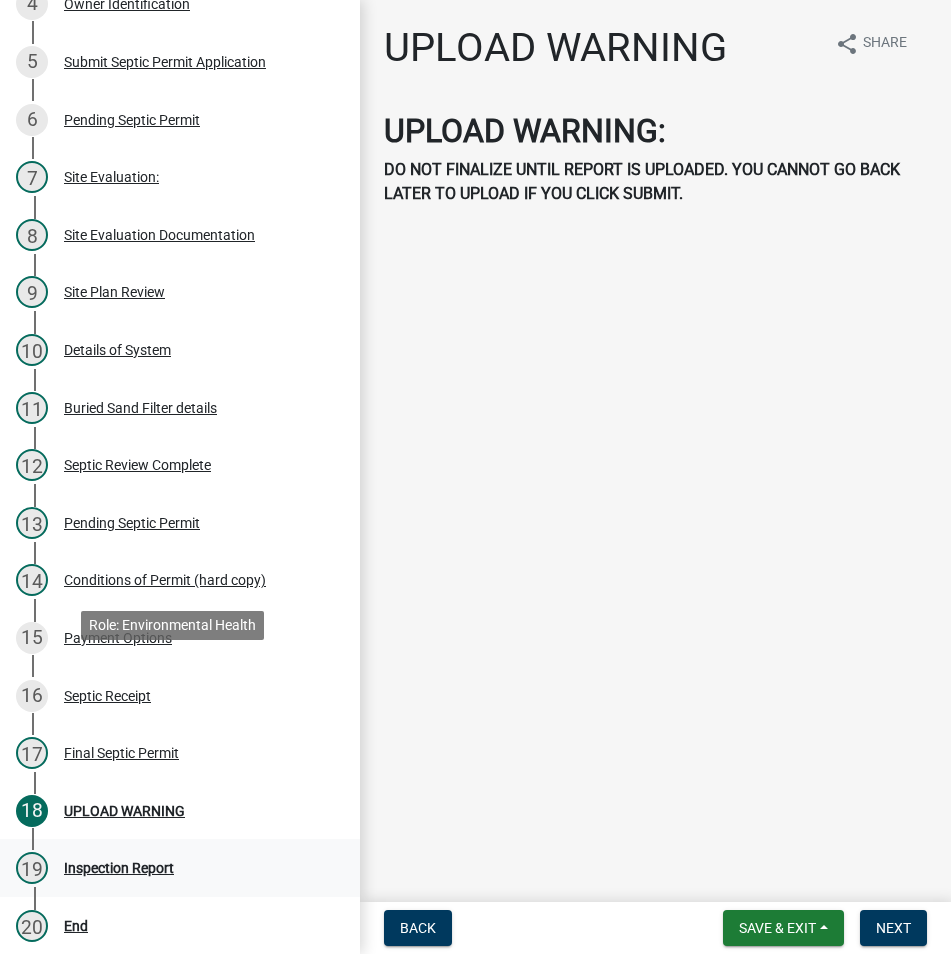 scroll, scrollTop: 695, scrollLeft: 0, axis: vertical 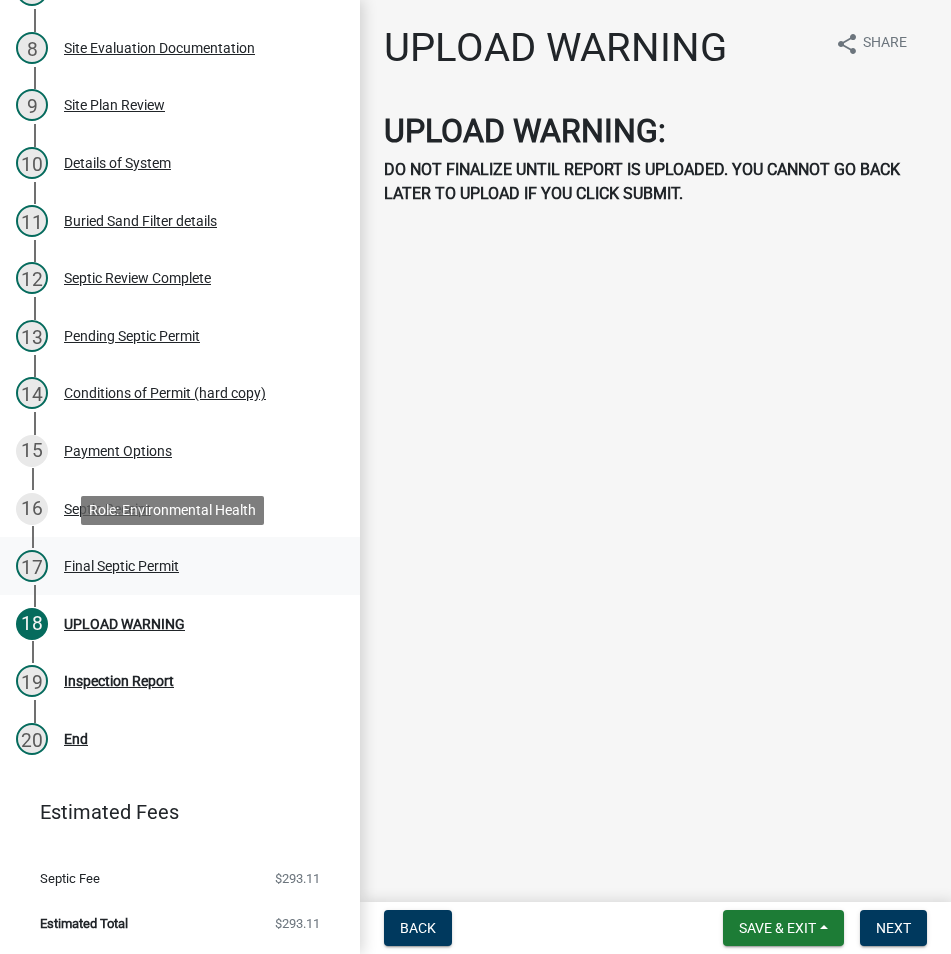 click on "Final Septic Permit" at bounding box center [121, 566] 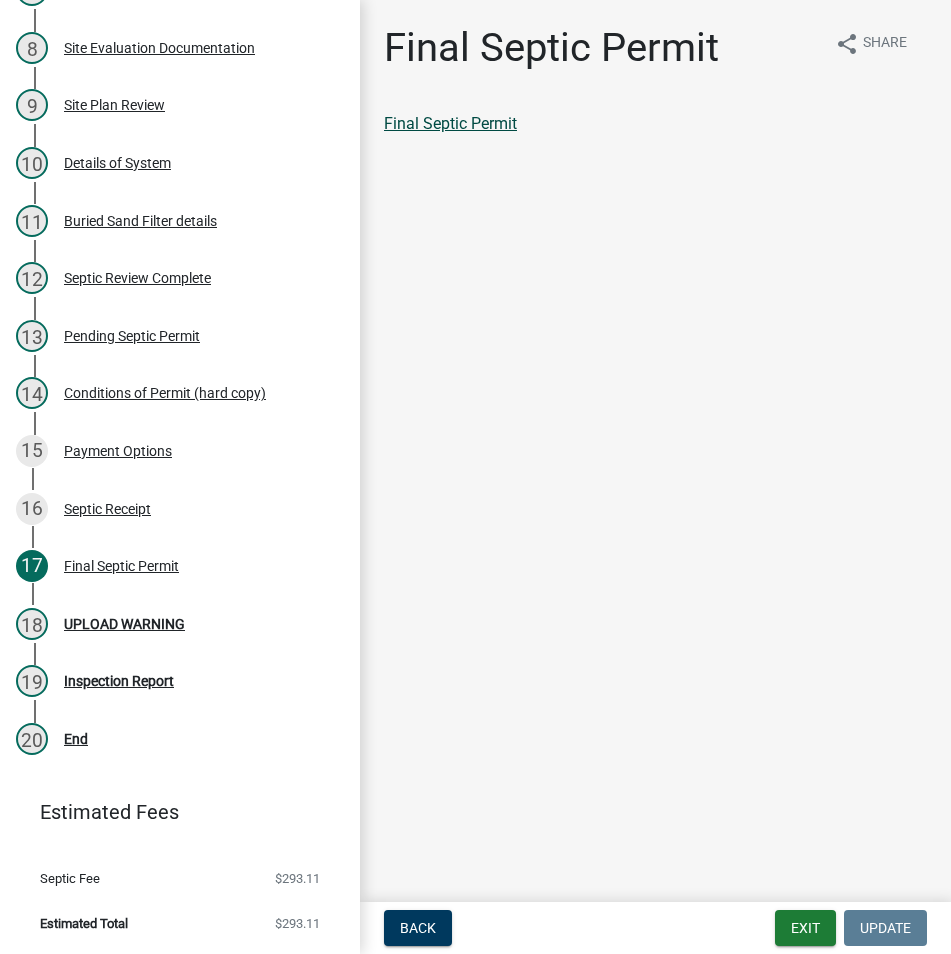 click on "Final Septic Permit" 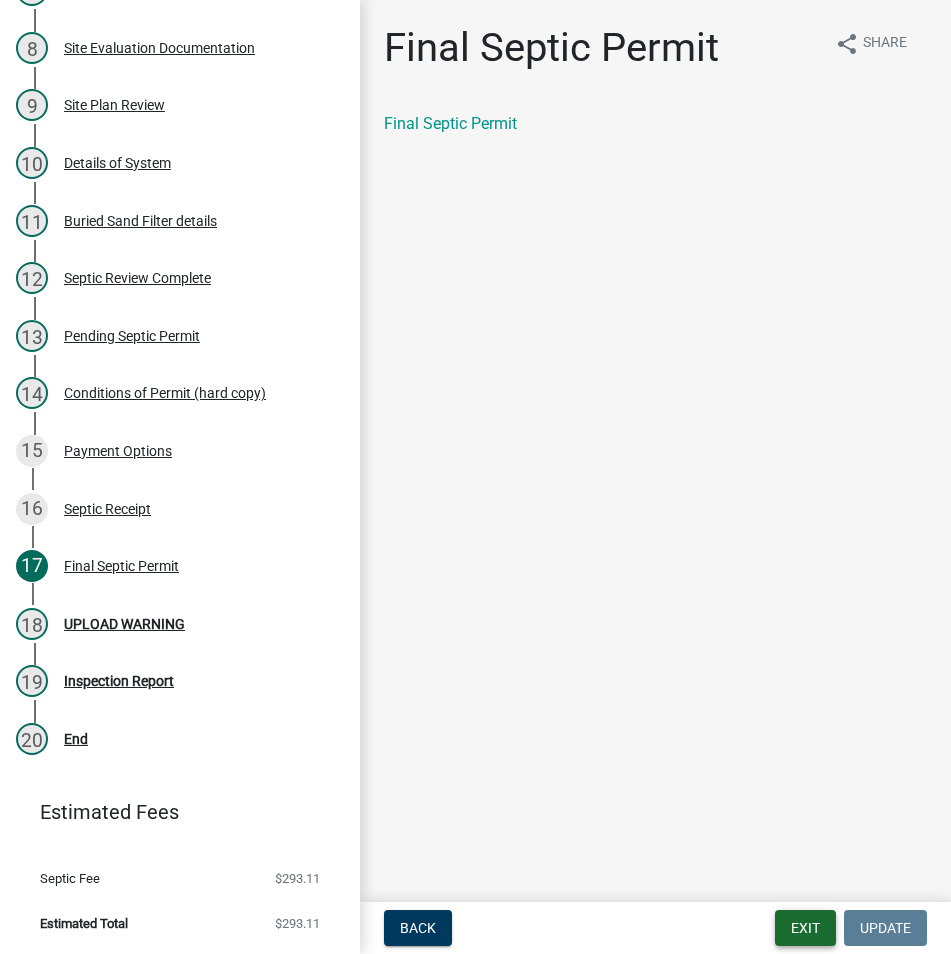 drag, startPoint x: 807, startPoint y: 931, endPoint x: 823, endPoint y: 924, distance: 17.464249 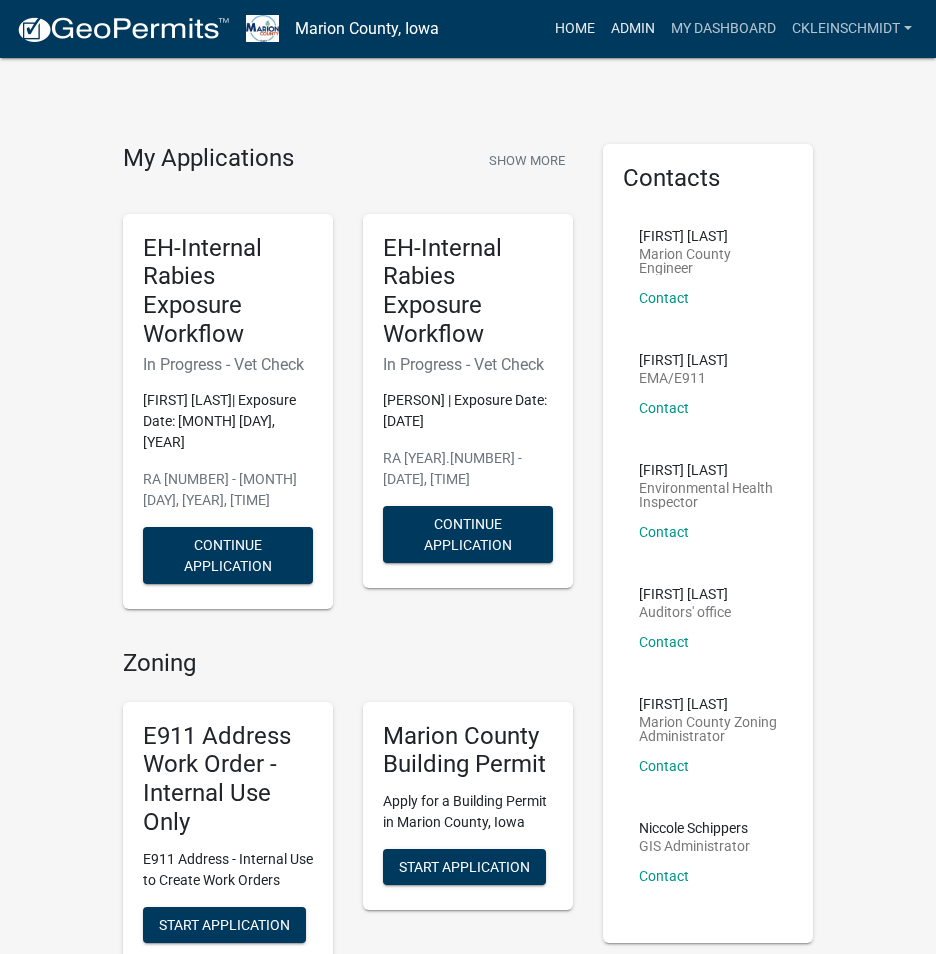 drag, startPoint x: 608, startPoint y: 25, endPoint x: 598, endPoint y: 45, distance: 22.36068 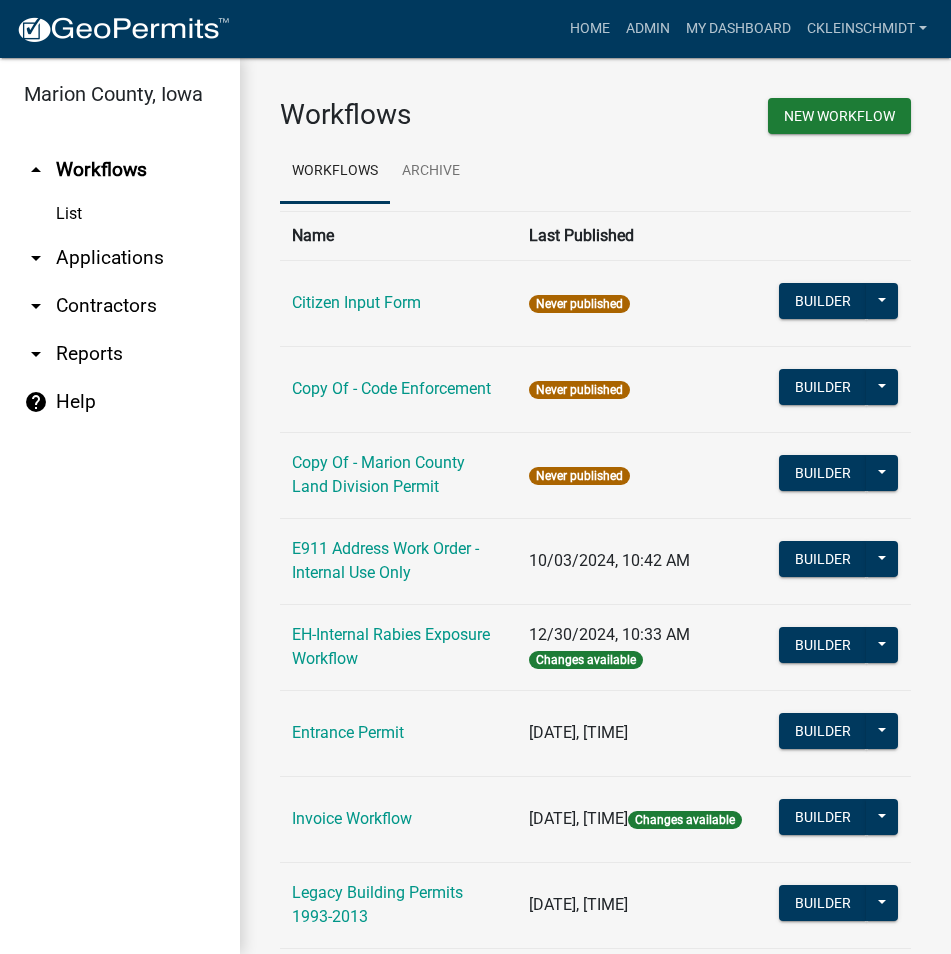 click on "arrow_drop_down   Applications" at bounding box center (120, 258) 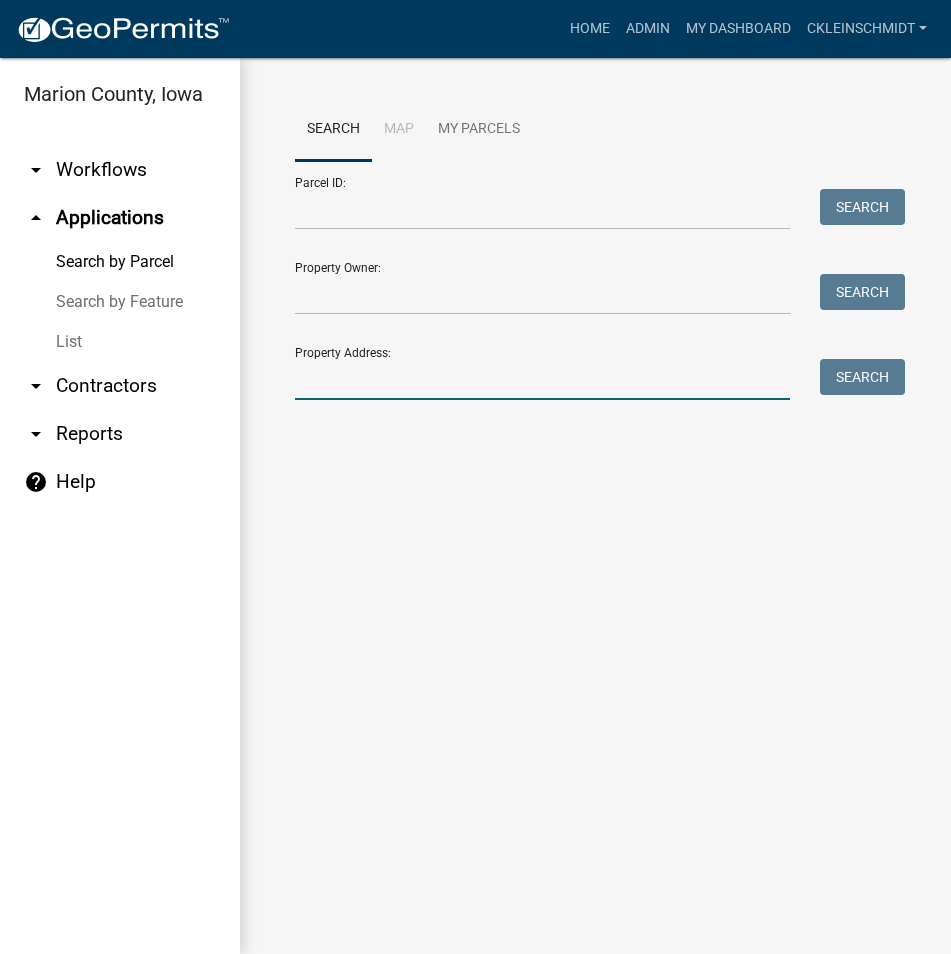 click on "Property Address:" at bounding box center [542, 379] 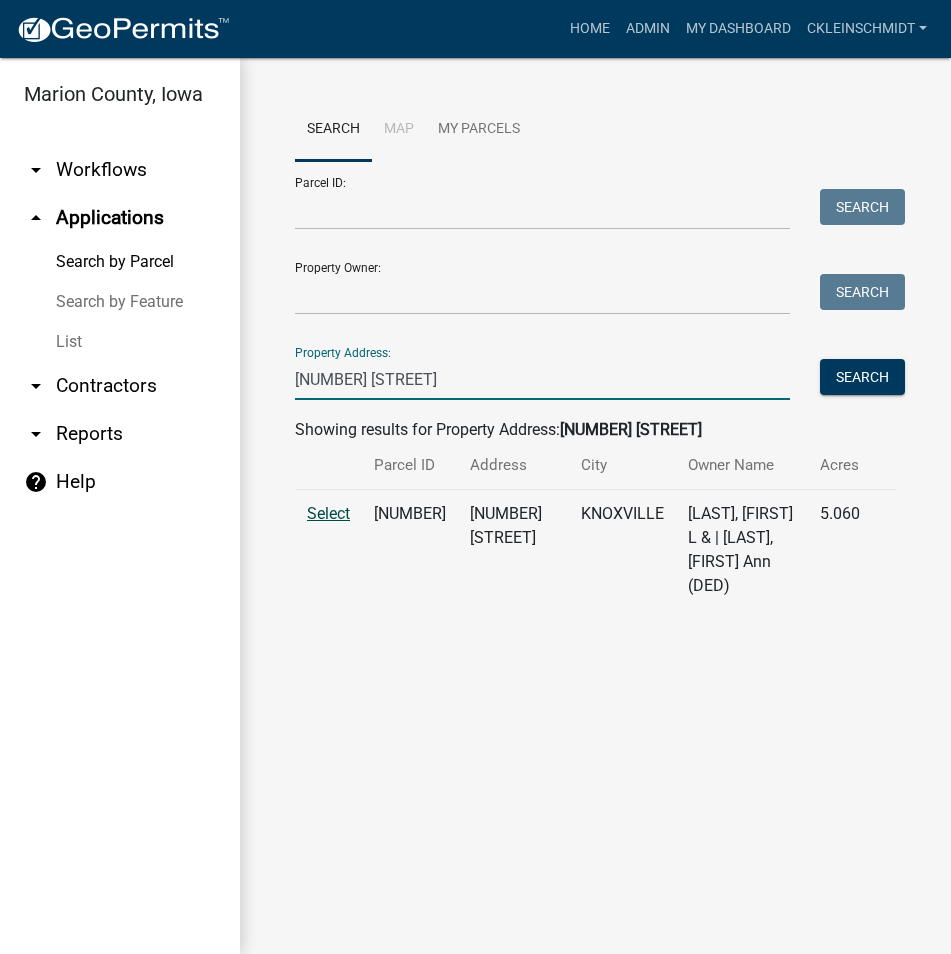 type on "[NUMBER] [STREET]" 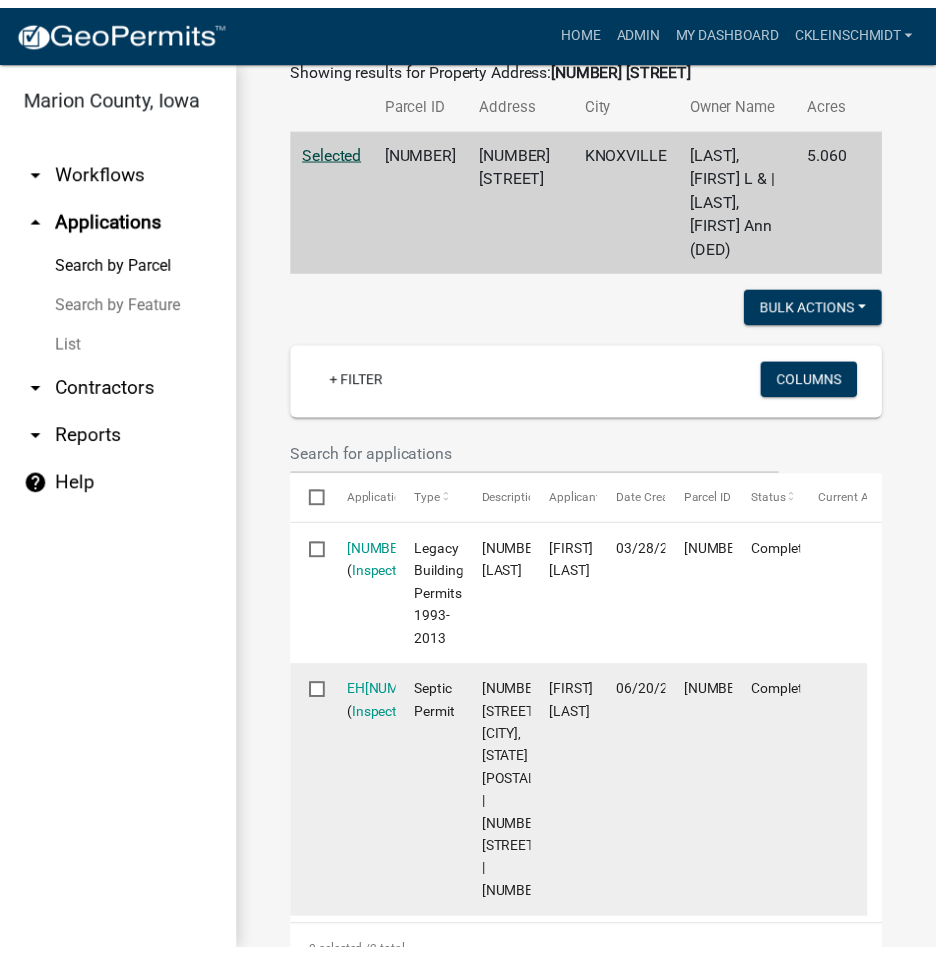 scroll, scrollTop: 400, scrollLeft: 0, axis: vertical 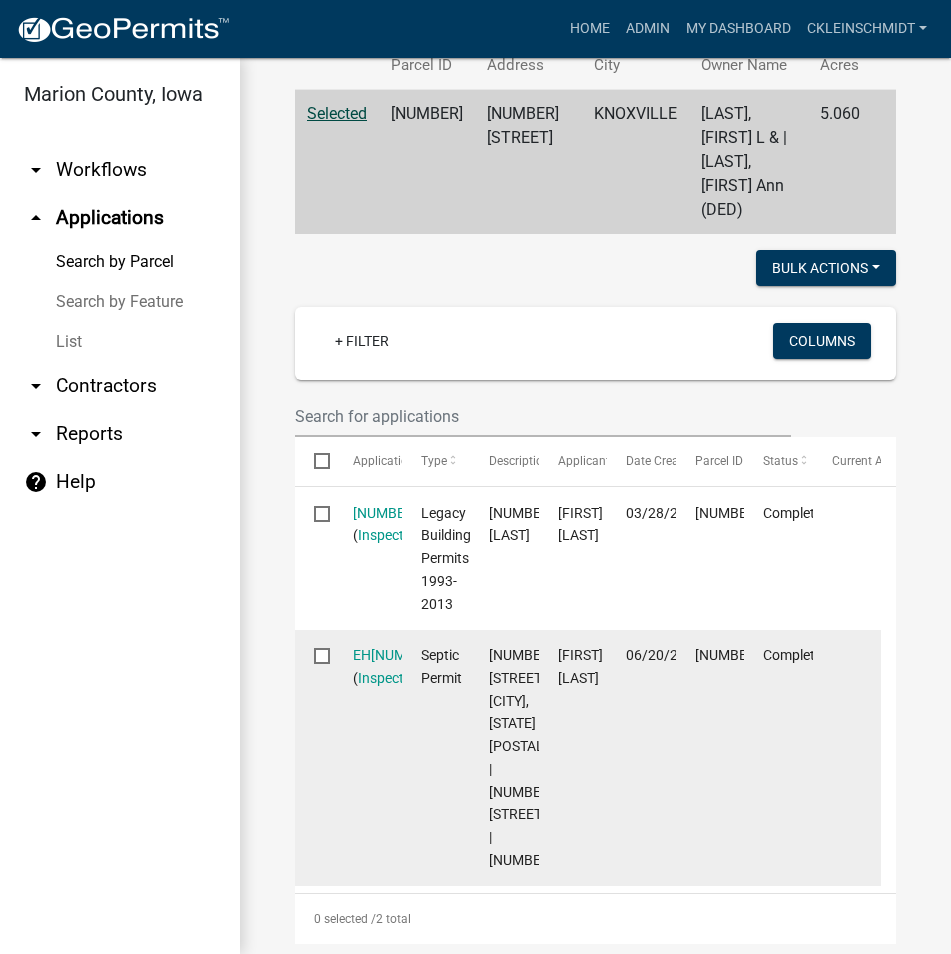 click on "EH[NUMBER] ( Inspections )" 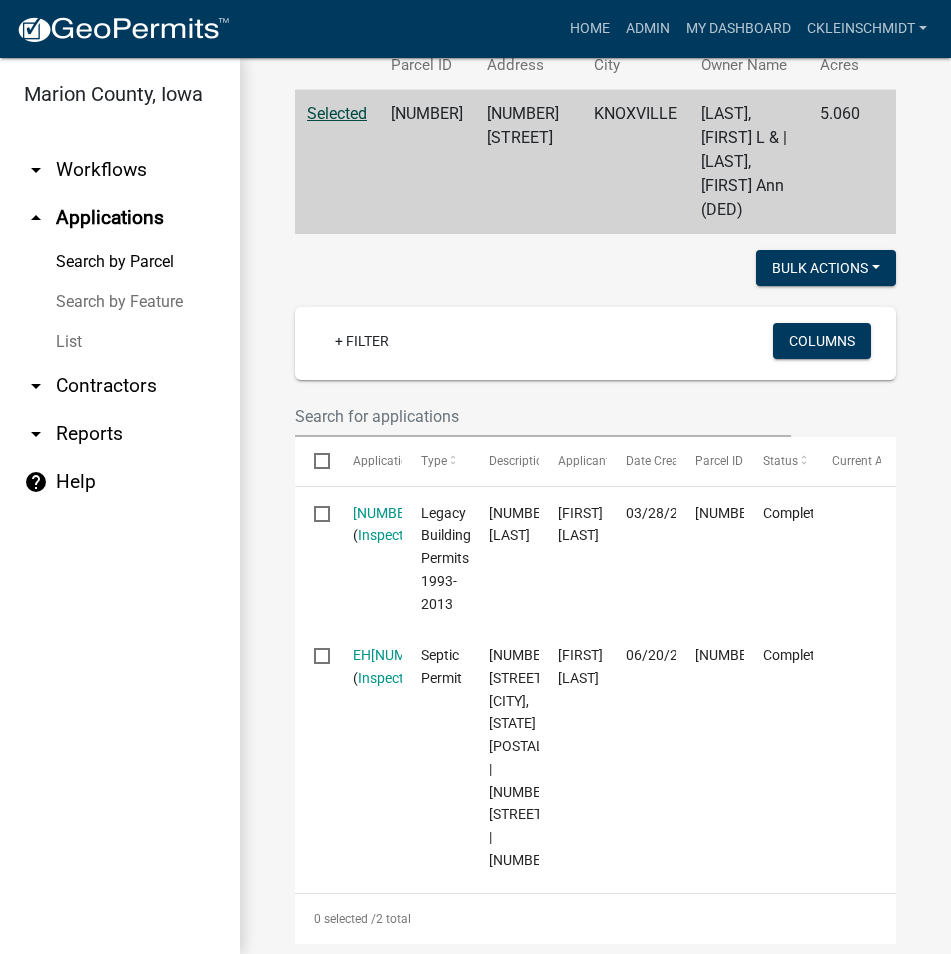 click on "EH[NUMBER]" 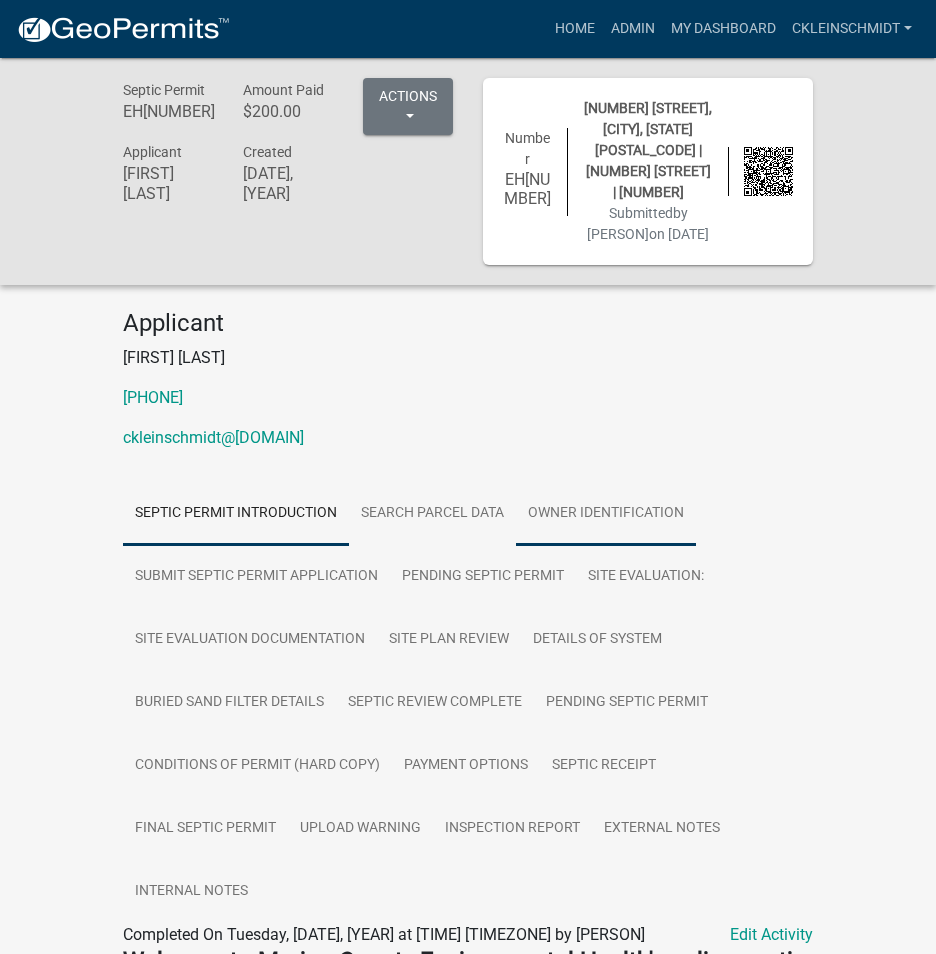 click on "Owner Identification" at bounding box center [606, 514] 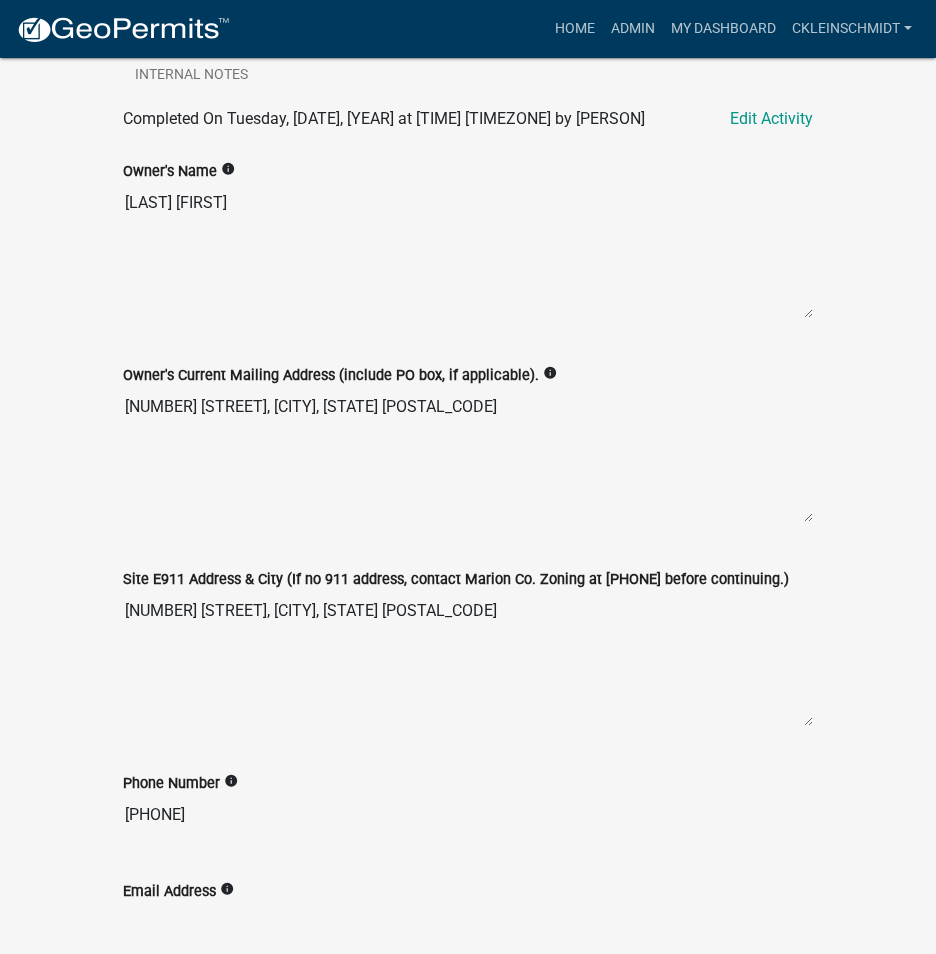 scroll, scrollTop: 1100, scrollLeft: 0, axis: vertical 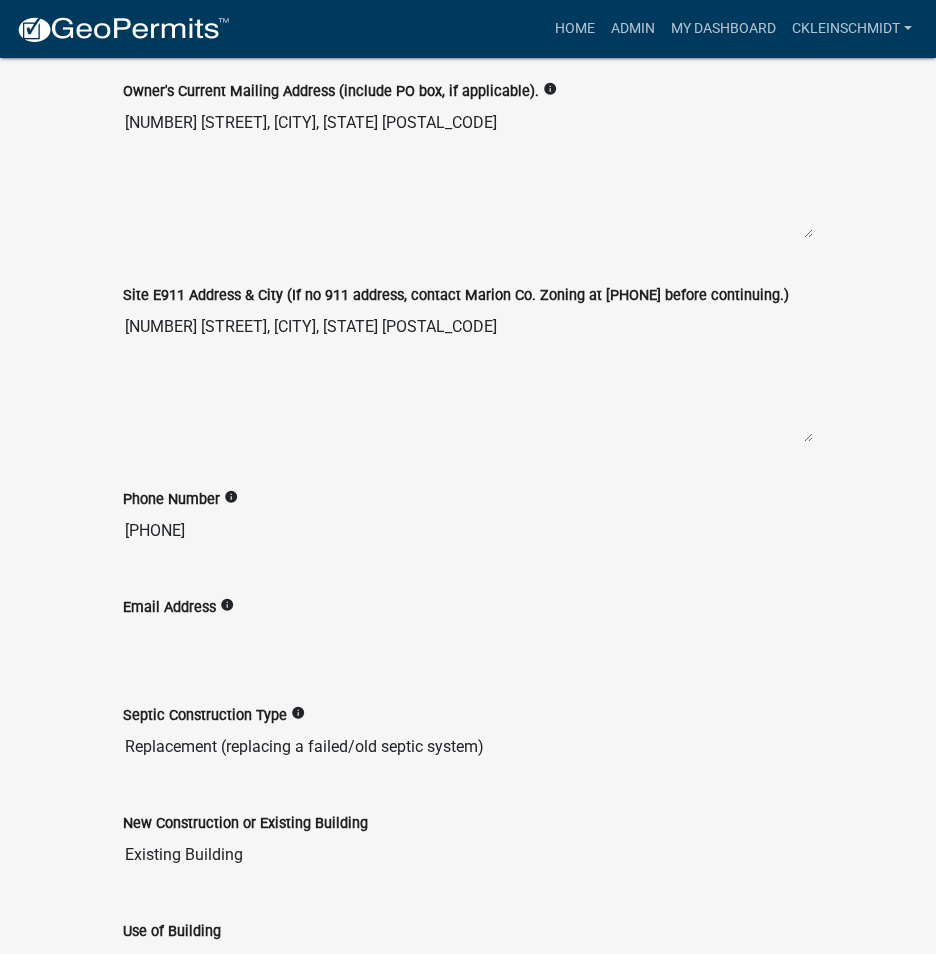 click on "[PHONE]" at bounding box center (468, 531) 